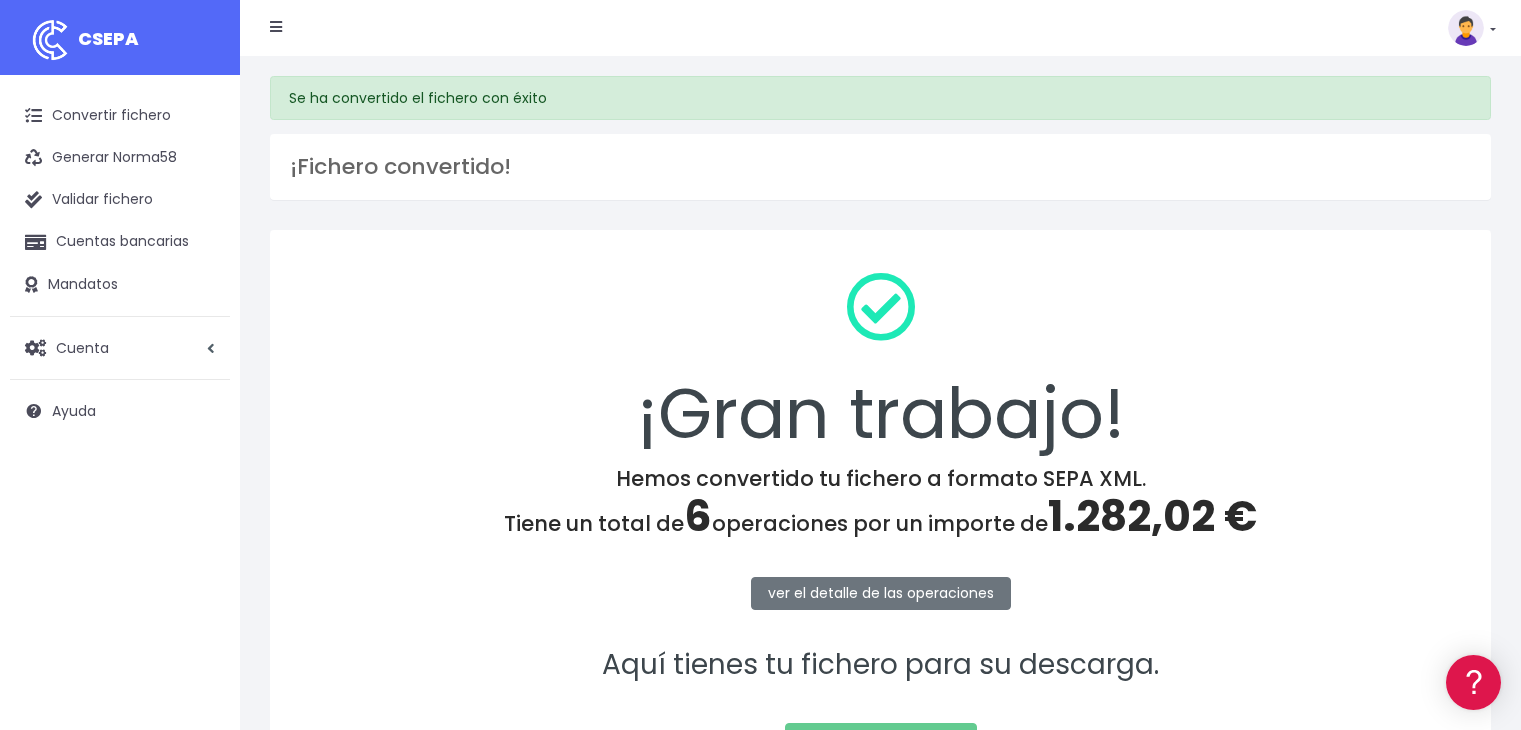 scroll, scrollTop: 168, scrollLeft: 0, axis: vertical 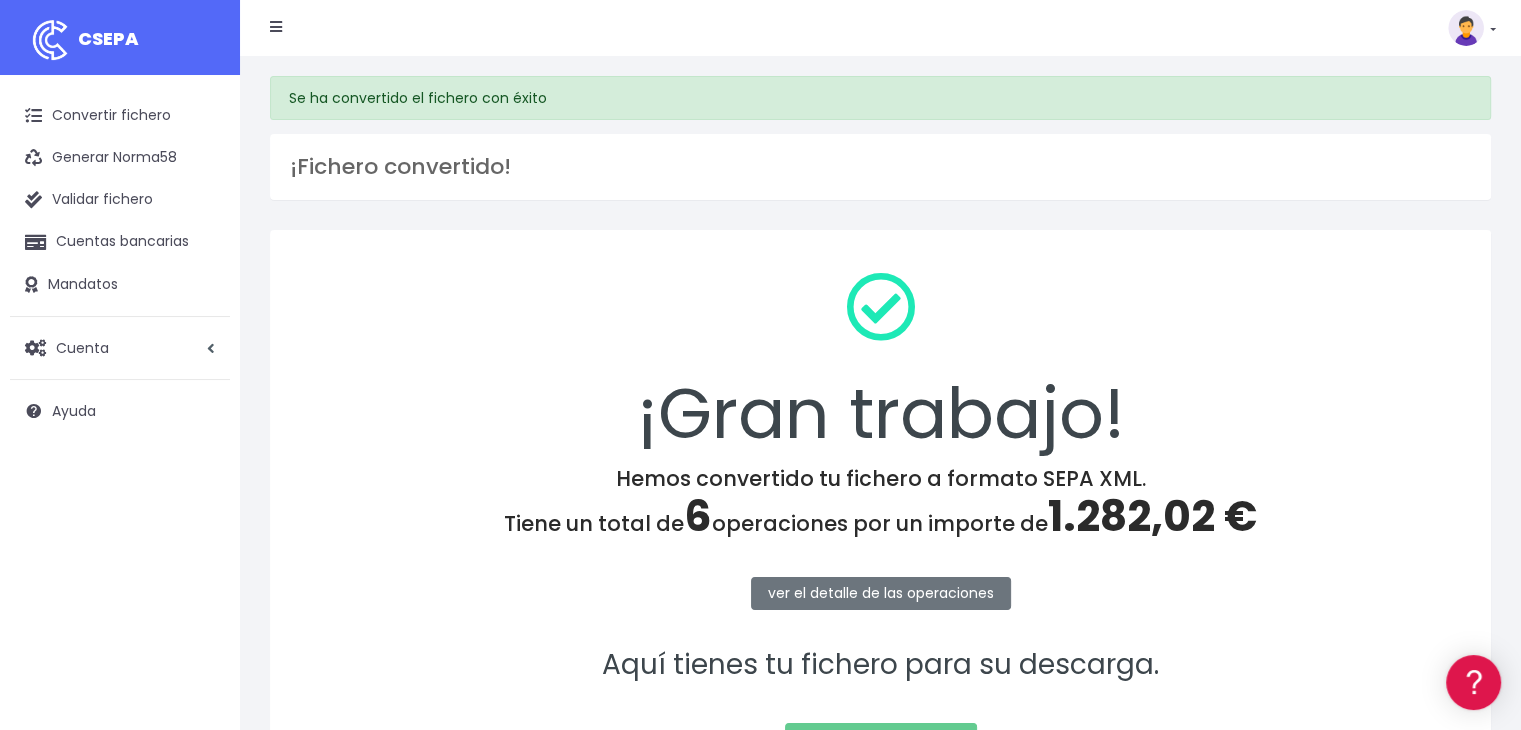 click on "CSEPA" at bounding box center (120, 37) 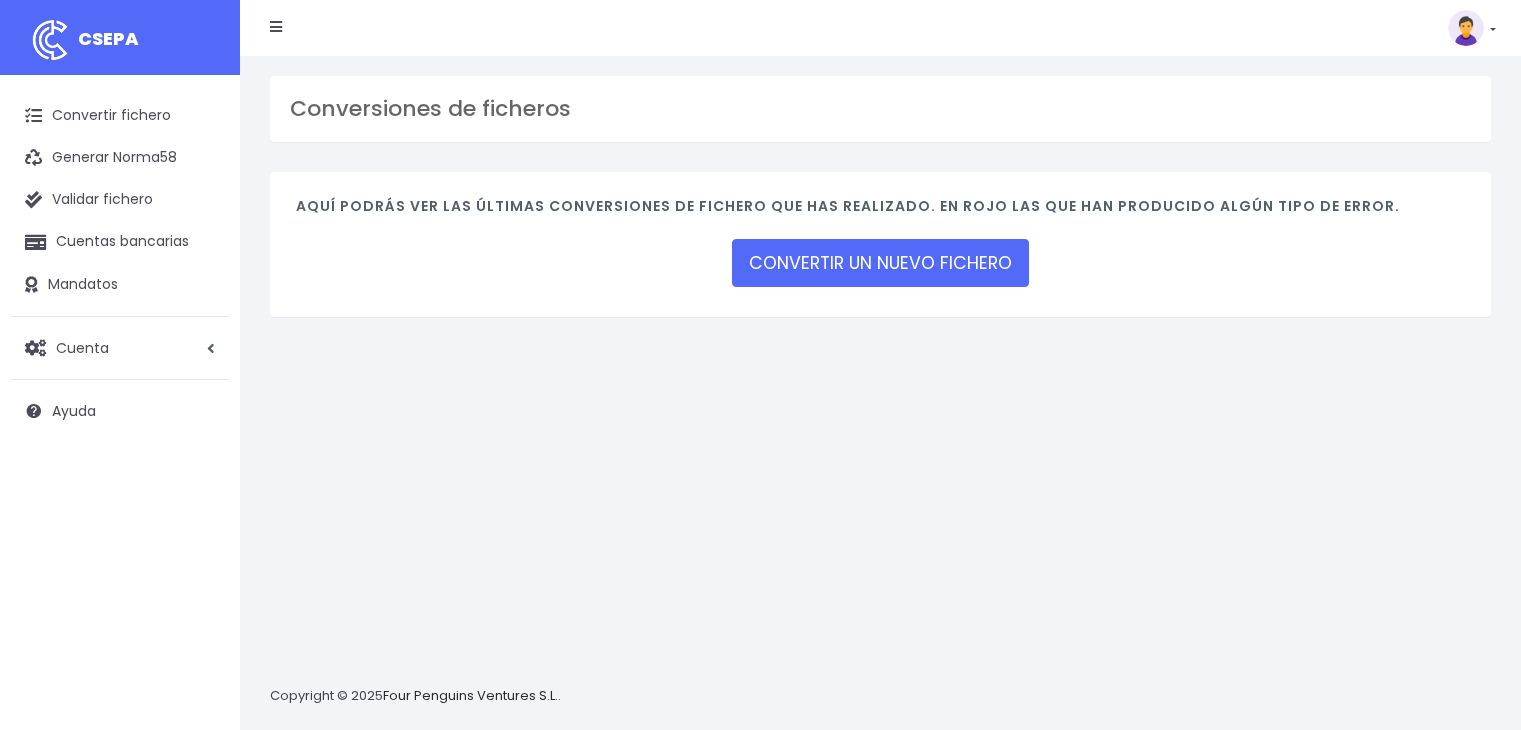 scroll, scrollTop: 0, scrollLeft: 0, axis: both 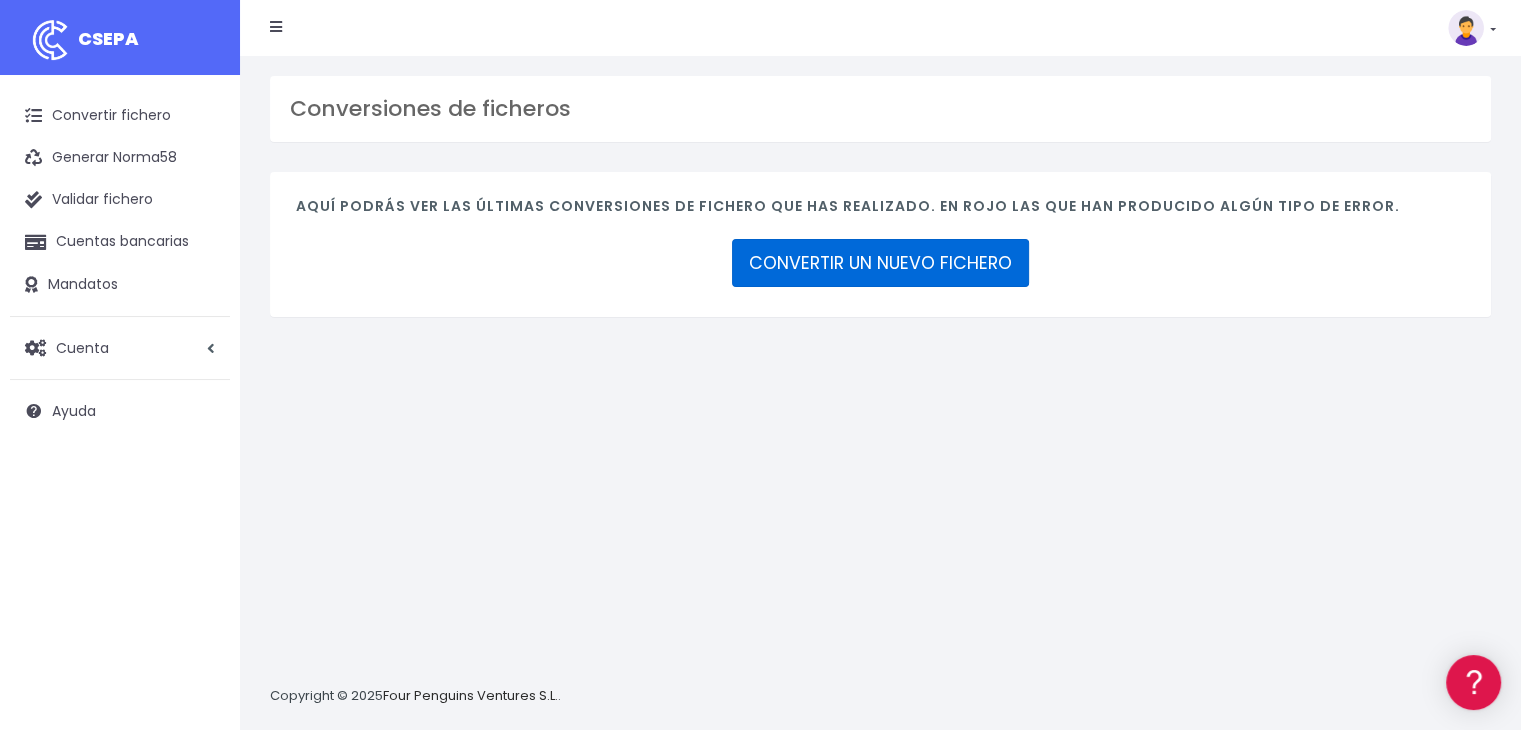 click on "CONVERTIR UN NUEVO FICHERO" at bounding box center (880, 263) 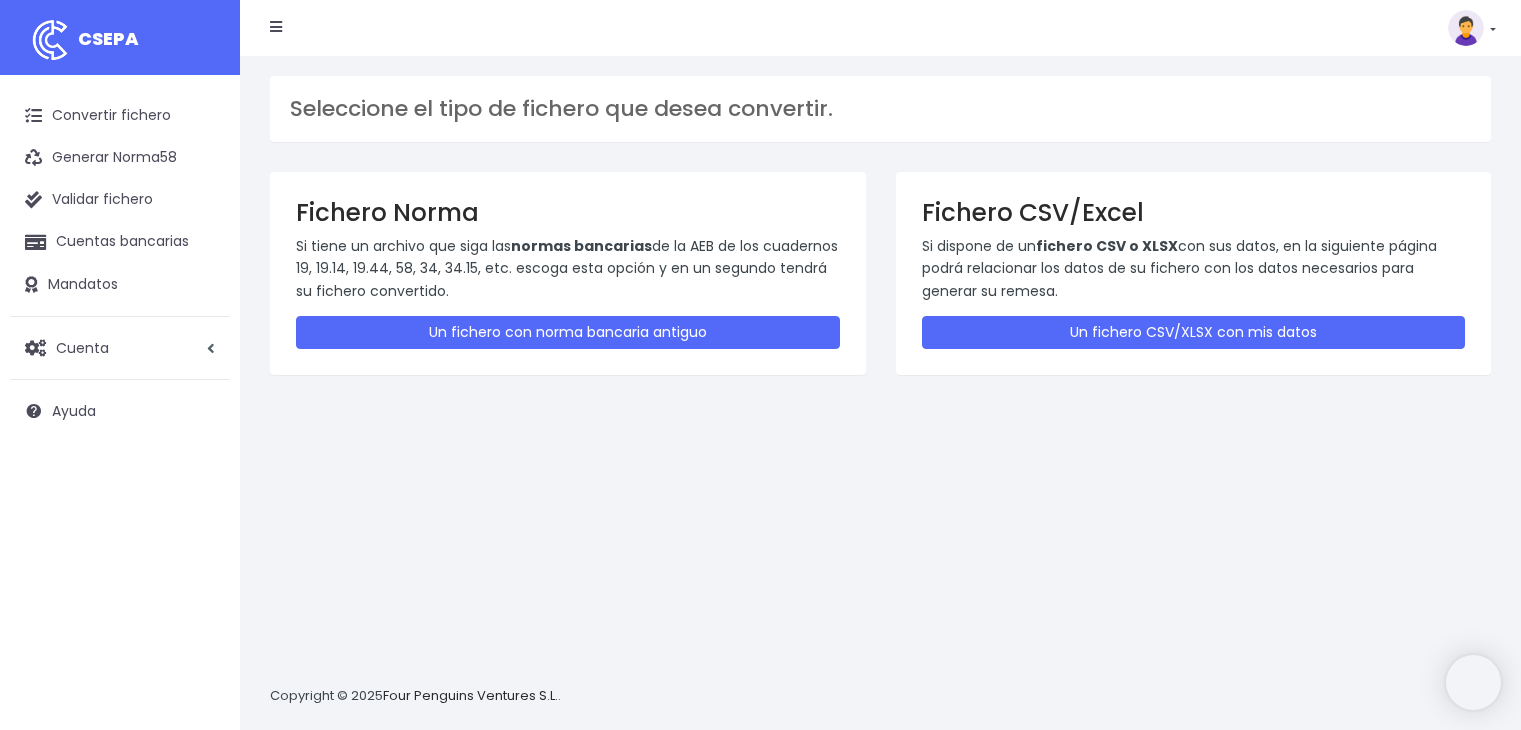 scroll, scrollTop: 0, scrollLeft: 0, axis: both 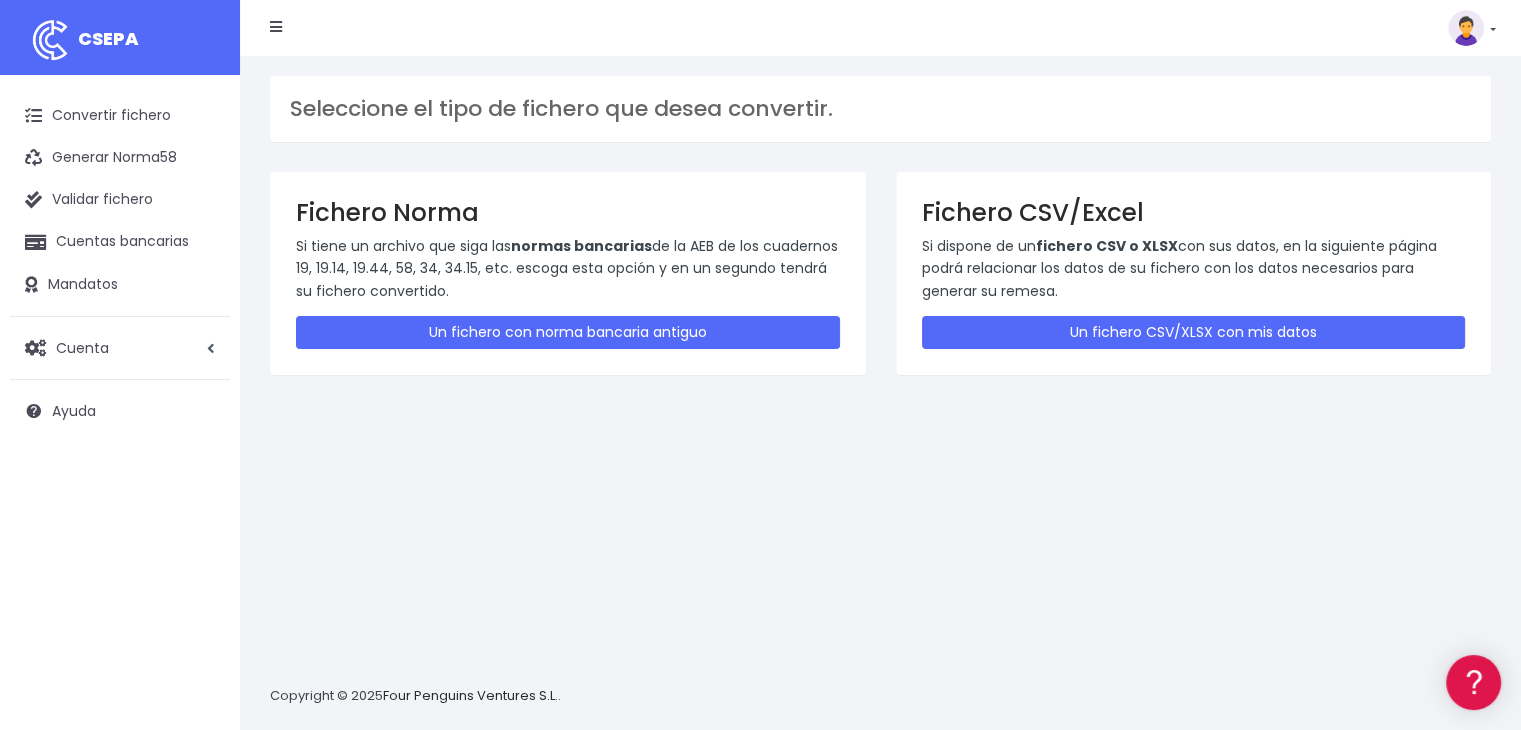 click on "Fichero CSV/Excel
Si dispone de un  fichero CSV o XLSX  con sus datos, en la siguiente página podrá relacionar los datos de su fichero con los datos necesarios para generar su remesa.
Un fichero CSV/XLSX con mis datos" at bounding box center [1194, 273] 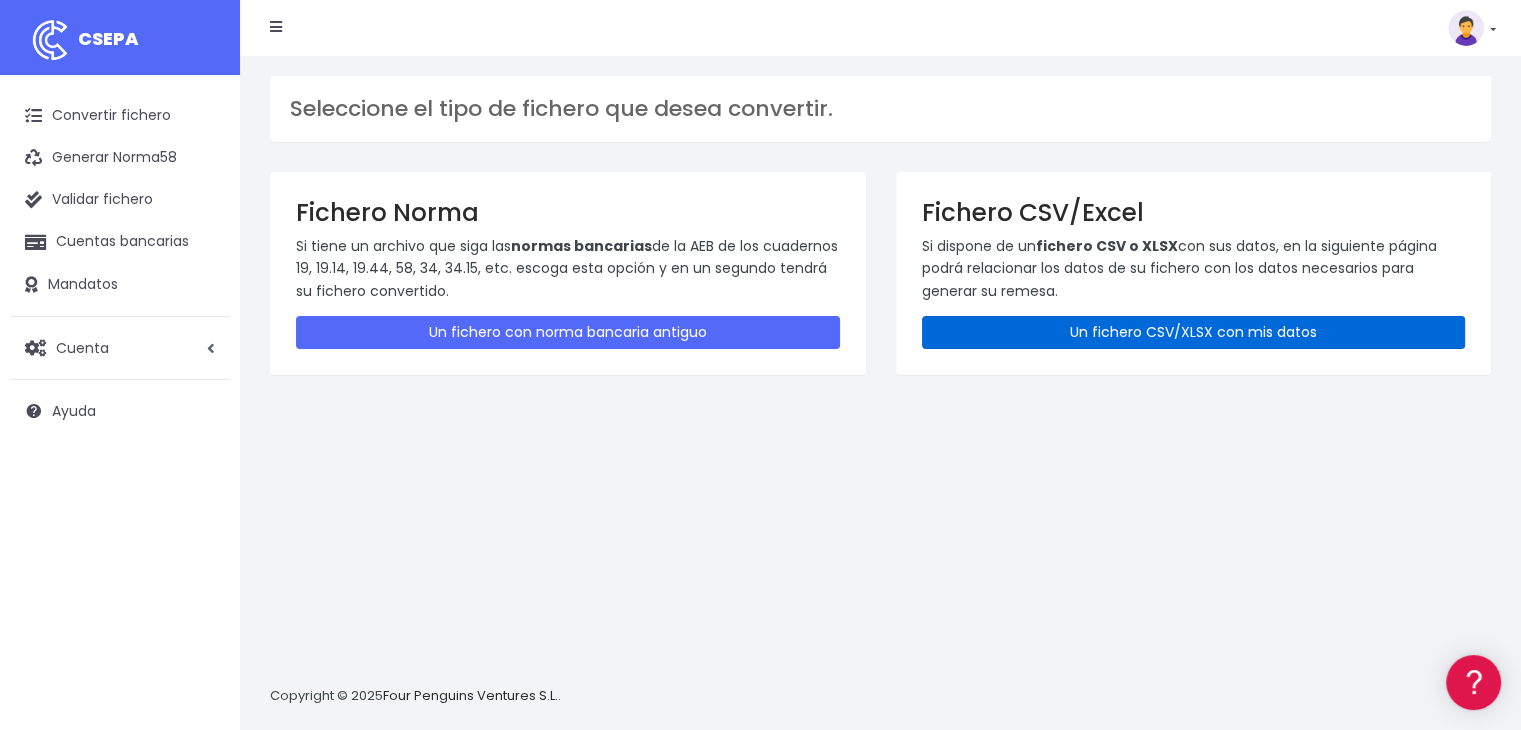 click on "Un fichero CSV/XLSX con mis datos" at bounding box center [1194, 332] 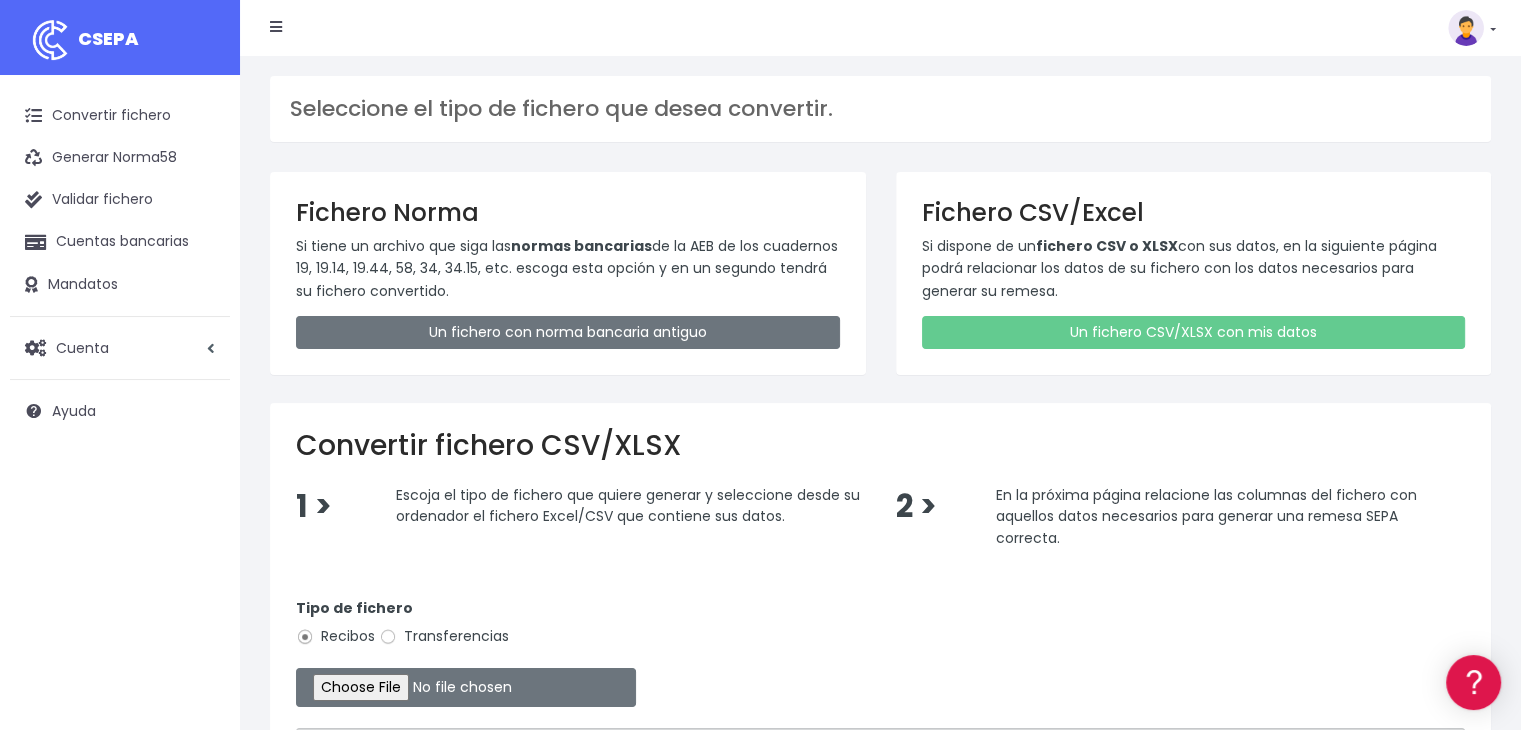 click on "Transferencias" at bounding box center (444, 636) 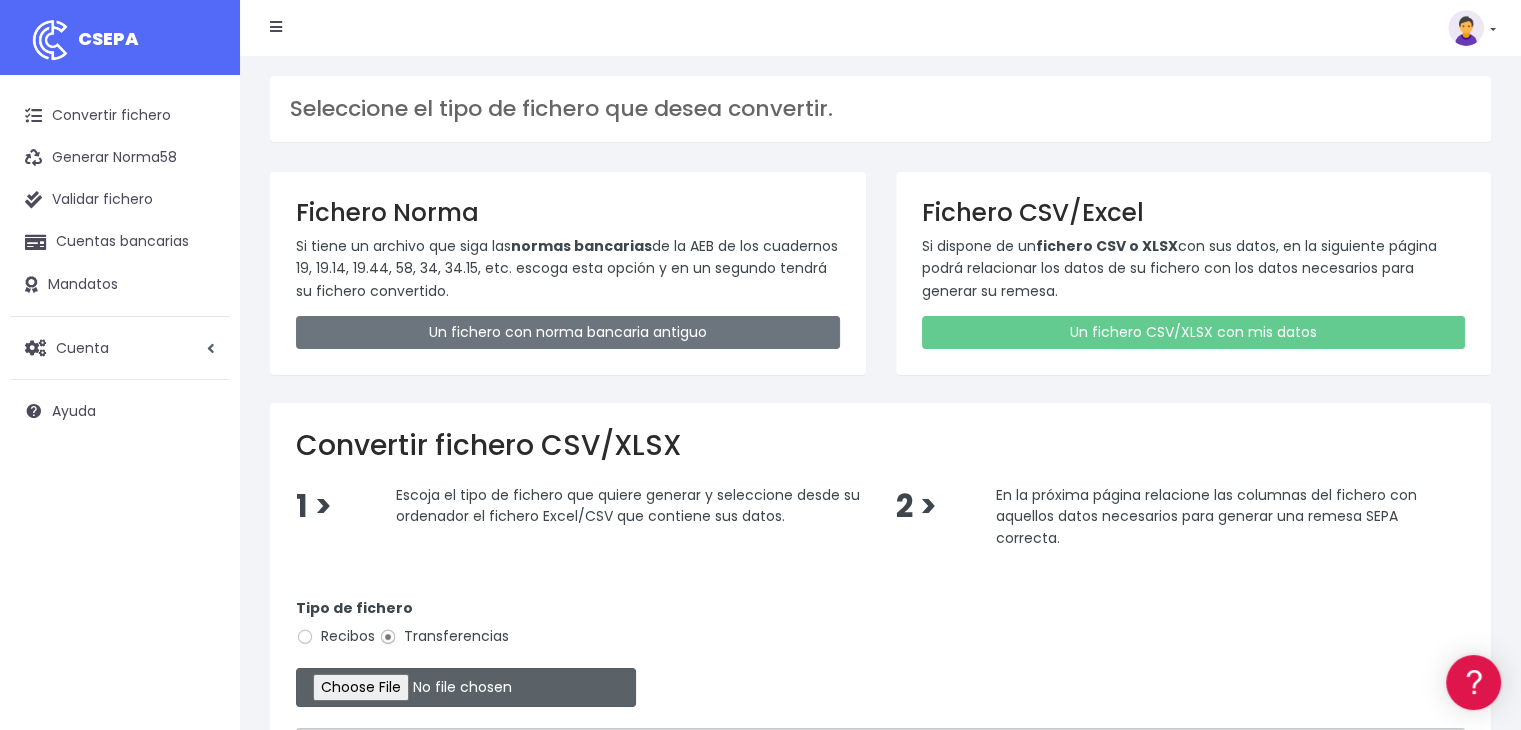 click at bounding box center [466, 687] 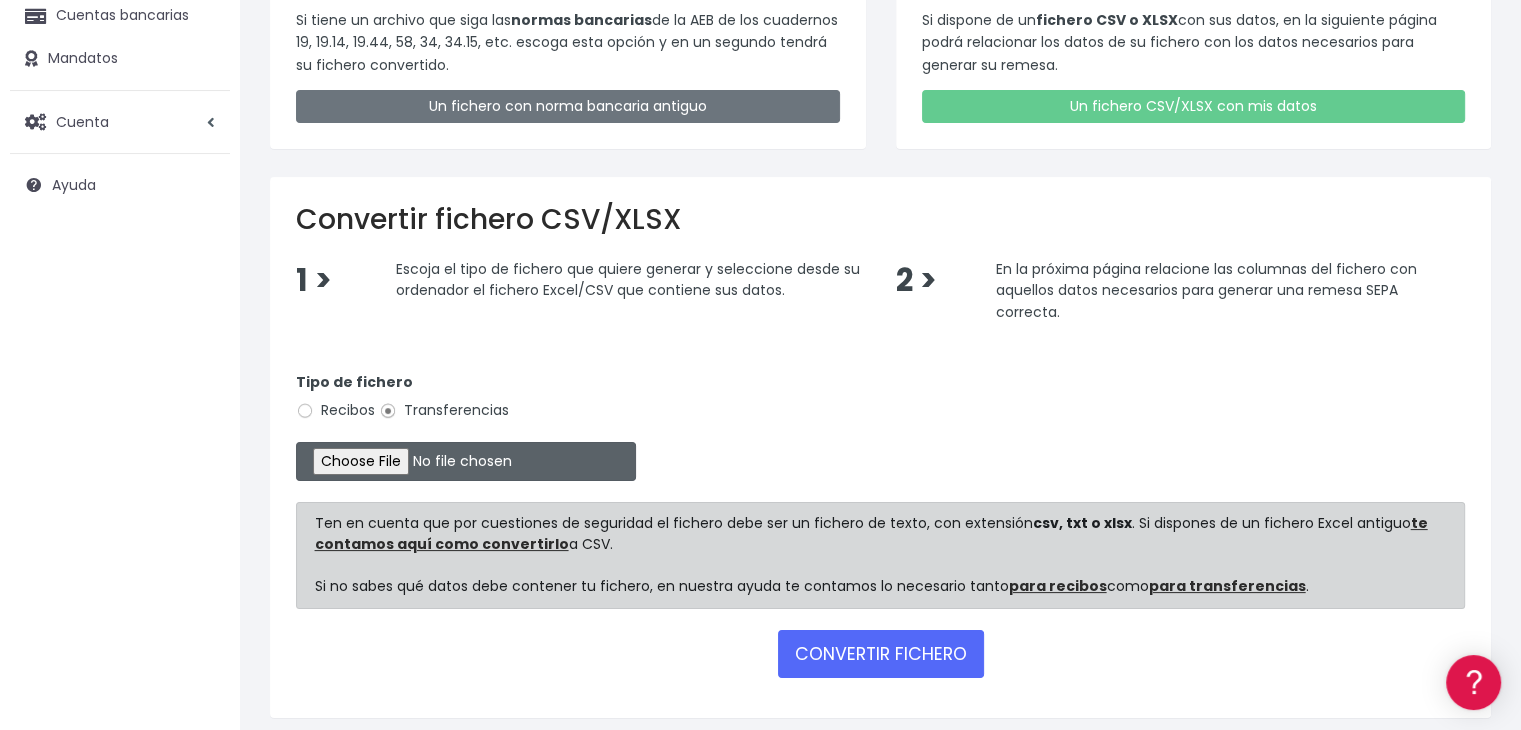 scroll, scrollTop: 298, scrollLeft: 0, axis: vertical 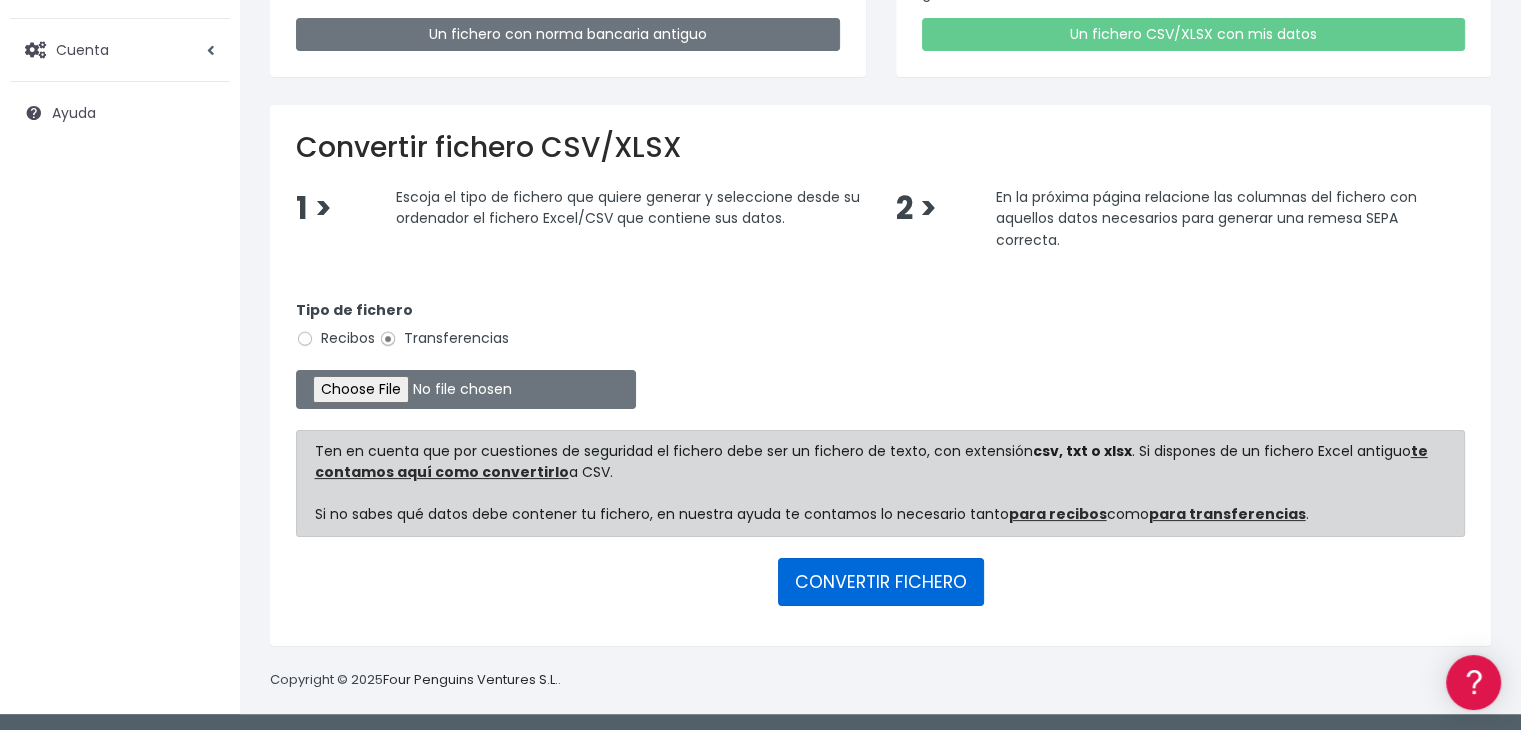 click on "CONVERTIR FICHERO" at bounding box center (881, 582) 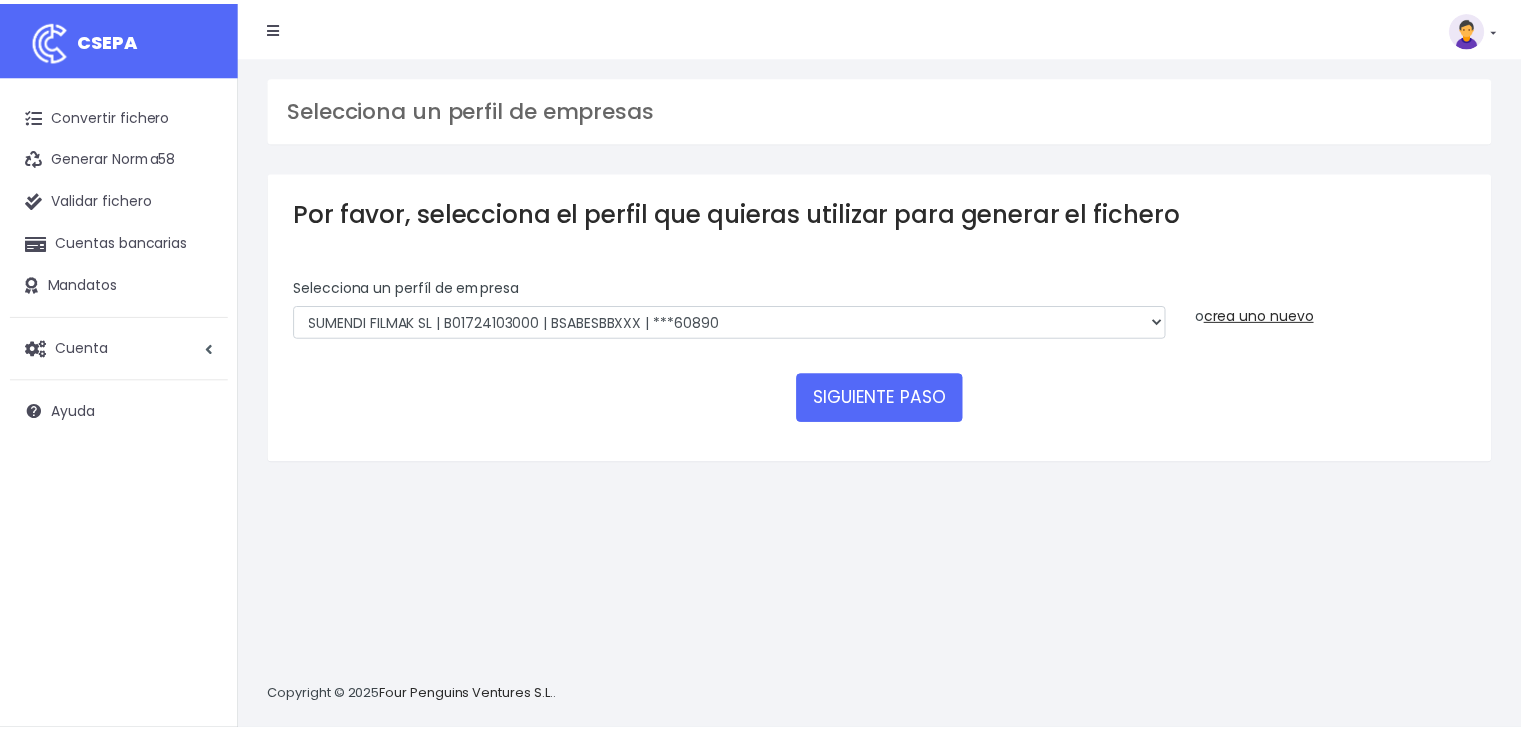 scroll, scrollTop: 0, scrollLeft: 0, axis: both 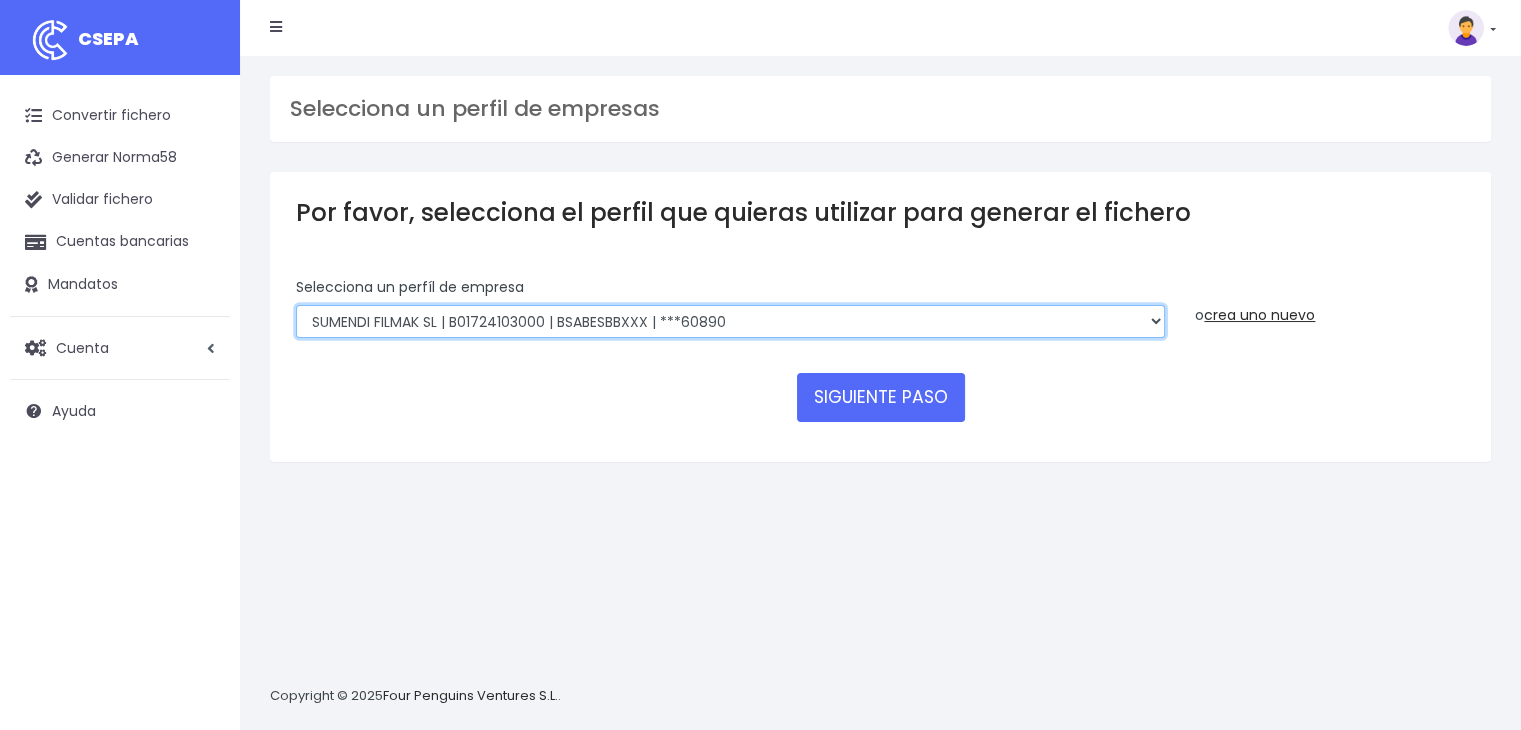 click on "MIMOSA PRODUCE SL | B44845899000 | BSABESBBXXX | ***55906
SUMENDI FILMAK SL | B01724103000 | BSABESBBXXX | ***60890" at bounding box center [730, 322] 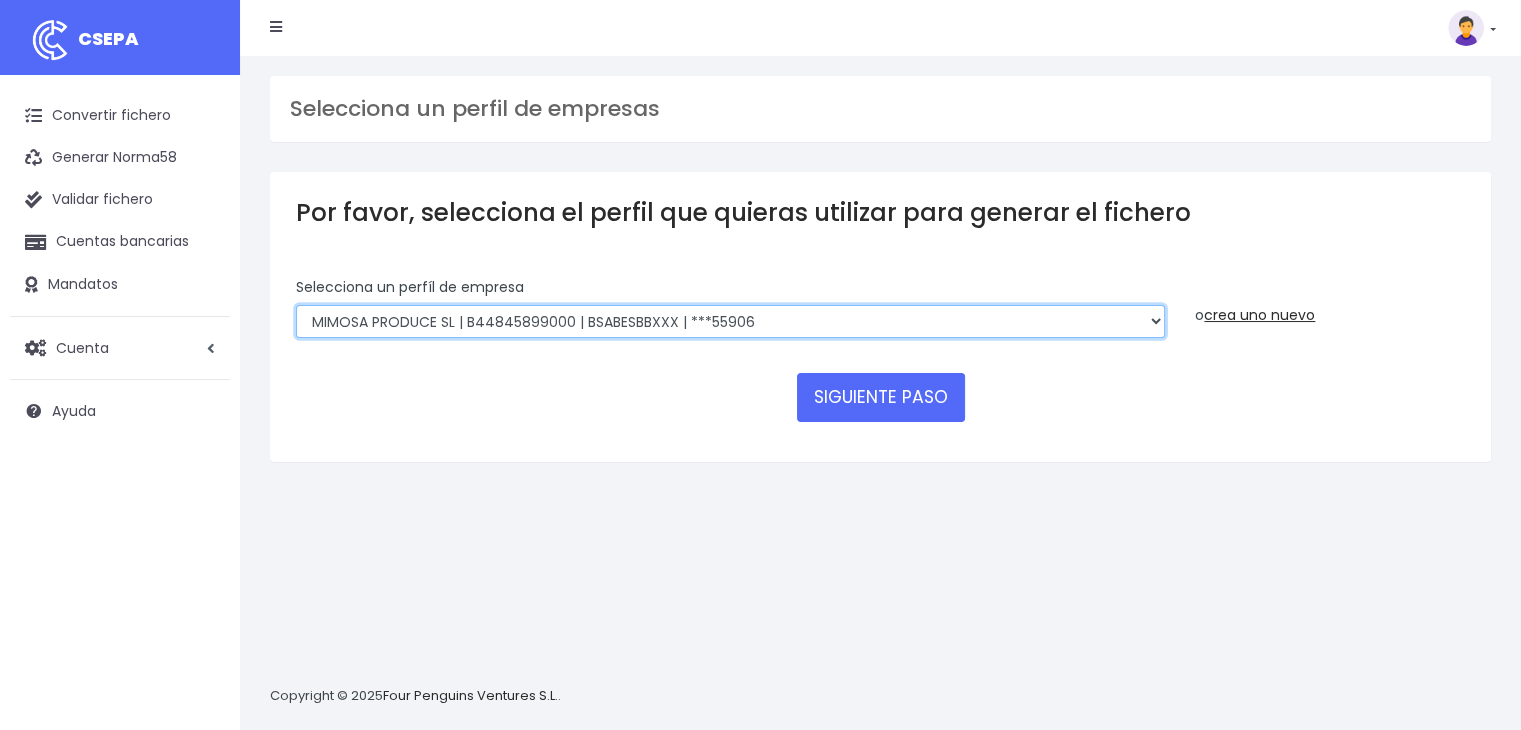 click on "MIMOSA PRODUCE SL | B44845899000 | BSABESBBXXX | ***55906
SUMENDI FILMAK SL | B01724103000 | BSABESBBXXX | ***60890" at bounding box center [730, 322] 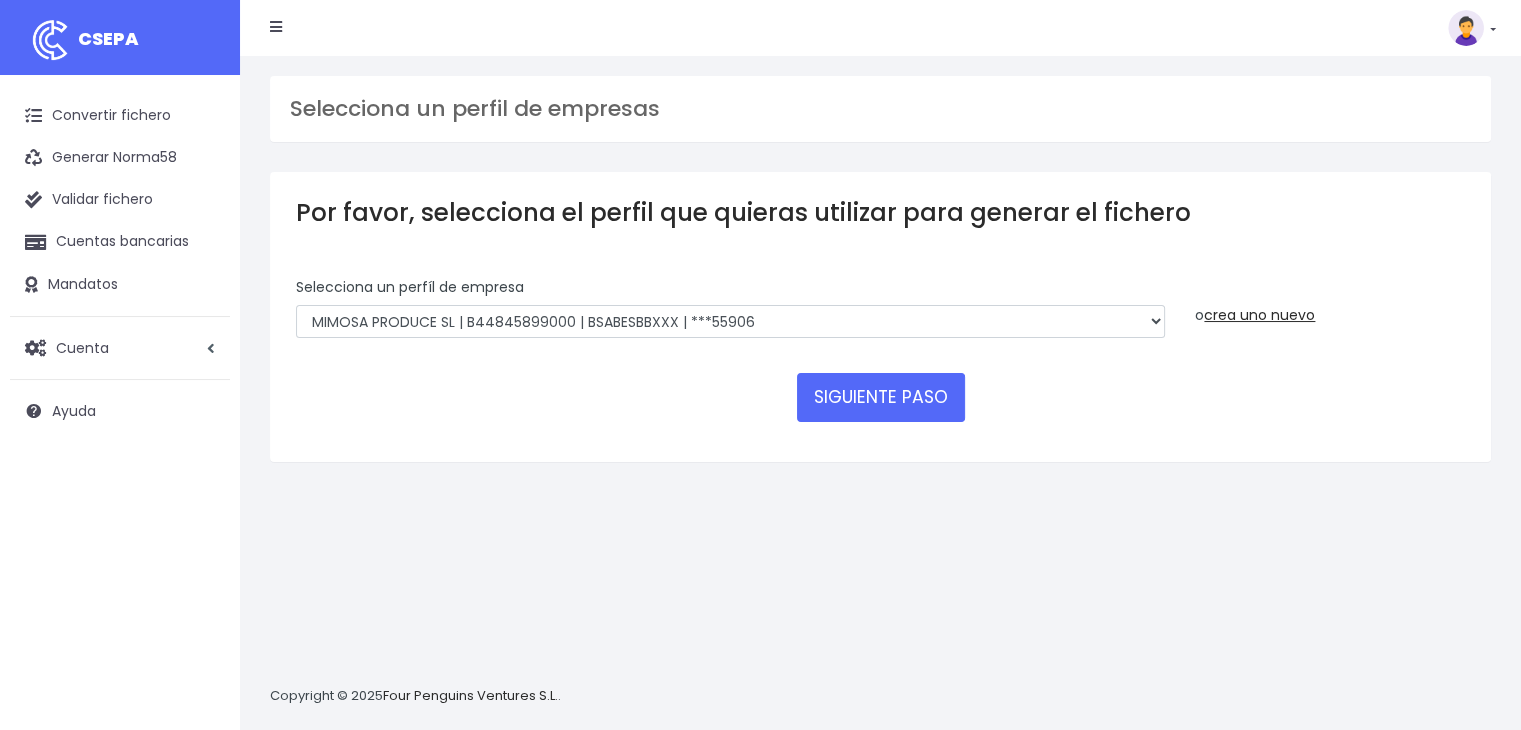 click on "Selecciona un perfíl de empresa
MIMOSA PRODUCE SL | B44845899000 | BSABESBBXXX | ***55906
SUMENDI FILMAK SL | B01724103000 | BSABESBBXXX | ***60890
o  crea uno nuevo
Razón social
IBAN
Identificador SEPA
¿Qué es esto?
o  selecciona uno existente
SIGUIENTE PASO" at bounding box center [880, 356] 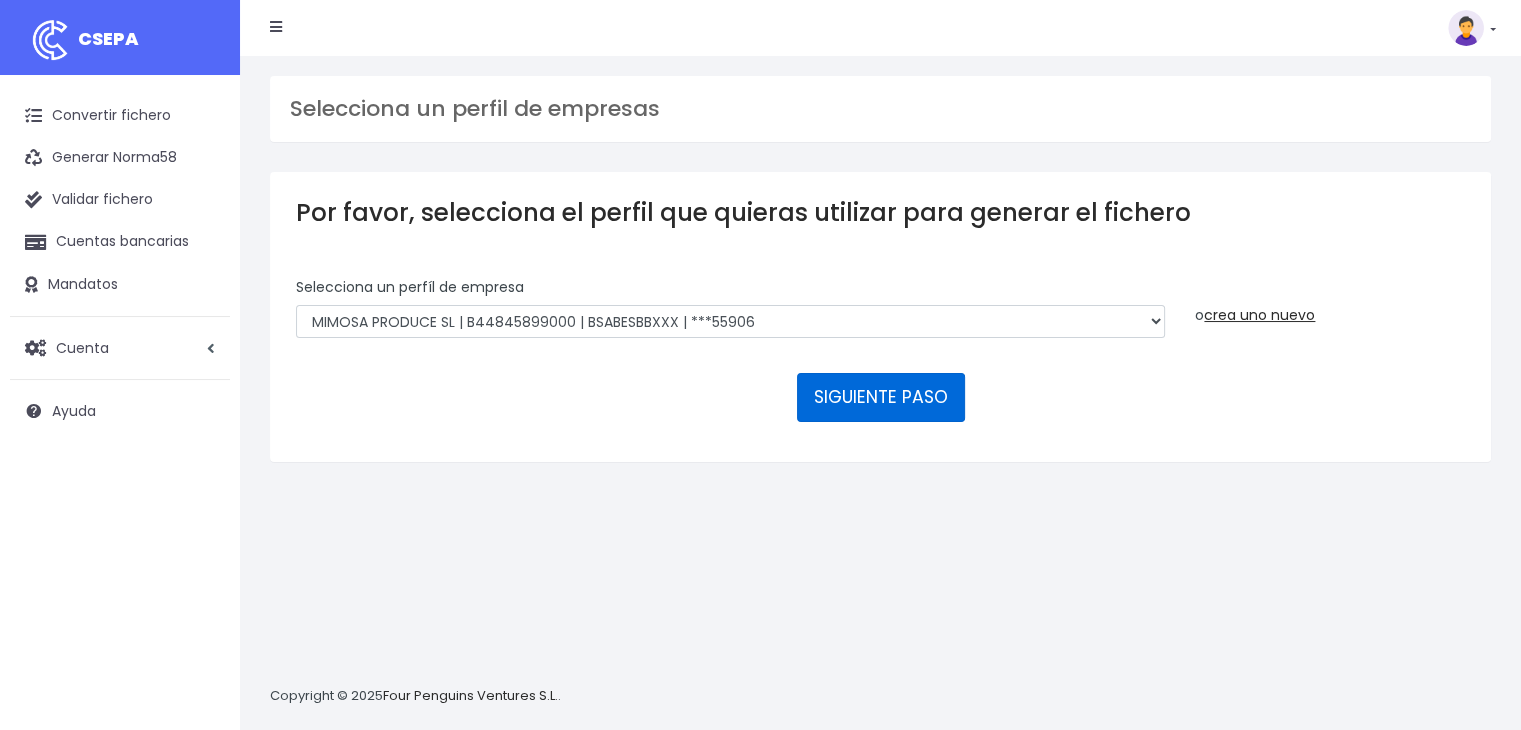 click on "SIGUIENTE PASO" at bounding box center [881, 397] 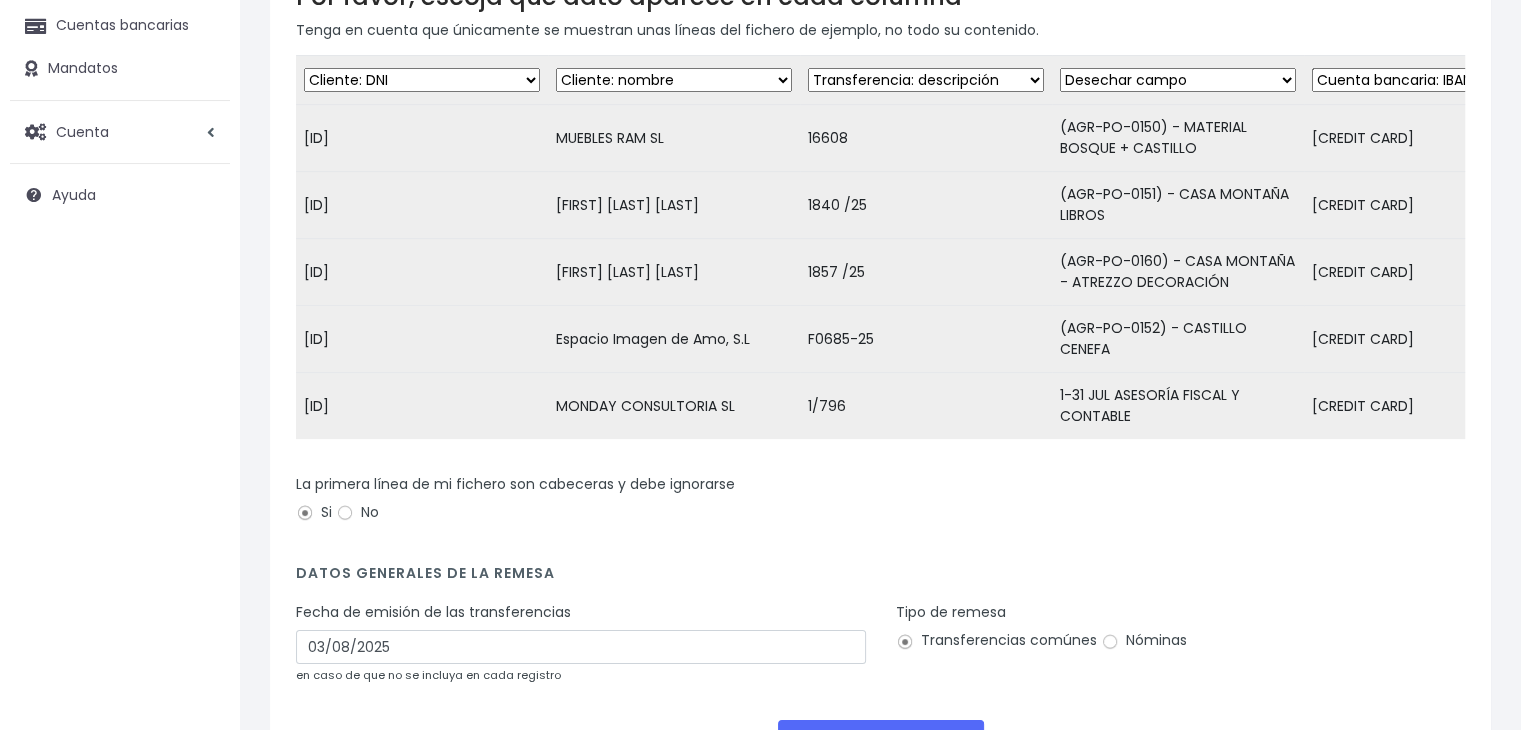 scroll, scrollTop: 414, scrollLeft: 0, axis: vertical 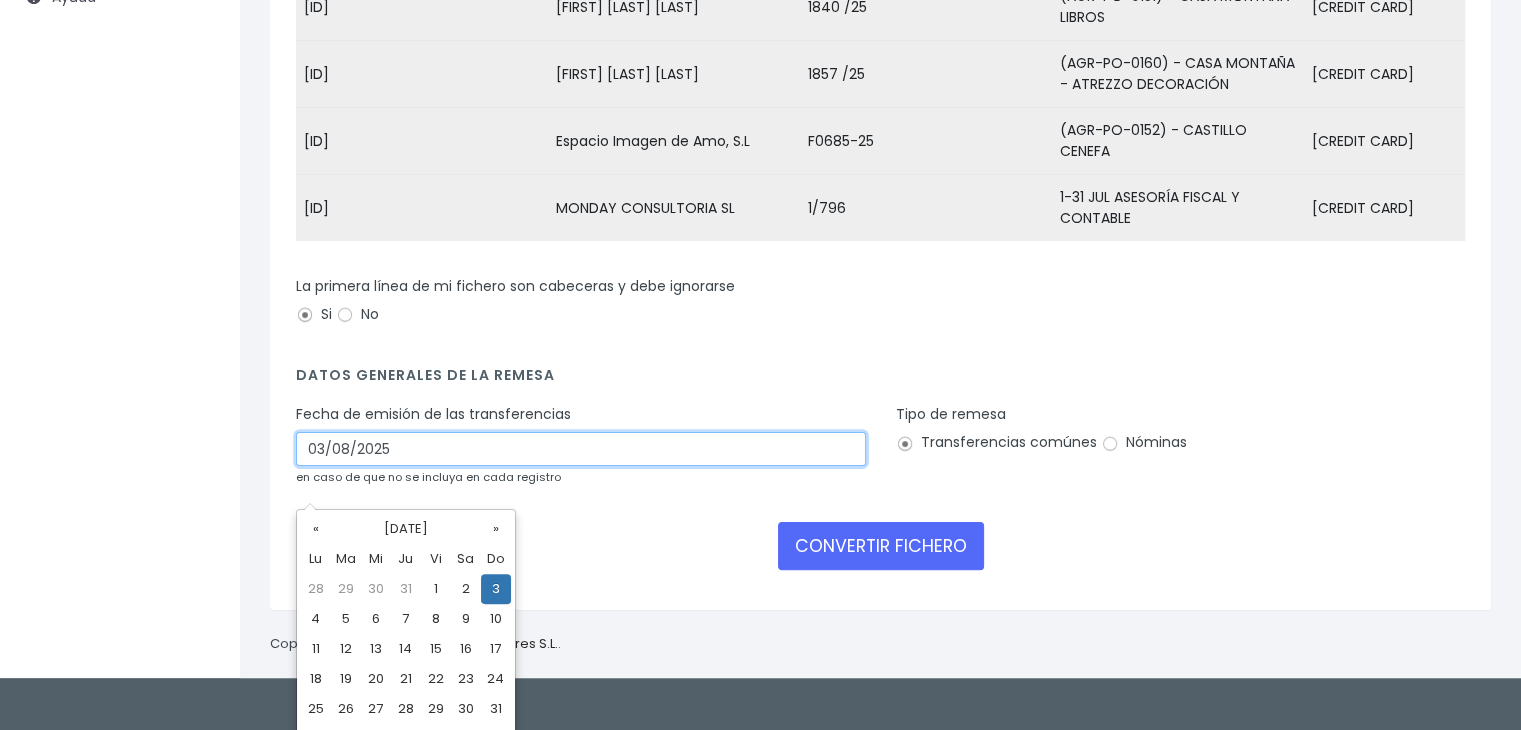 click on "03/08/2025" at bounding box center (581, 449) 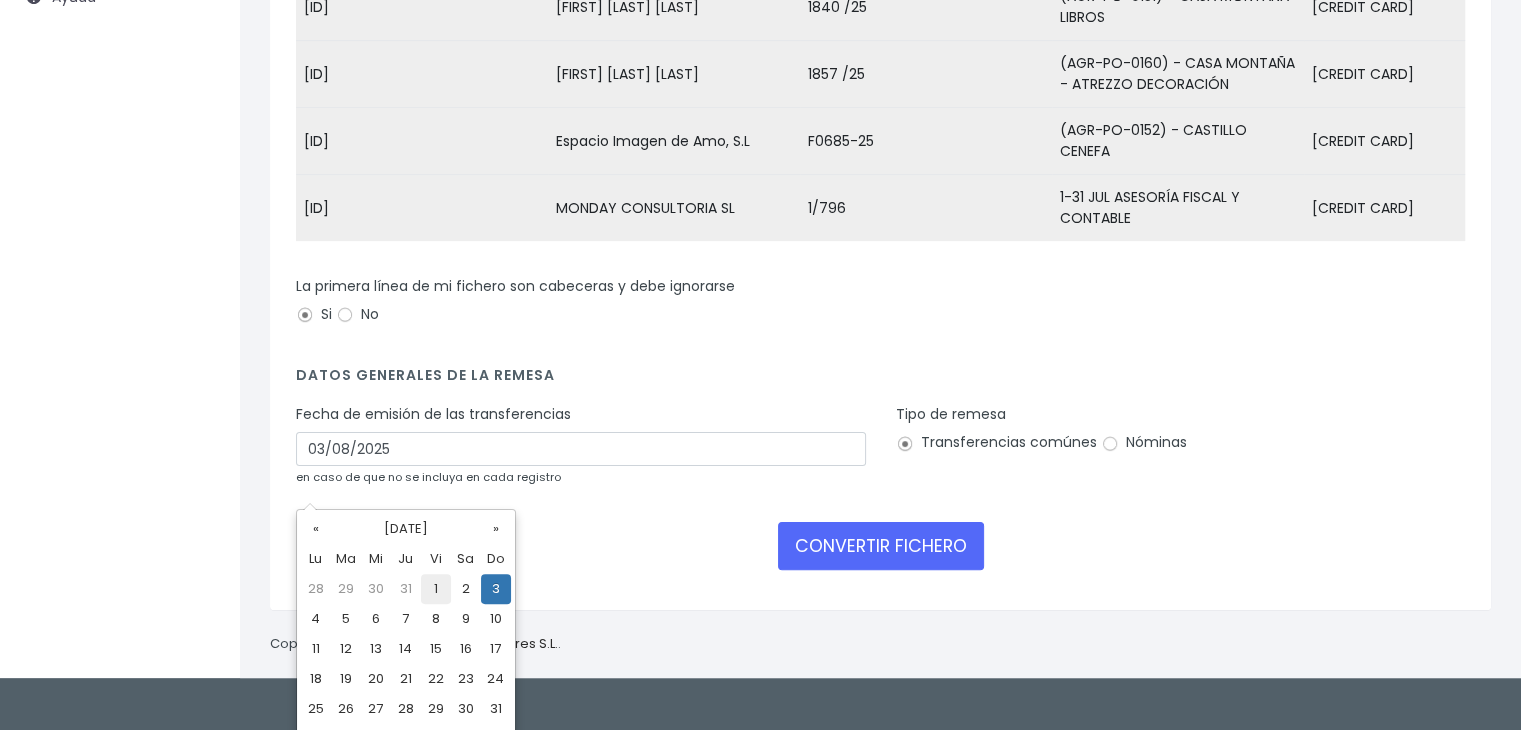 click on "1" at bounding box center [436, 589] 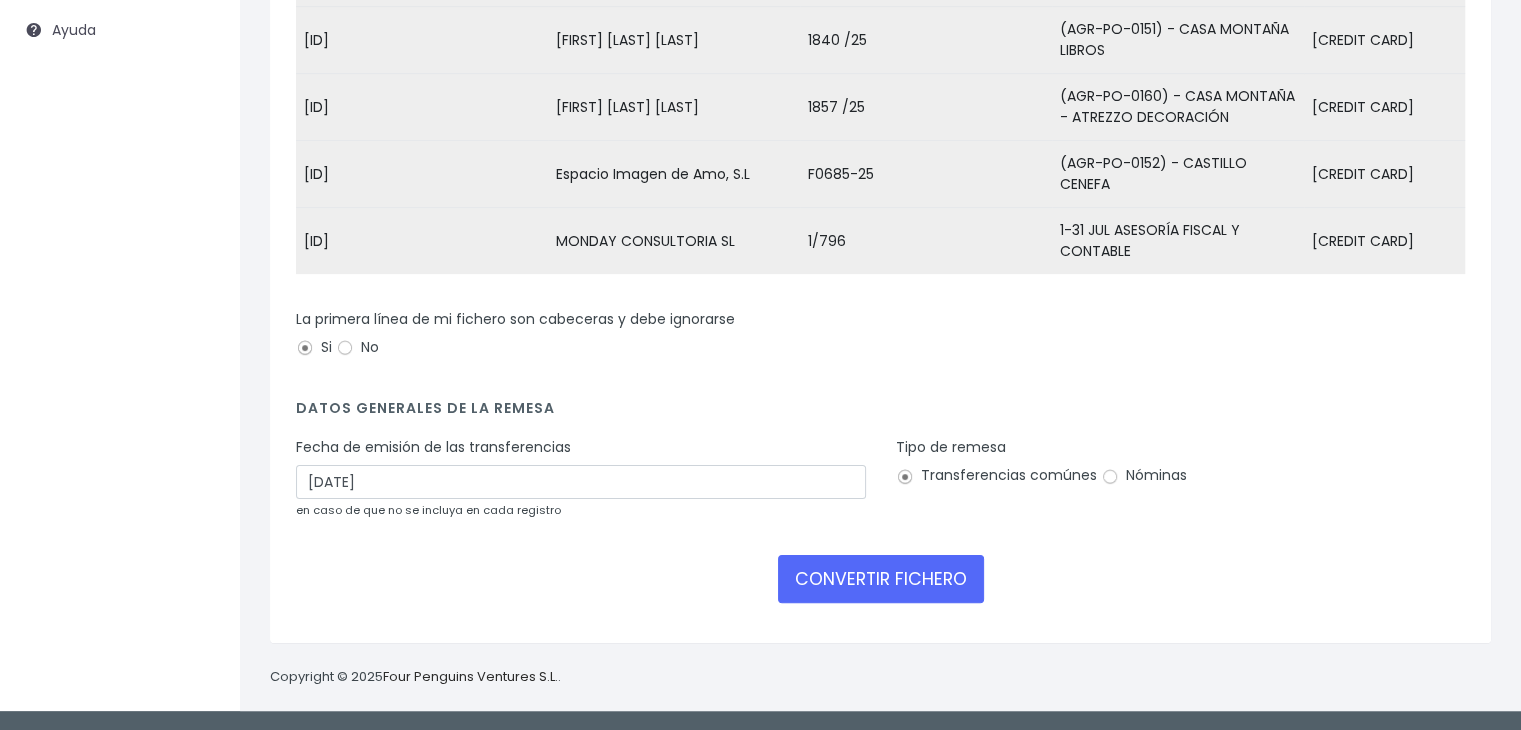click on "Datos generales de la remesa" at bounding box center [880, 413] 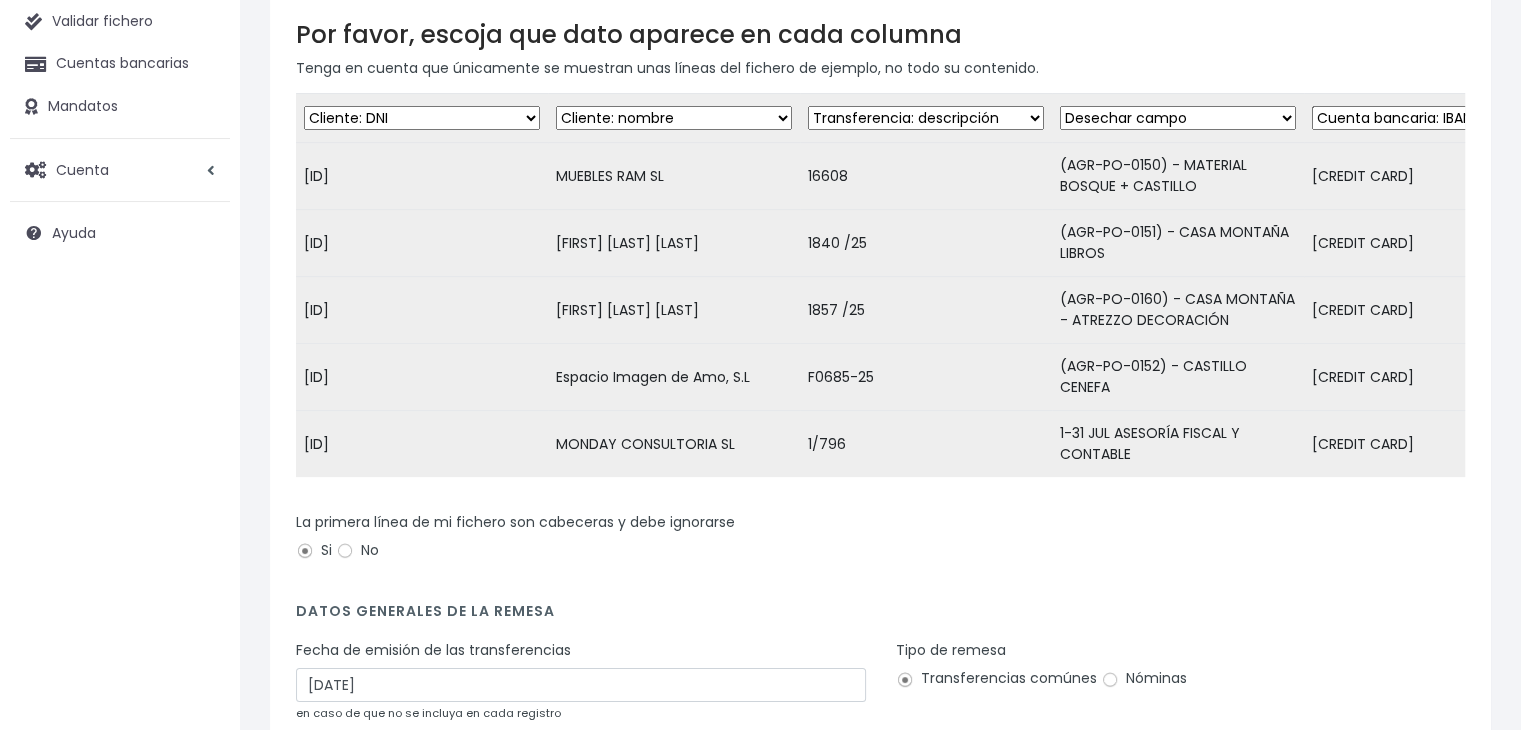 scroll, scrollTop: 414, scrollLeft: 0, axis: vertical 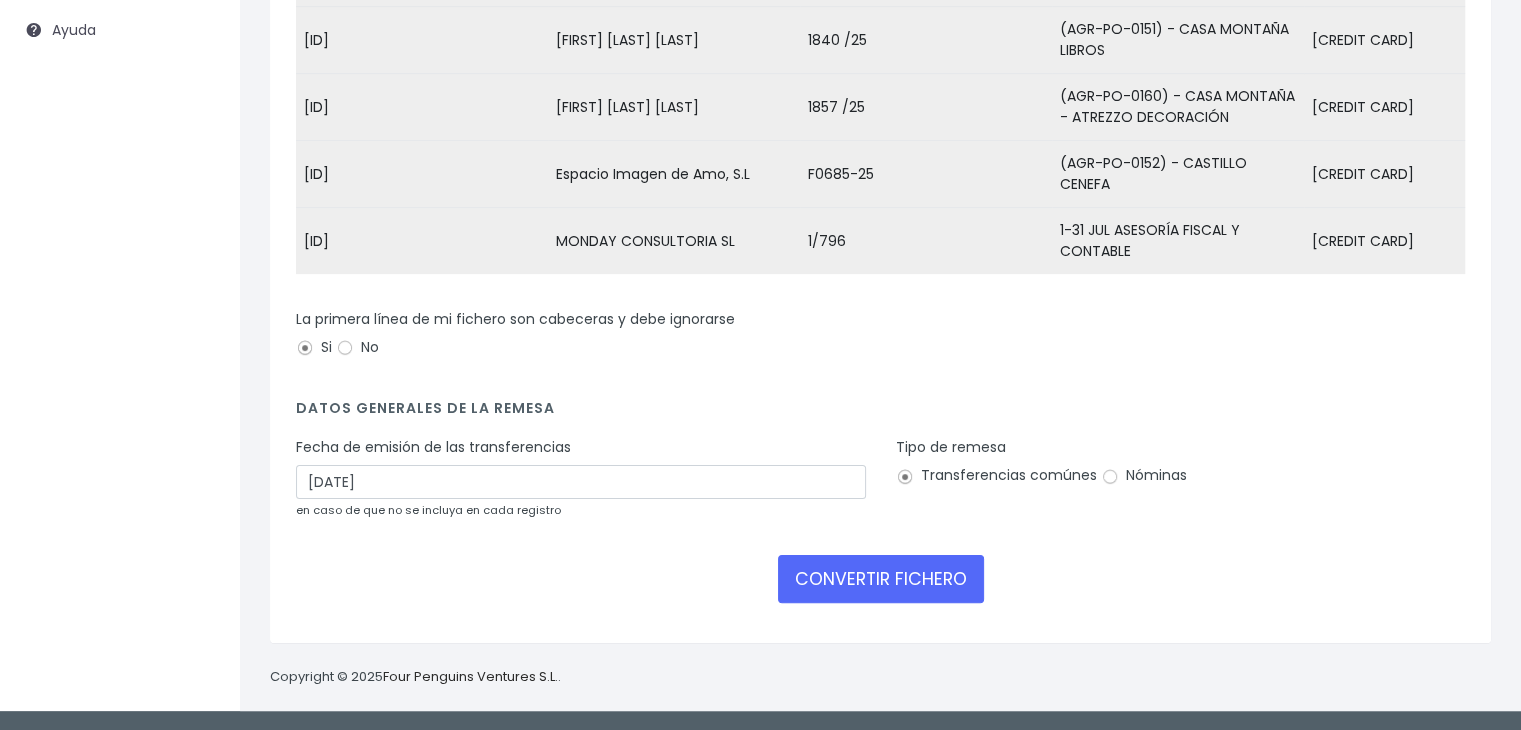 click on "Desechar campo
Cliente: [NAME]
Cliente: [ID]
Cliente: [EMAIL]
Cliente: [REFERENCE]
Cuenta bancaria: [BIC]
Cuenta bancaria: [IBAN]
Cuenta bancaria: [CREDIT CARD]
Transferencia: importe
Transferencia: fecha de cargo
Transferencia: descripción
Transferencia: identificador
Desechar campo
Cliente: [NAME]
Cliente: [ID]
Cliente: [EMAIL]
Cliente: [REFERENCE]
Cuenta bancaria: [BIC]
Cuenta bancaria: [IBAN]
Cuenta bancaria: [CREDIT CARD]
Transferencia: importe
Transferencia: fecha de cargo
Transferencia: descripción
Transferencia: identificador
Desechar campo
Cliente: [NAME]
Cliente: [ID]
Cliente: [EMAIL]
Cliente: [REFERENCE]
Cuenta bancaria: [BIC]
Cuenta bancaria: [IBAN]
Cuenta bancaria: [CREDIT CARD]" at bounding box center [880, 253] 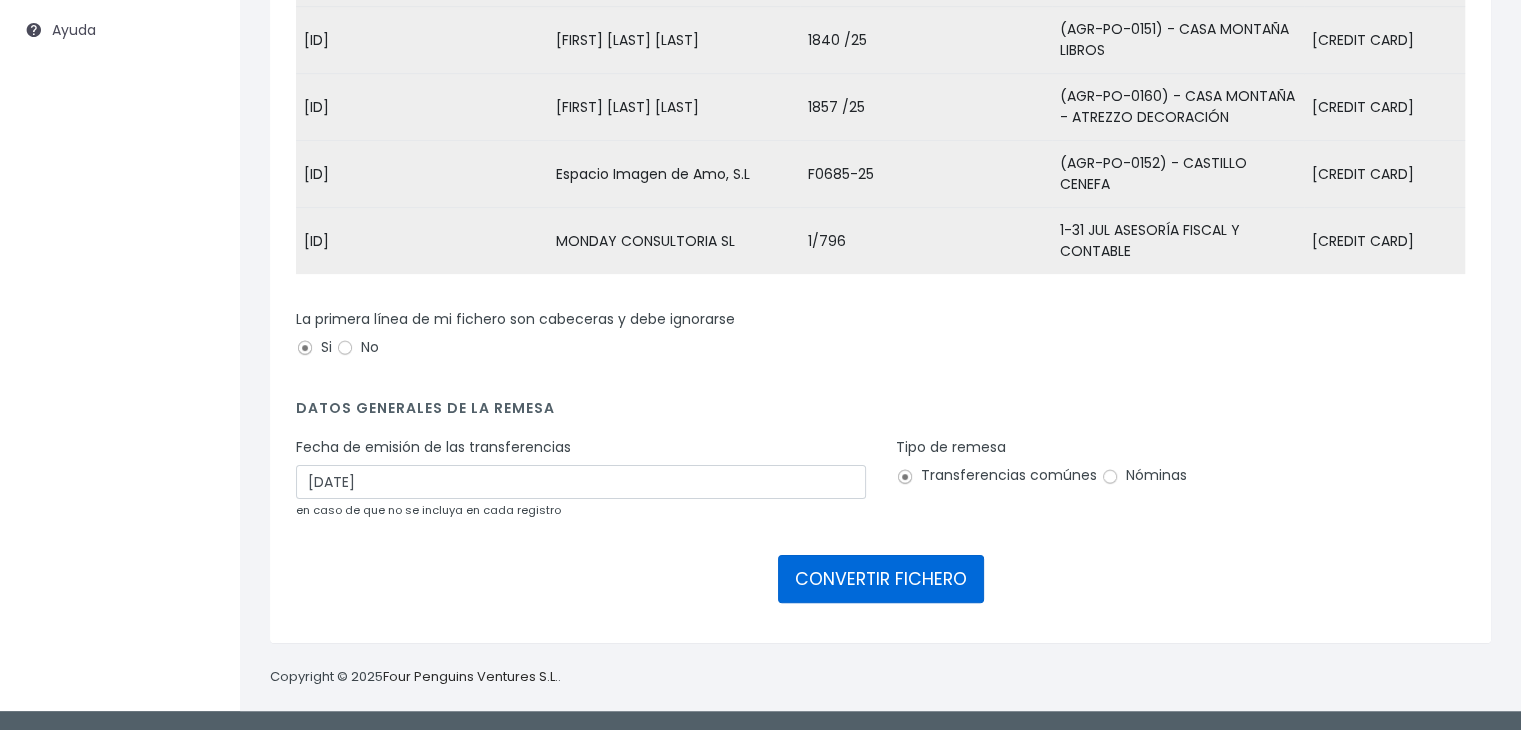 click on "CONVERTIR FICHERO" at bounding box center [881, 579] 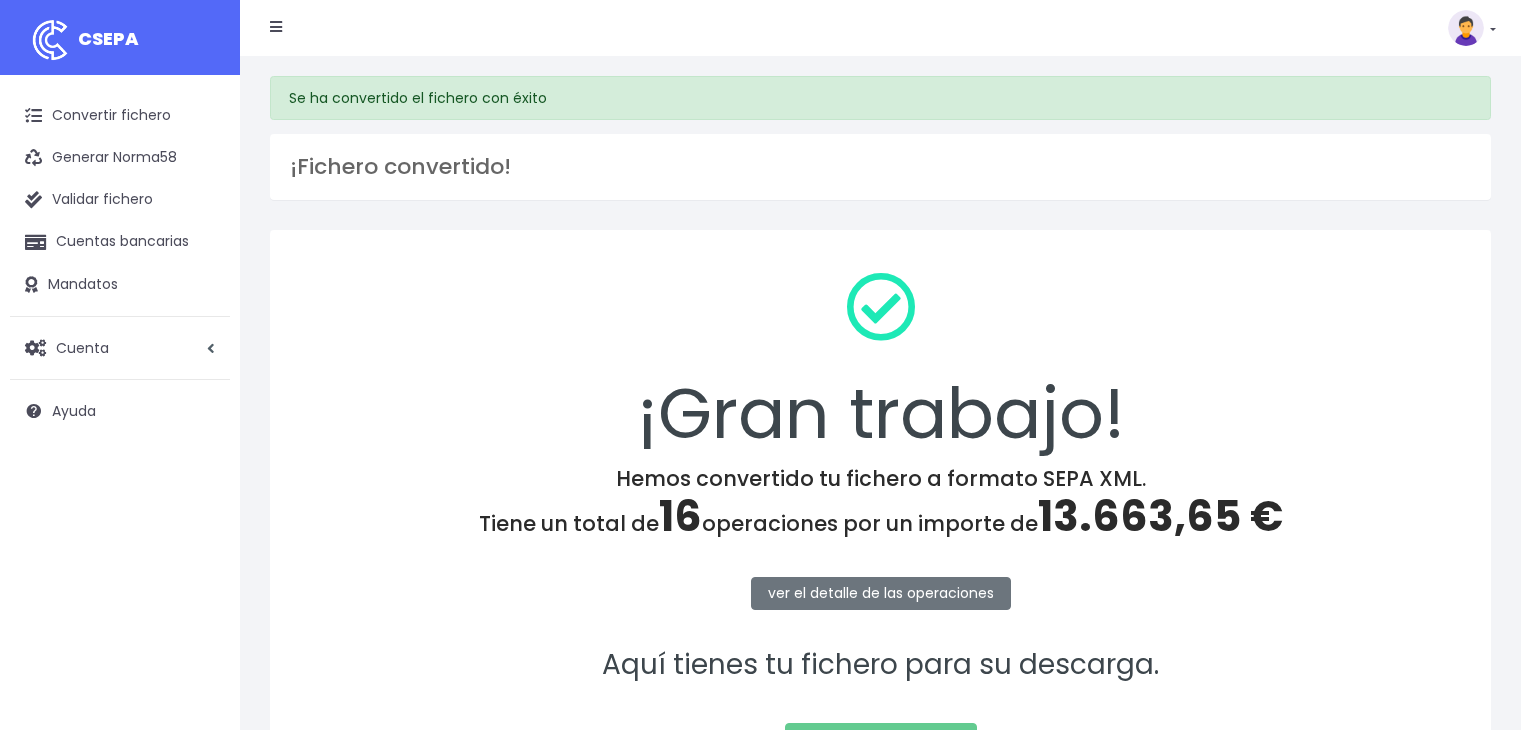 scroll, scrollTop: 0, scrollLeft: 0, axis: both 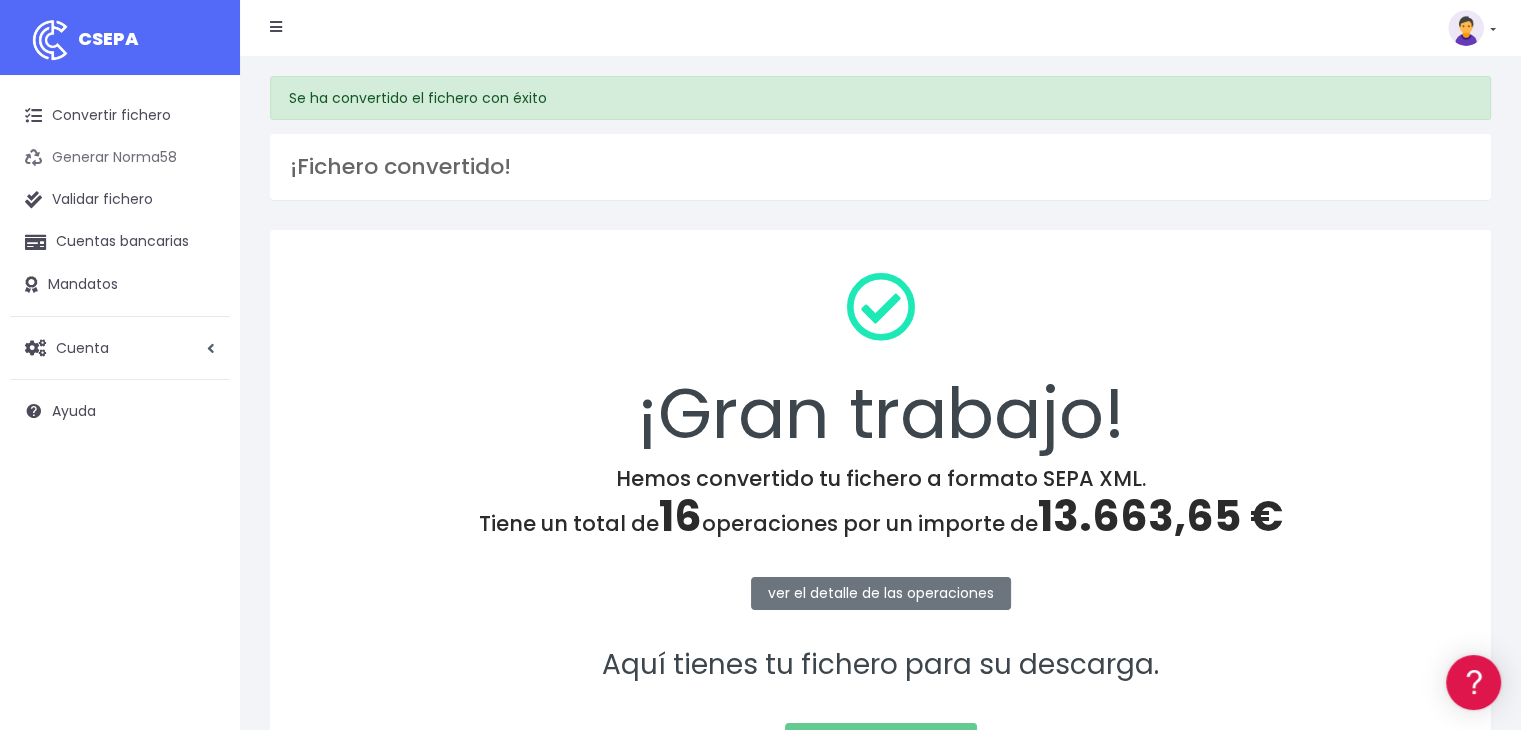 click on "Generar Norma58" at bounding box center (120, 158) 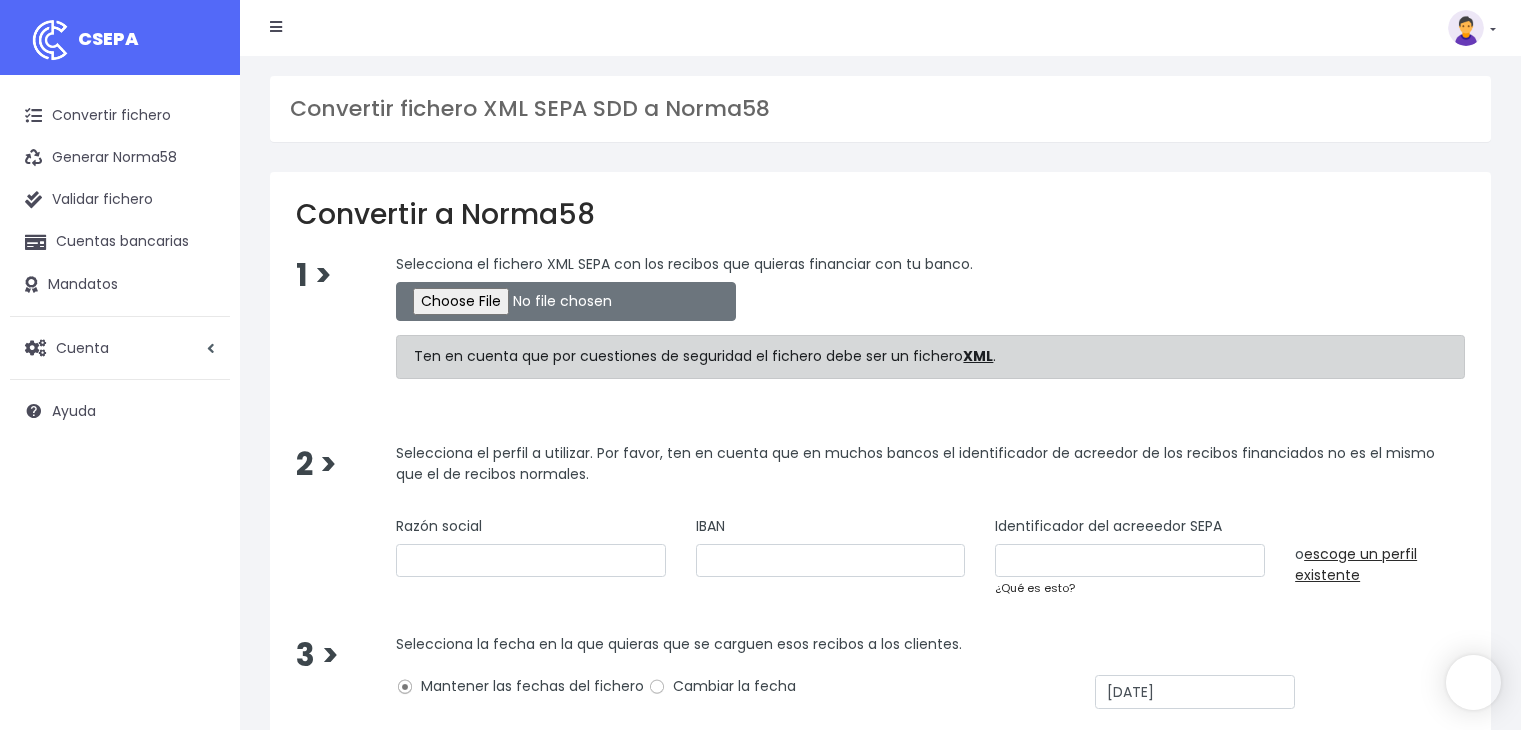 scroll, scrollTop: 0, scrollLeft: 0, axis: both 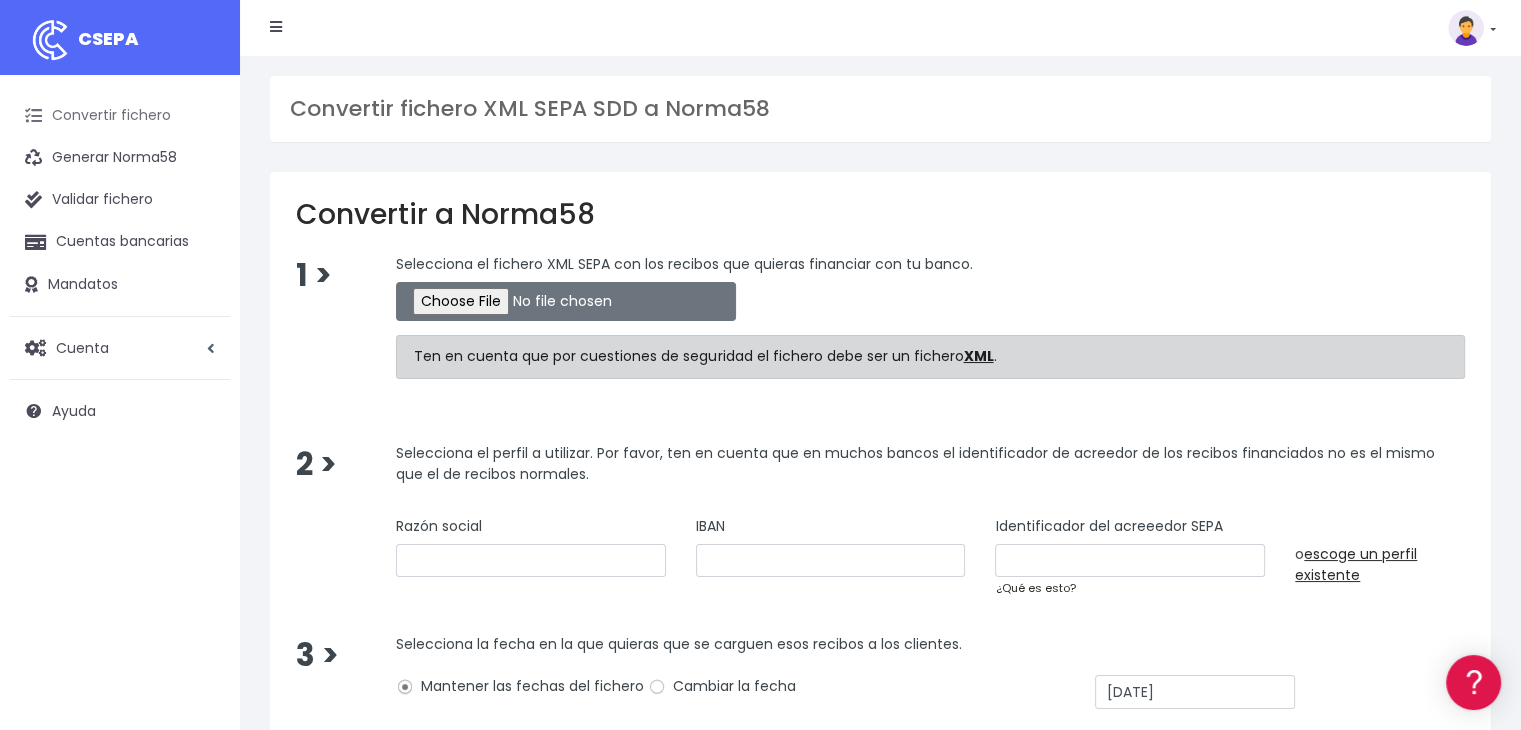 click on "Convertir fichero" at bounding box center [120, 116] 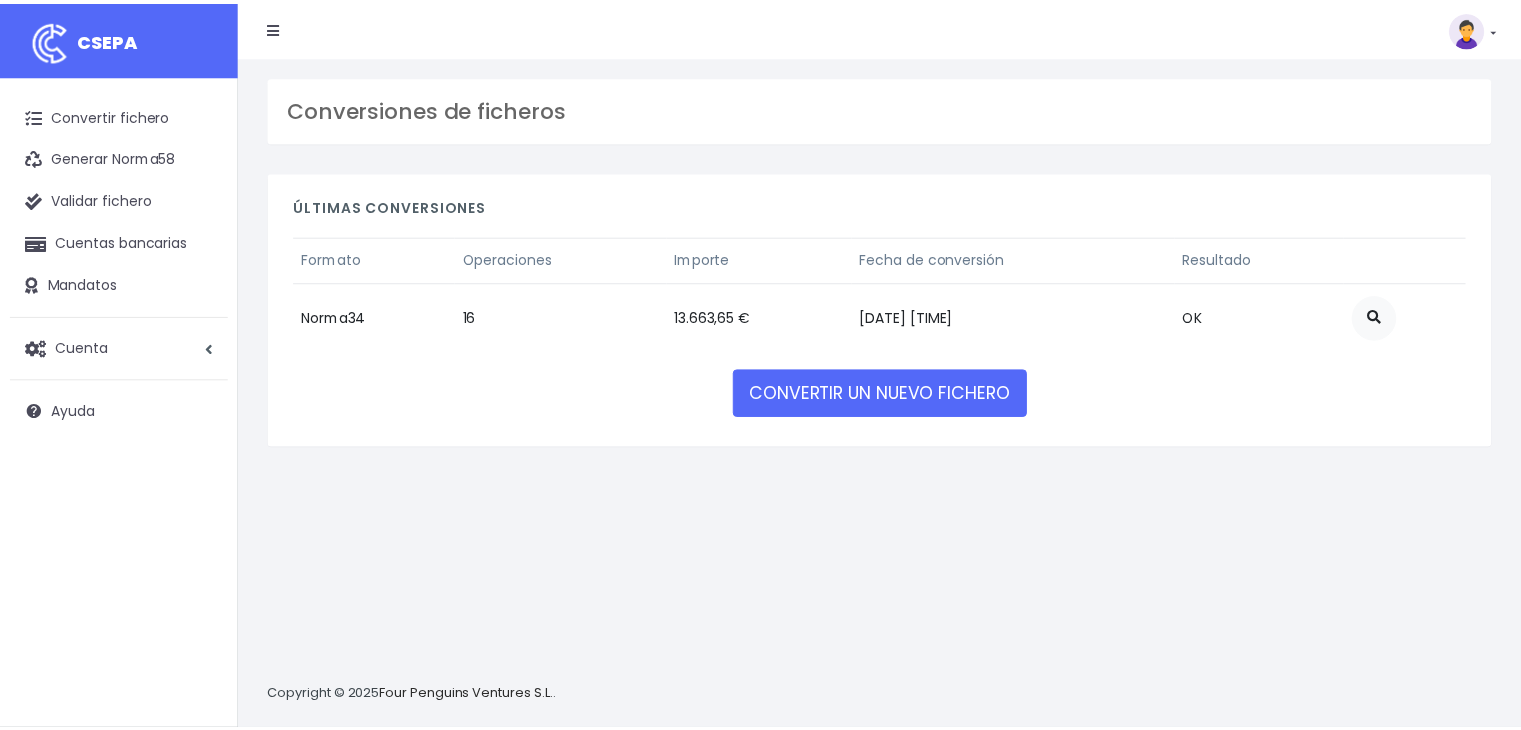 scroll, scrollTop: 0, scrollLeft: 0, axis: both 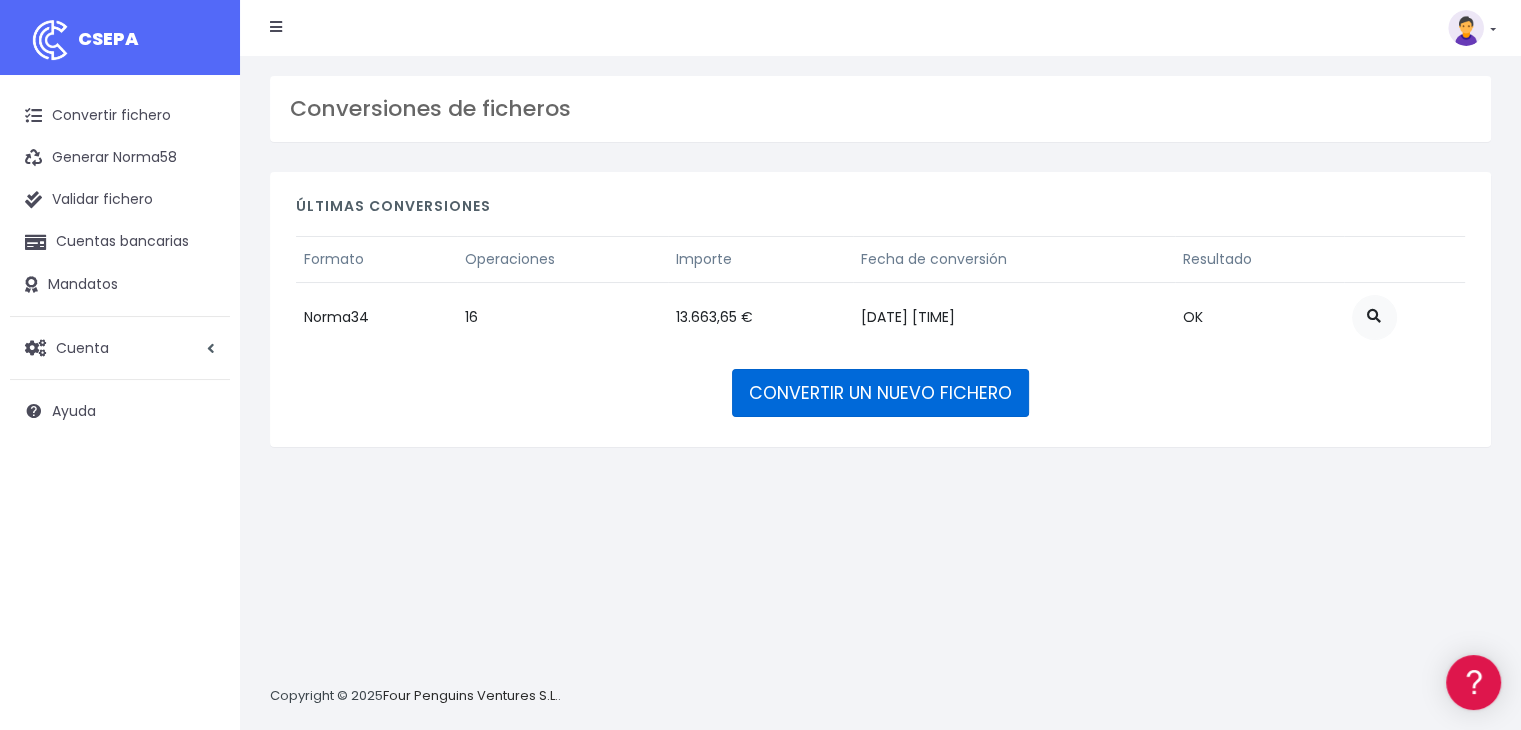 click on "CONVERTIR UN NUEVO FICHERO" at bounding box center (880, 393) 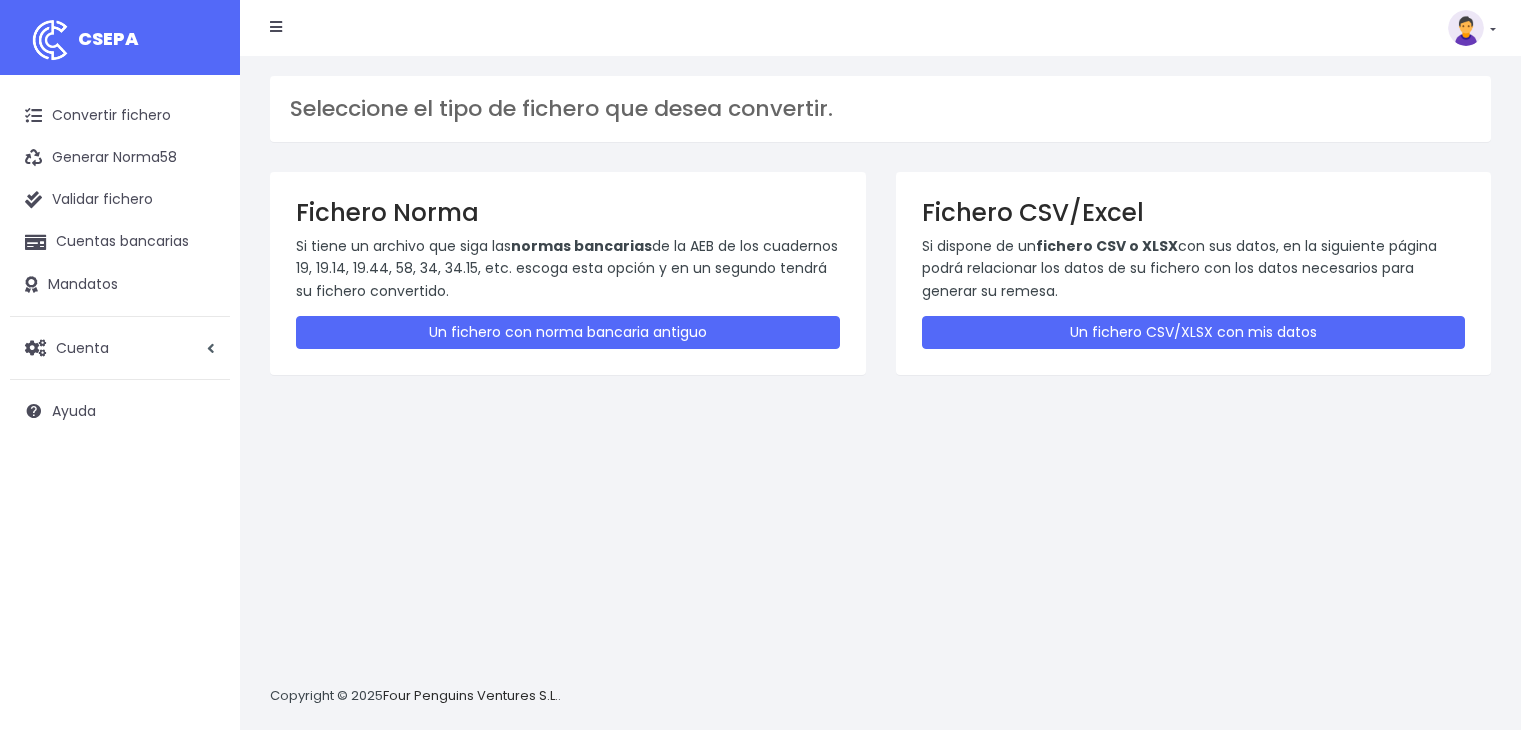 scroll, scrollTop: 0, scrollLeft: 0, axis: both 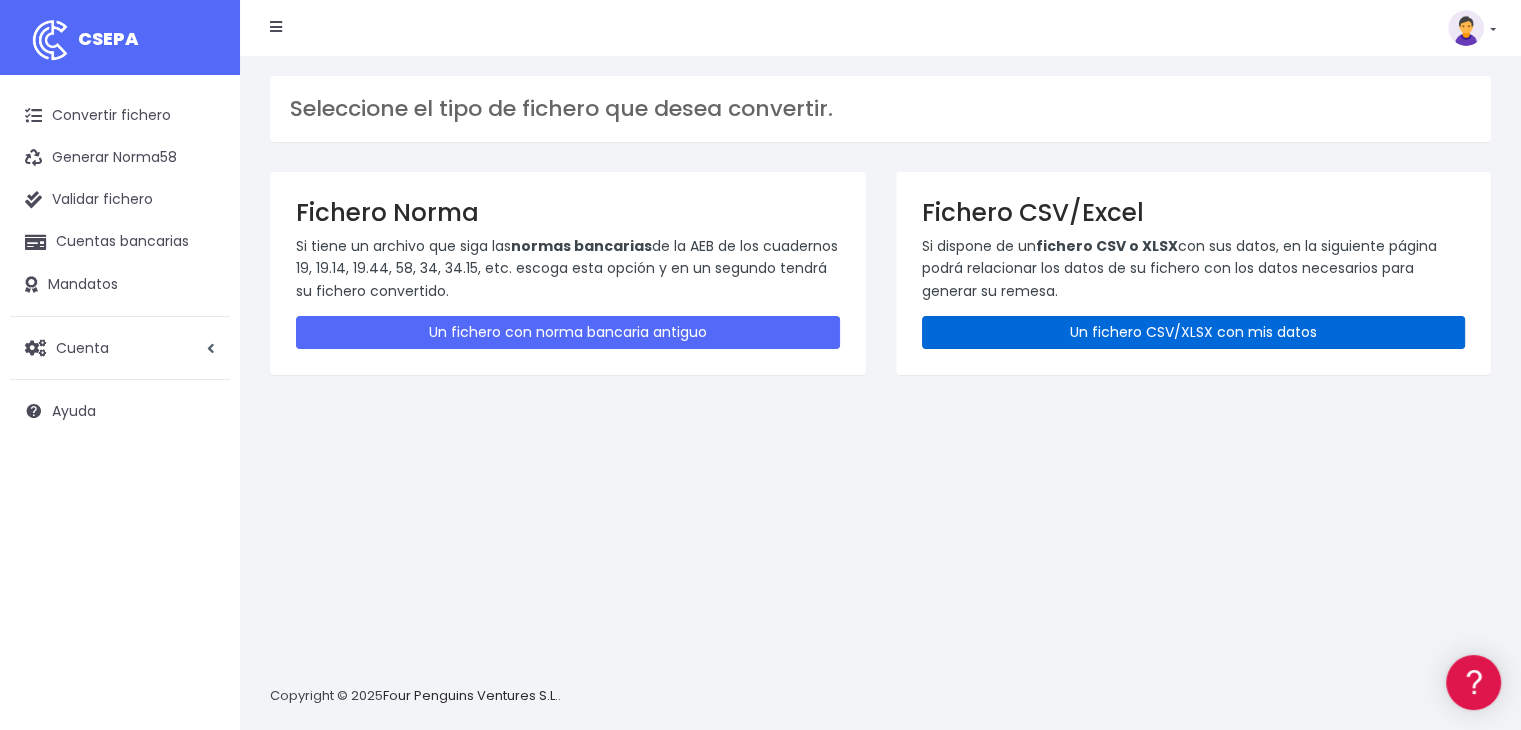 click on "Un fichero CSV/XLSX con mis datos" at bounding box center (1194, 332) 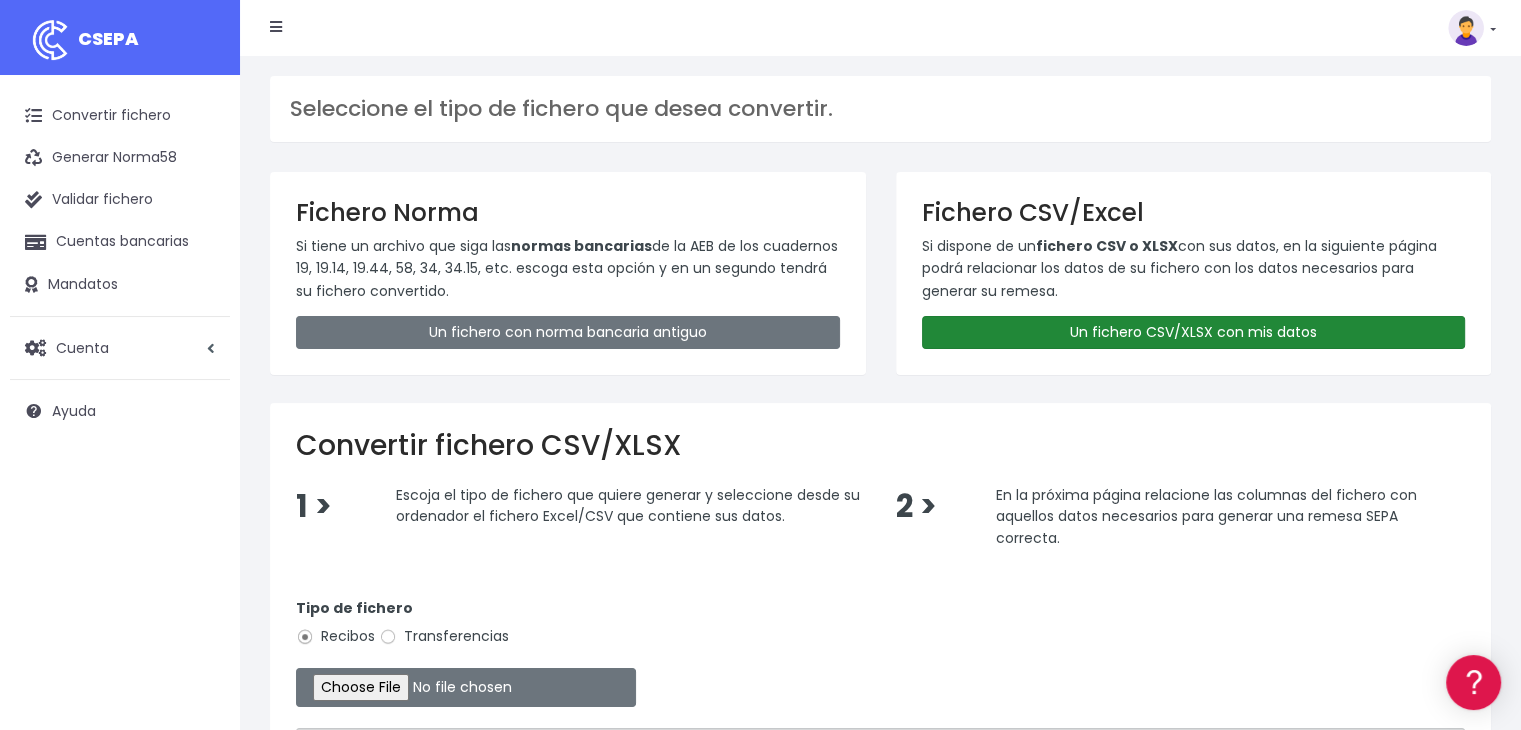 click on "Un fichero CSV/XLSX con mis datos" at bounding box center (1194, 332) 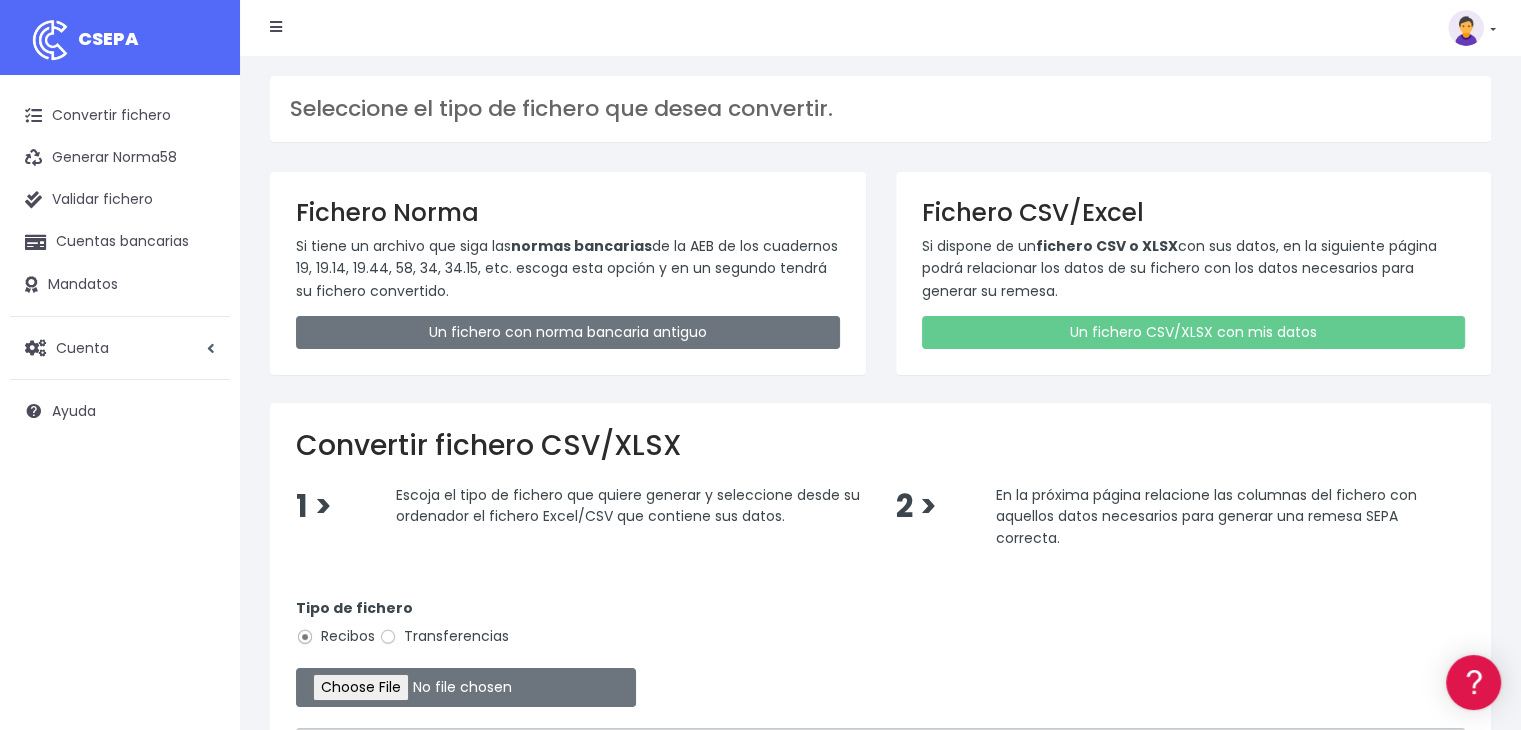 click on "CSEPA
Suscripción
Facturación
API
Ayuda
Salir" at bounding box center [880, 28] 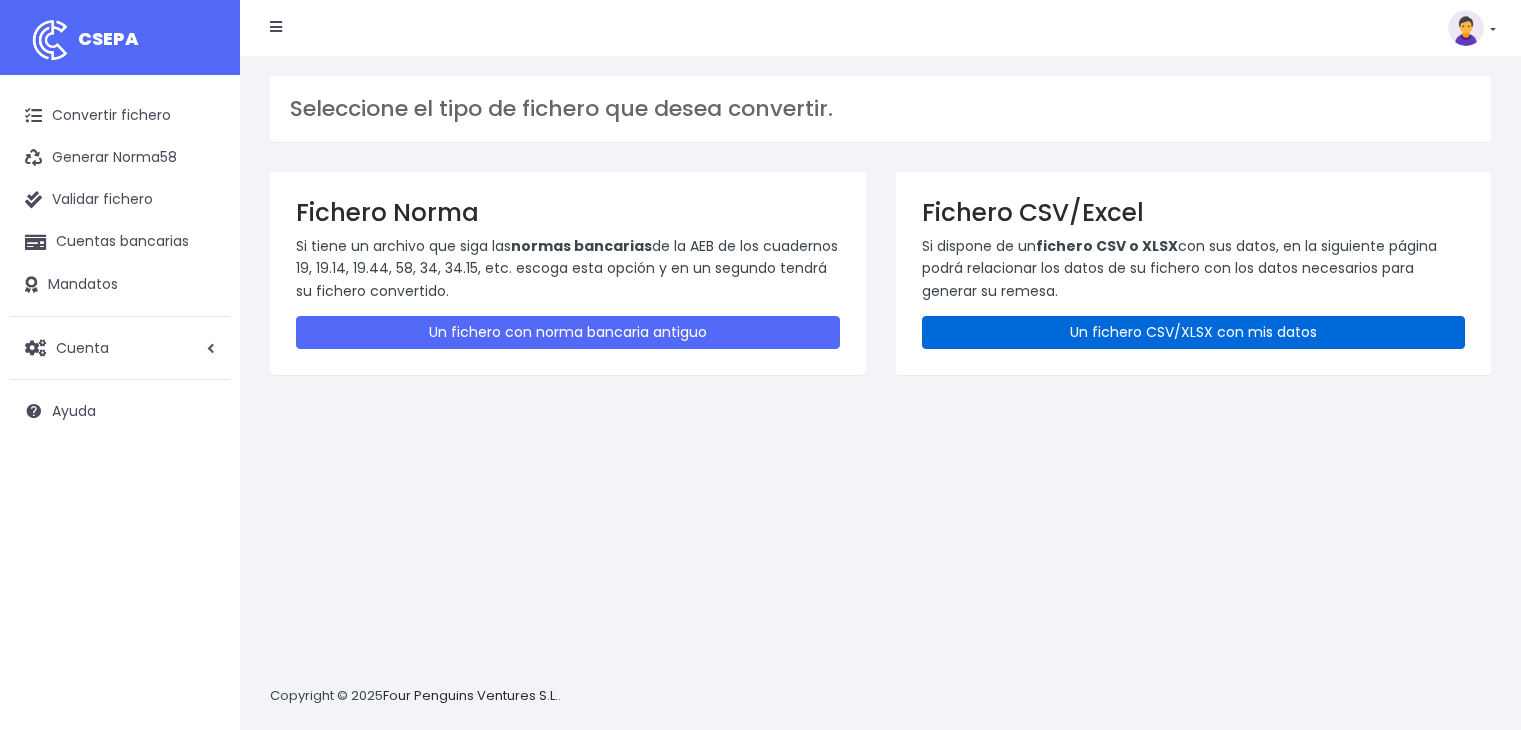 click on "Un fichero CSV/XLSX con mis datos" at bounding box center (1194, 332) 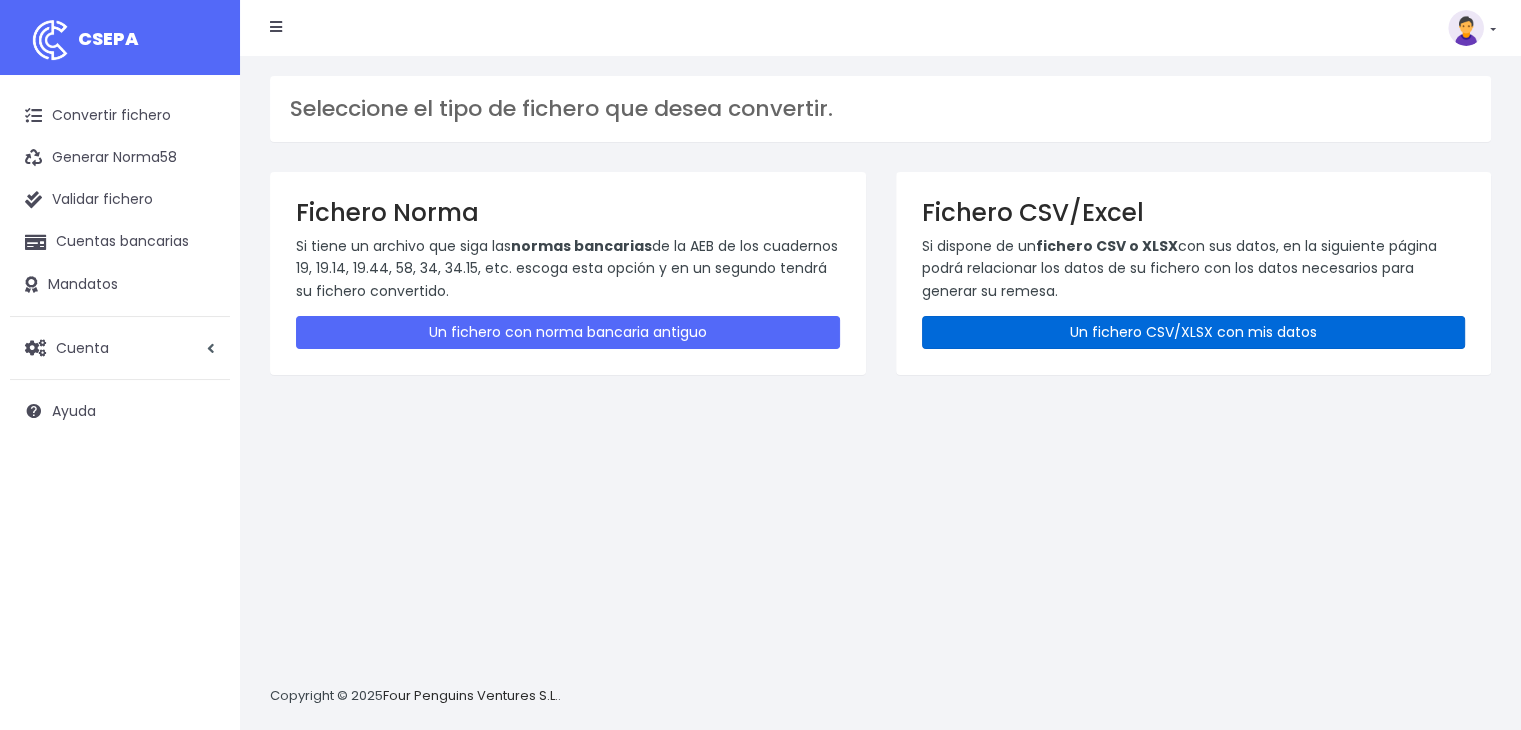 click on "Un fichero CSV/XLSX con mis datos" at bounding box center [1194, 332] 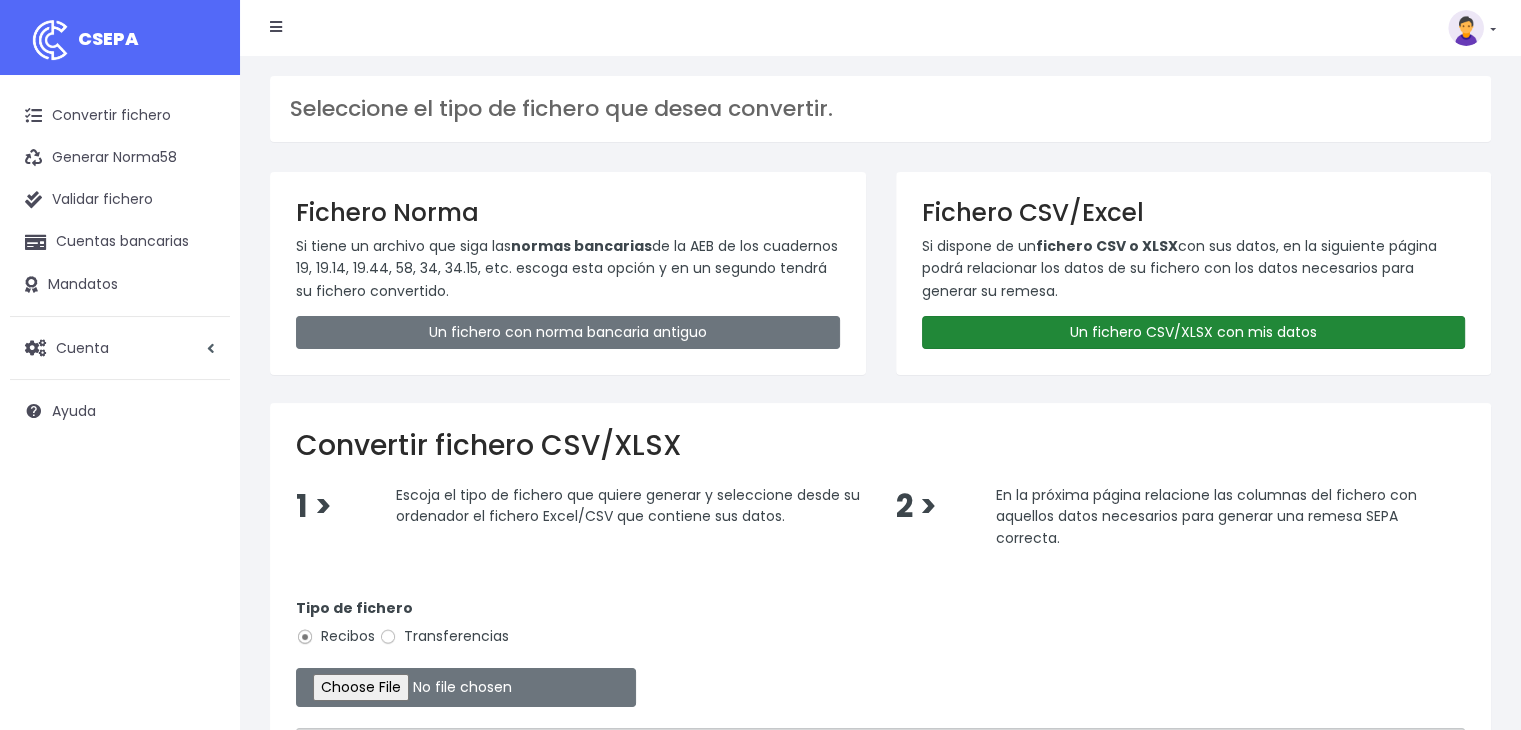 click on "Un fichero CSV/XLSX con mis datos" at bounding box center [1194, 332] 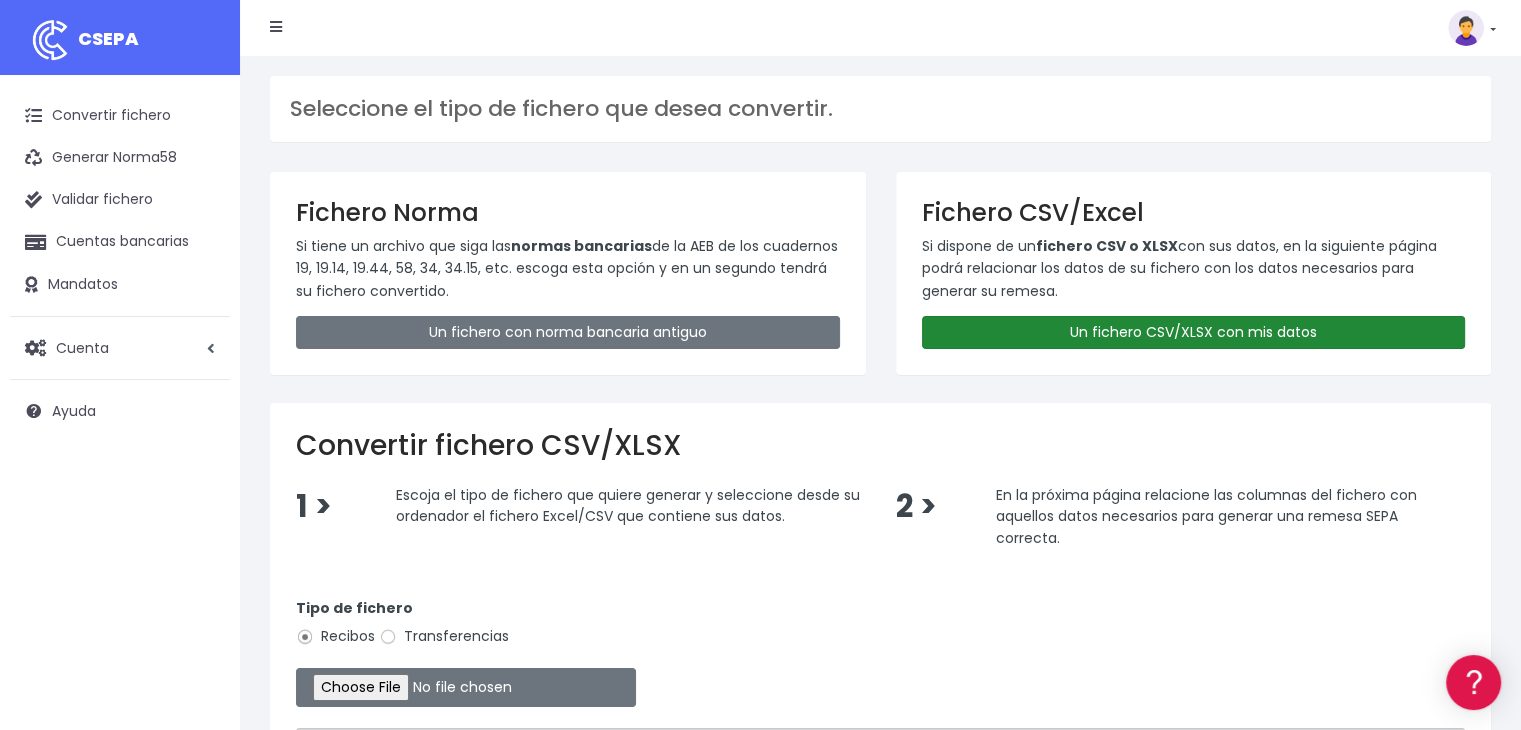scroll, scrollTop: 0, scrollLeft: 0, axis: both 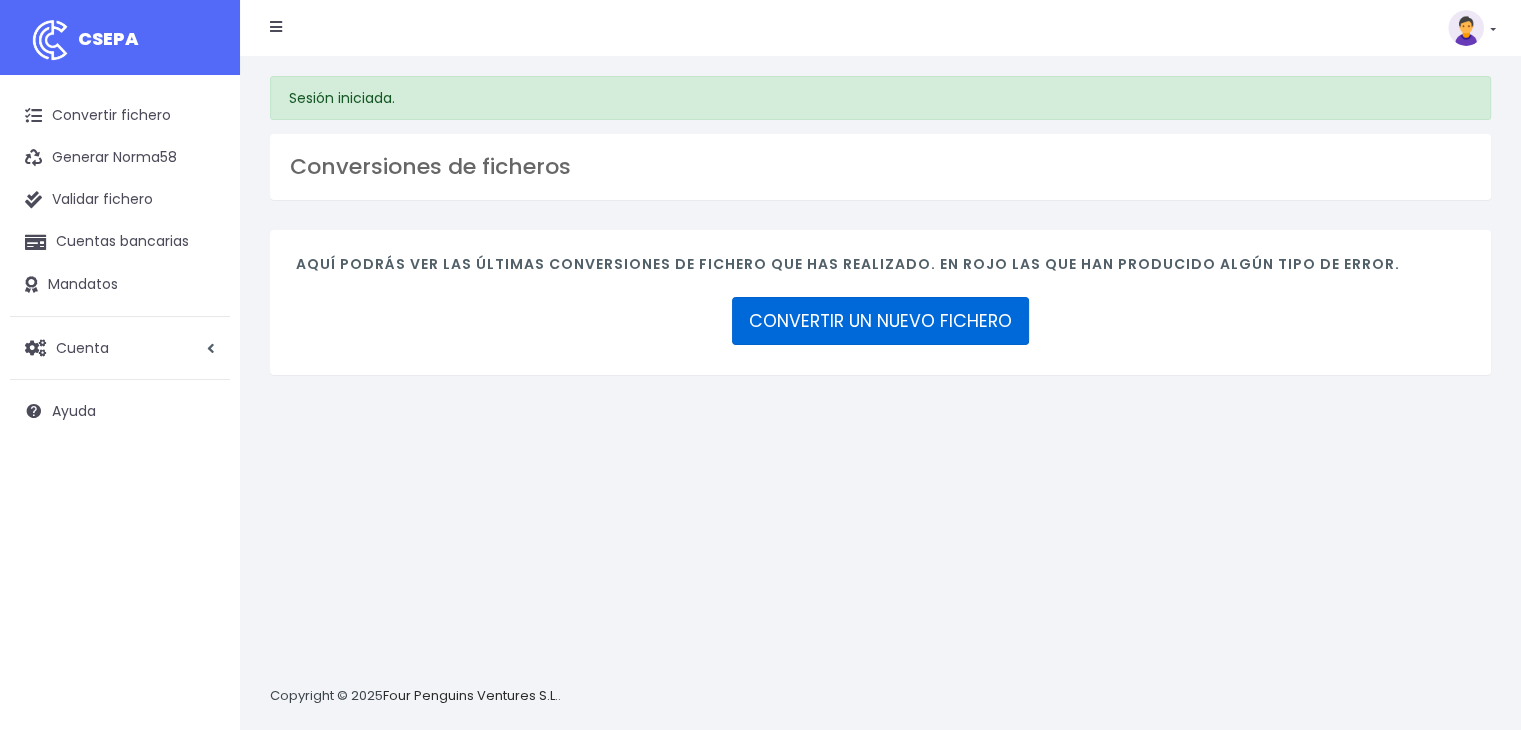 click on "CONVERTIR UN NUEVO FICHERO" at bounding box center [880, 321] 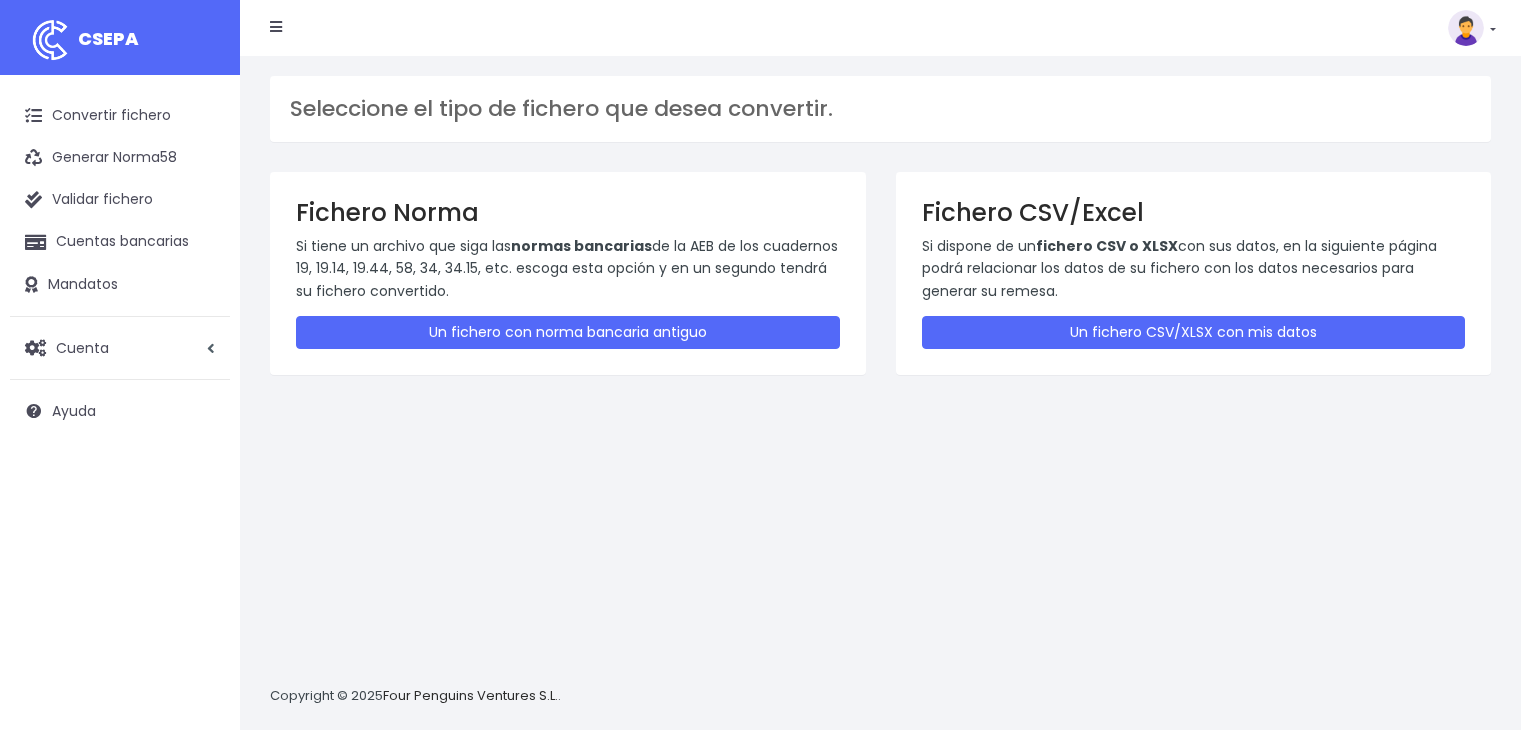 scroll, scrollTop: 0, scrollLeft: 0, axis: both 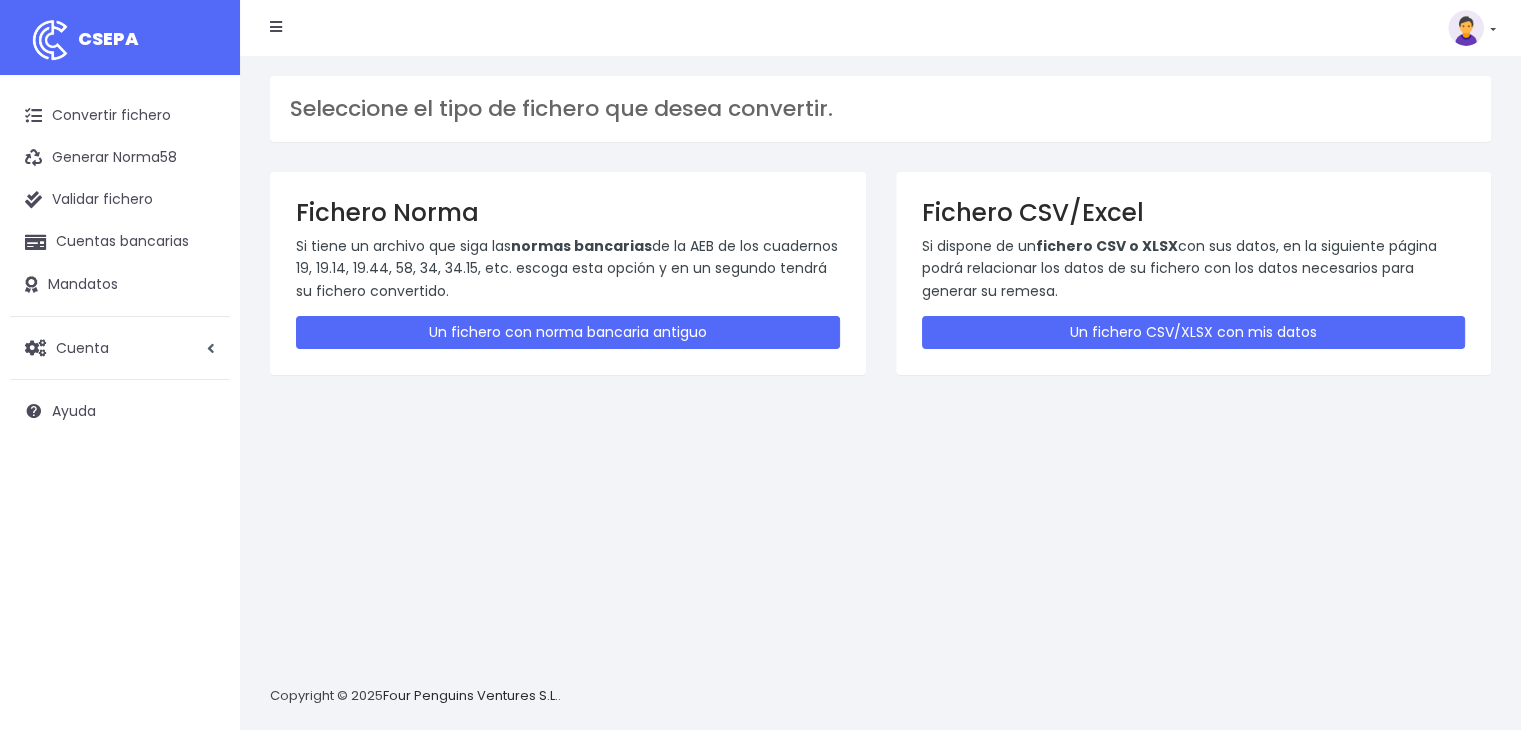 click on "Fichero CSV/Excel
Si dispone de un  fichero CSV o XLSX  con sus datos, en la siguiente página podrá relacionar los datos de su fichero con los datos necesarios para generar su remesa.
Un fichero CSV/XLSX con mis datos" at bounding box center (1194, 273) 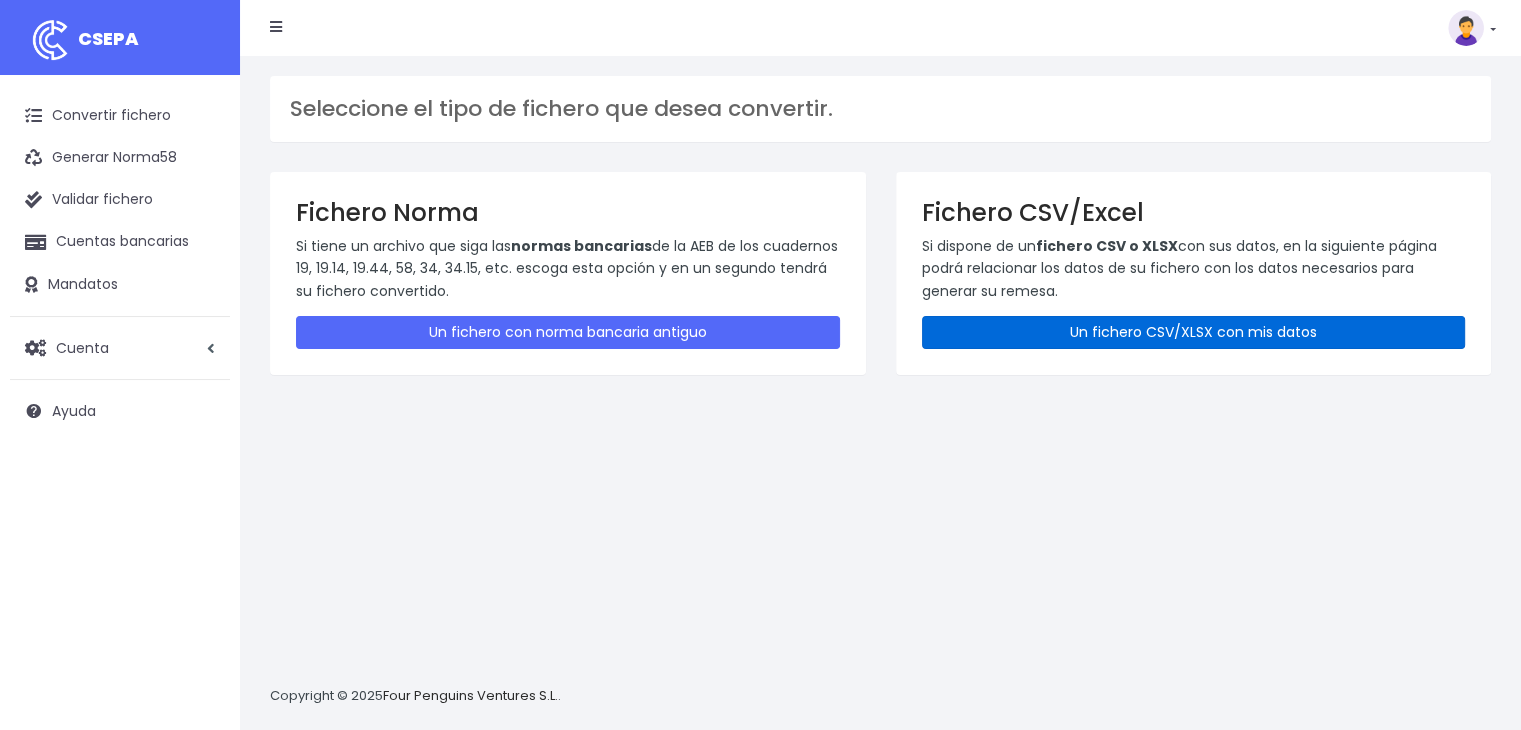 click on "Un fichero CSV/XLSX con mis datos" at bounding box center (1194, 332) 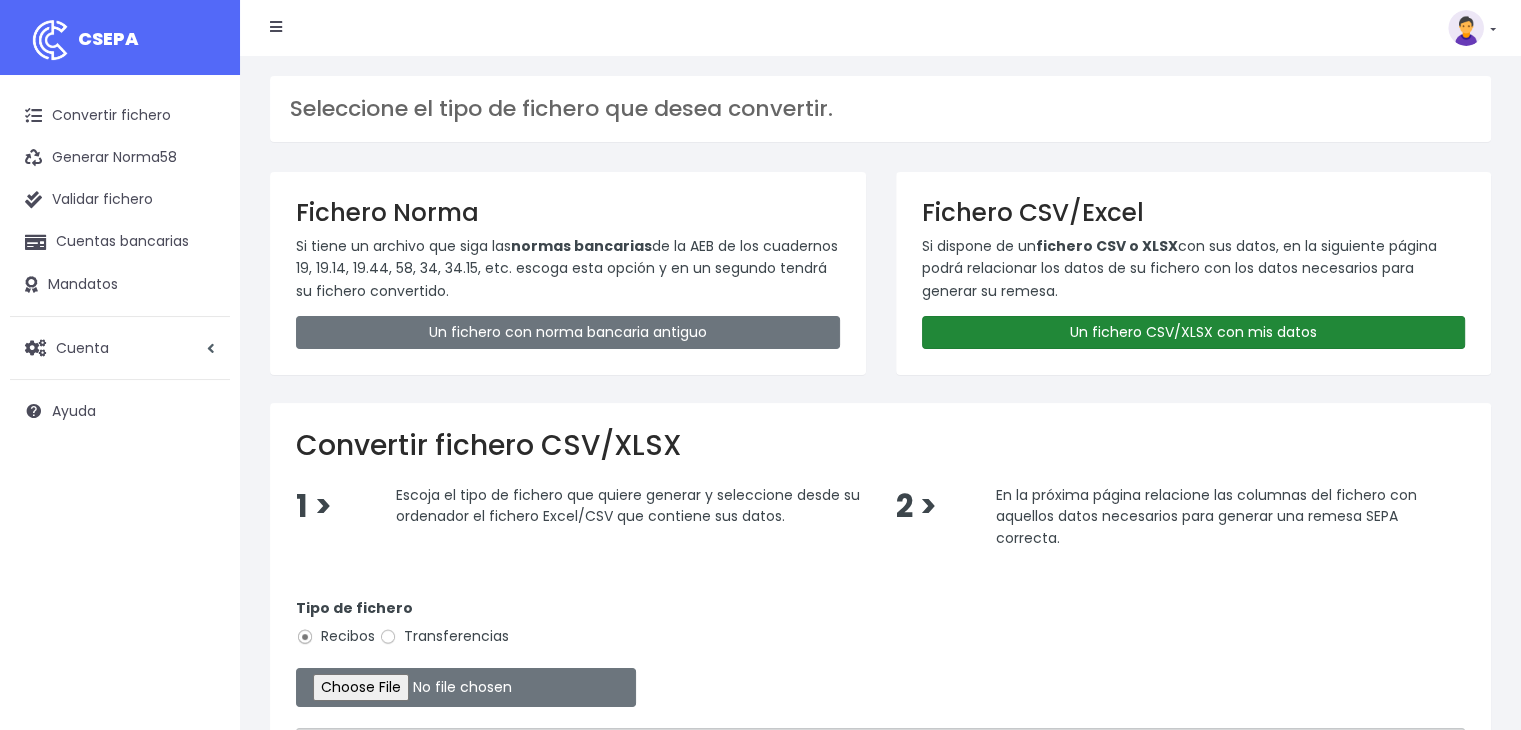click on "Un fichero CSV/XLSX con mis datos" at bounding box center [1194, 332] 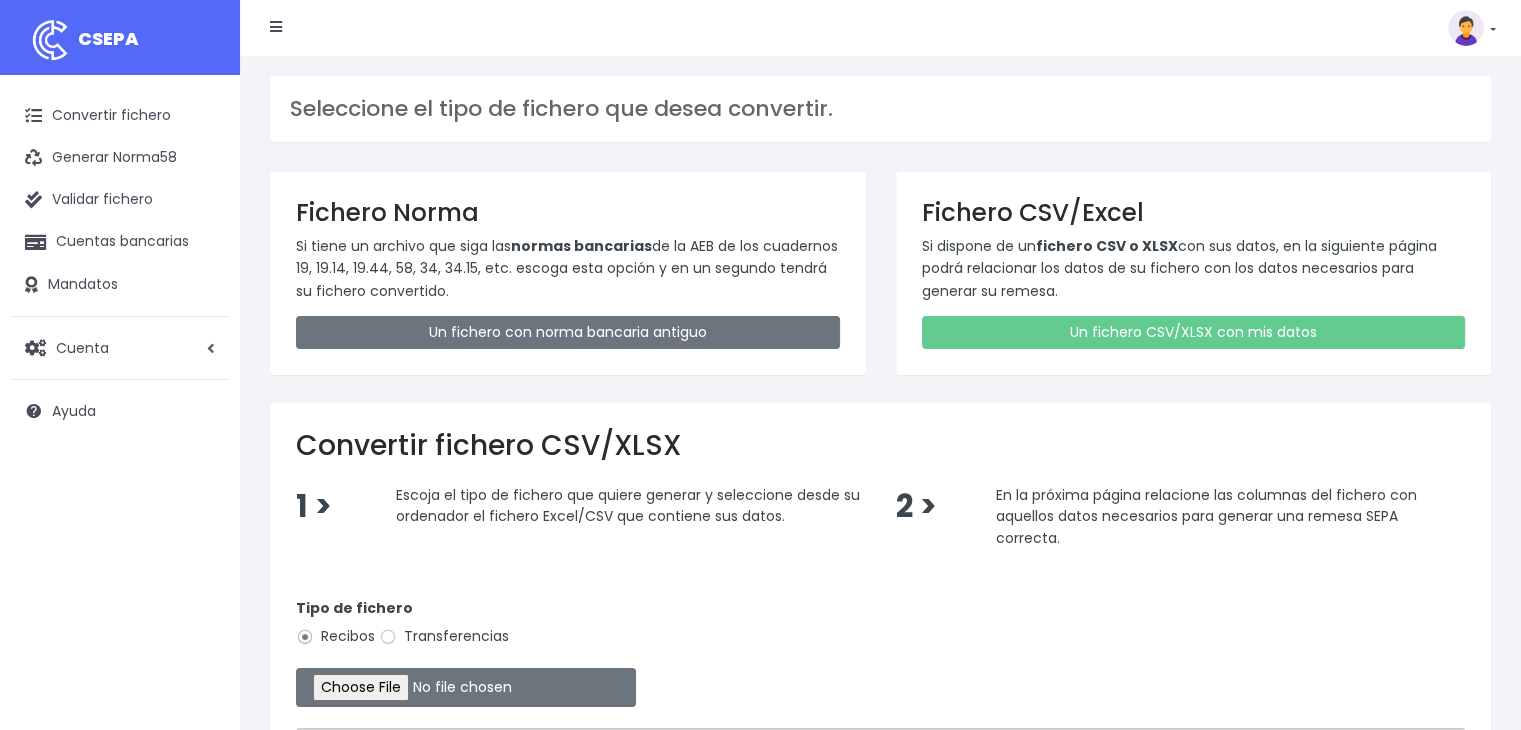 click on "Seleccione el tipo de fichero que desea convertir." at bounding box center [880, 109] 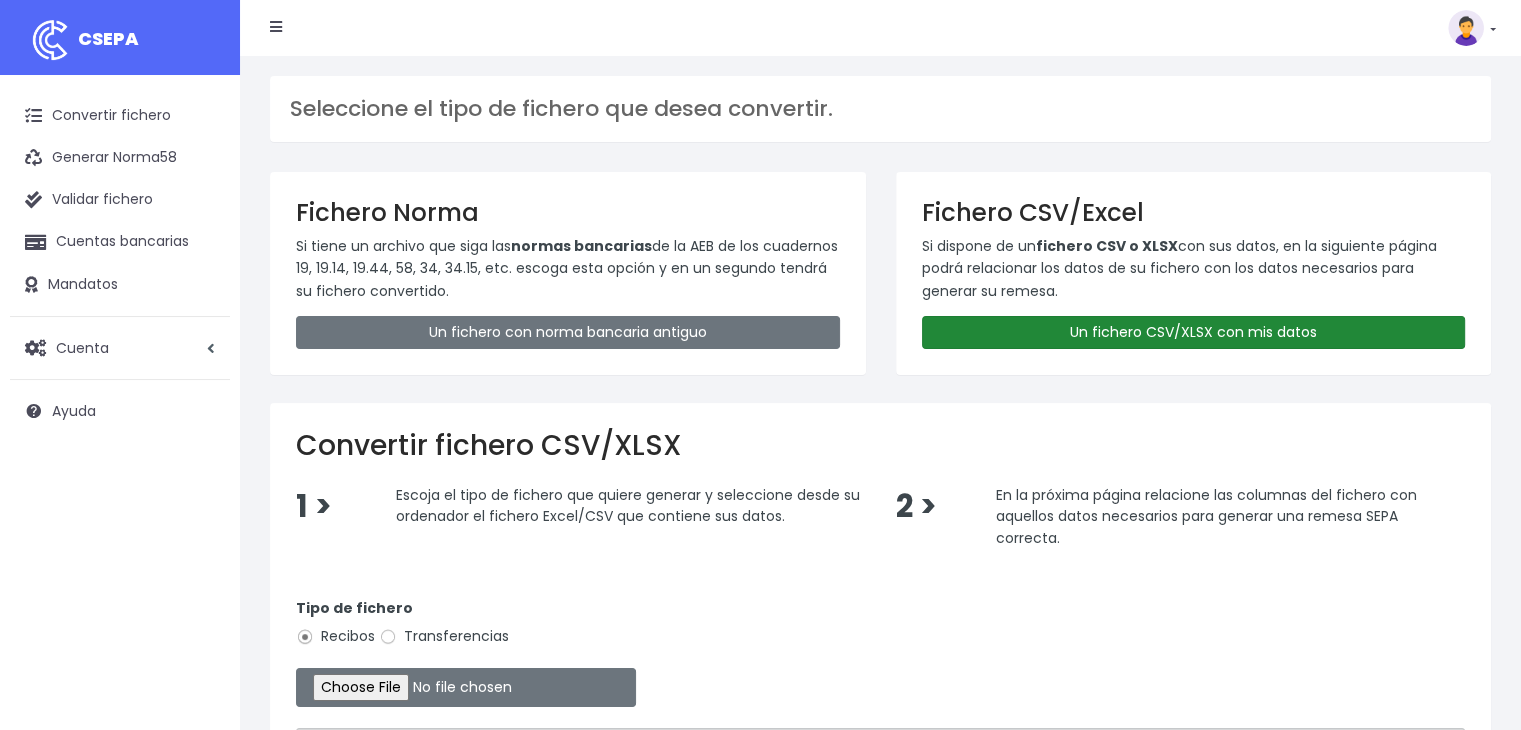 click on "Un fichero CSV/XLSX con mis datos" at bounding box center [1194, 332] 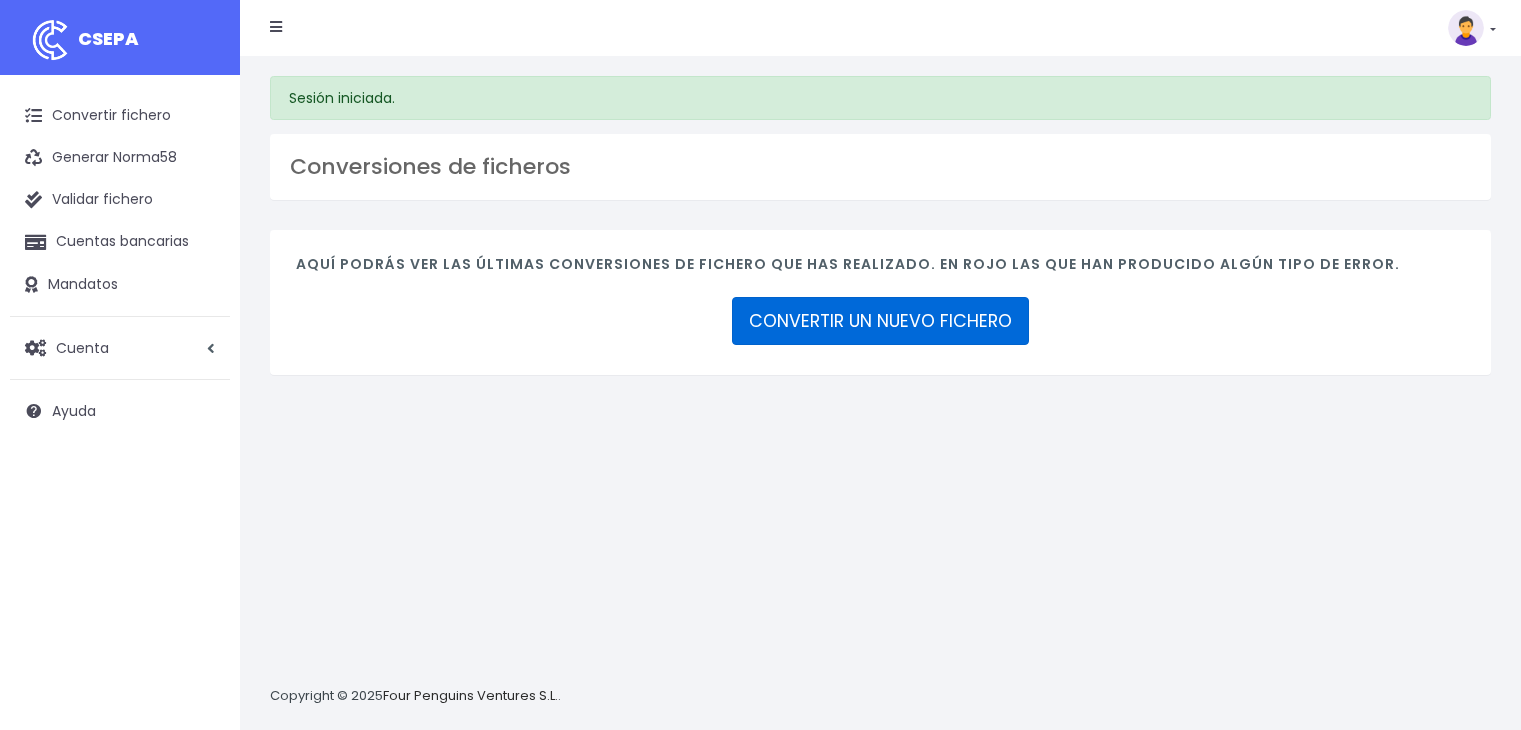 scroll, scrollTop: 0, scrollLeft: 0, axis: both 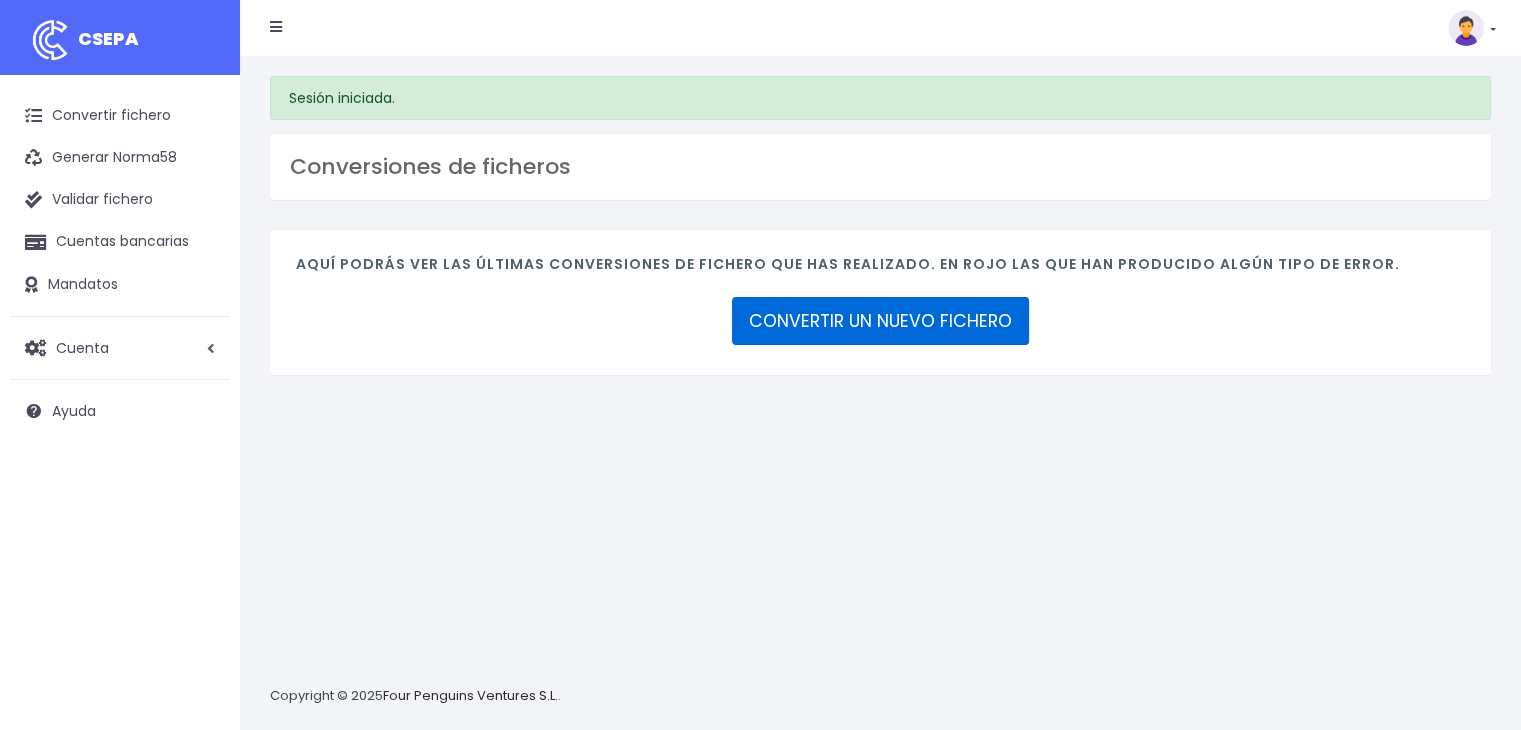 click on "CONVERTIR UN NUEVO FICHERO" at bounding box center (880, 321) 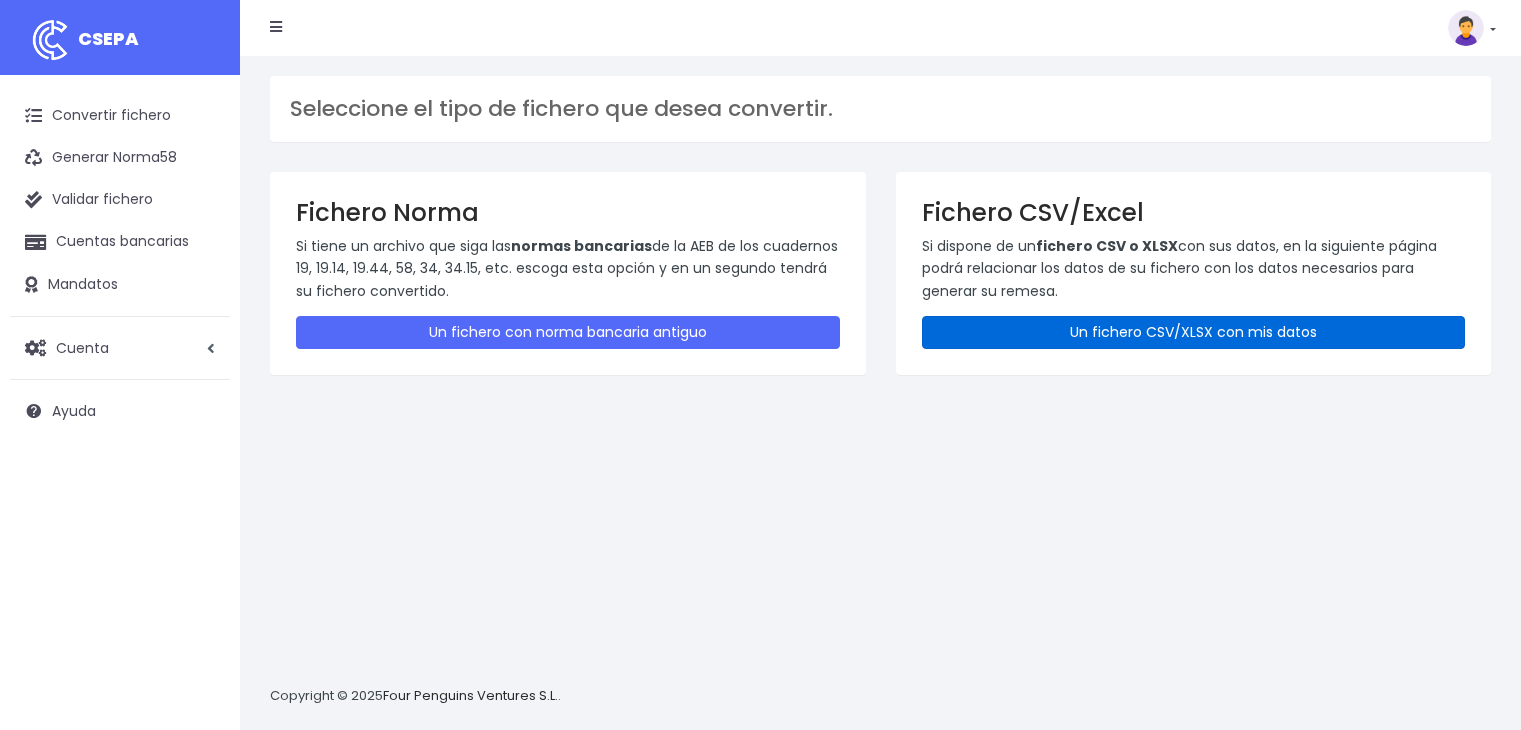 scroll, scrollTop: 0, scrollLeft: 0, axis: both 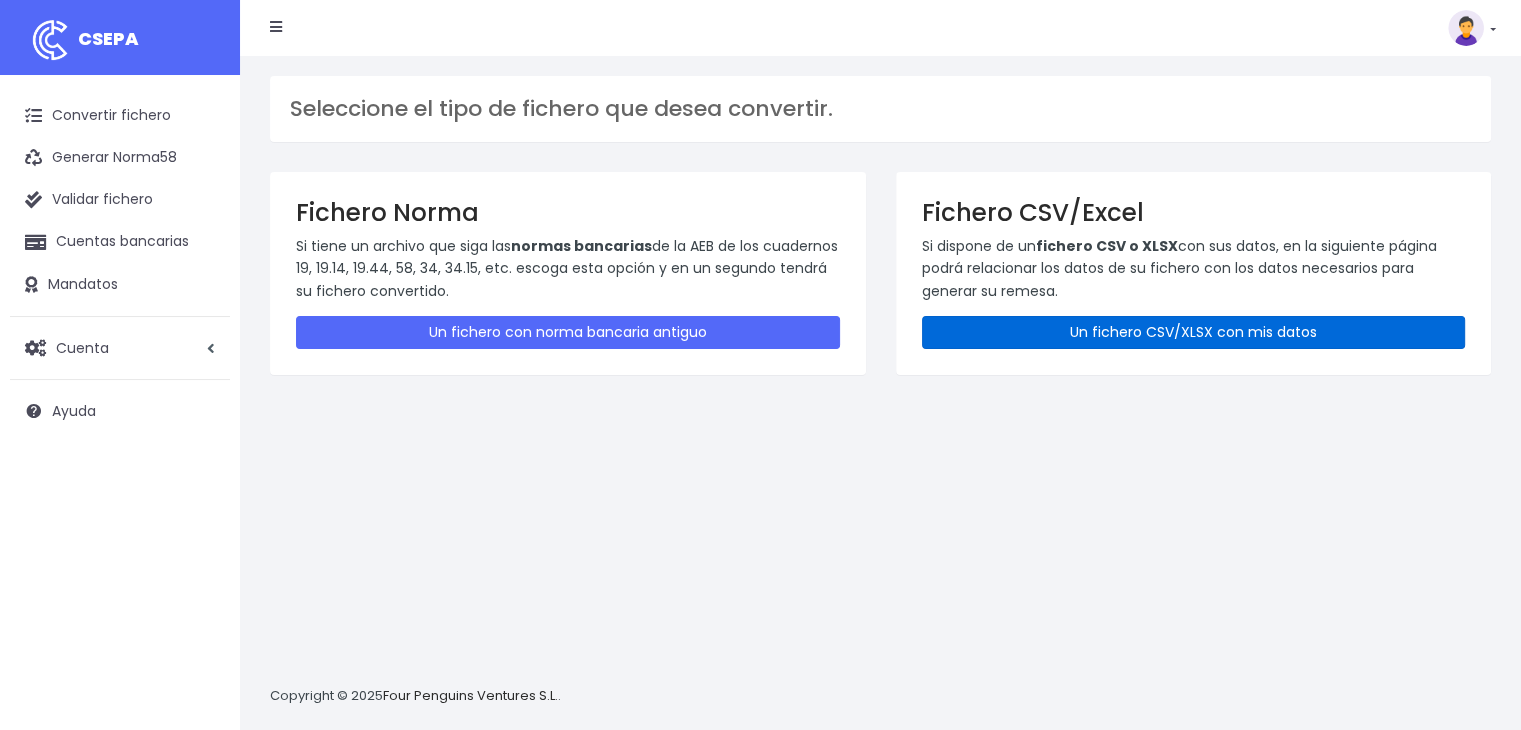 click on "Un fichero CSV/XLSX con mis datos" at bounding box center [1194, 332] 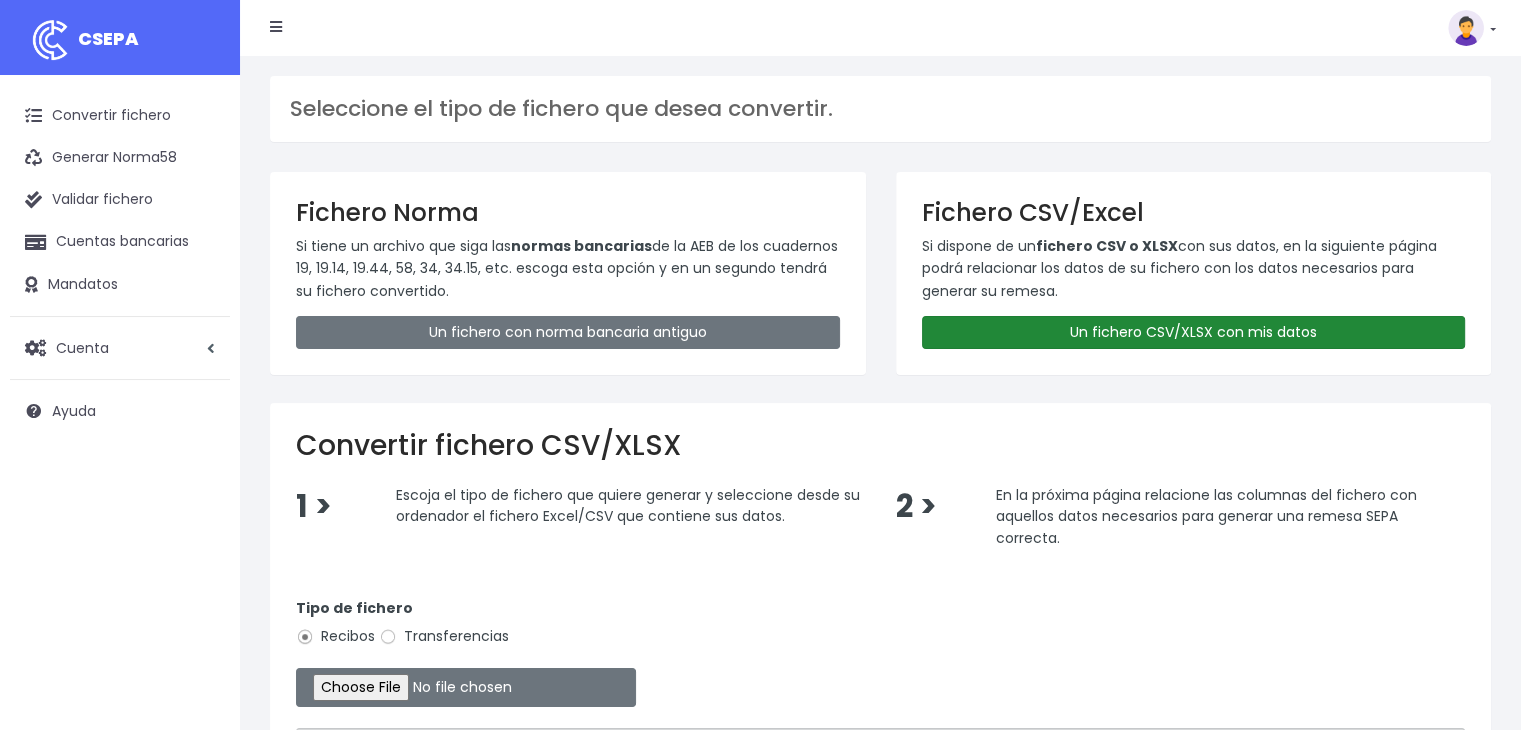 click on "Un fichero CSV/XLSX con mis datos" at bounding box center [1194, 332] 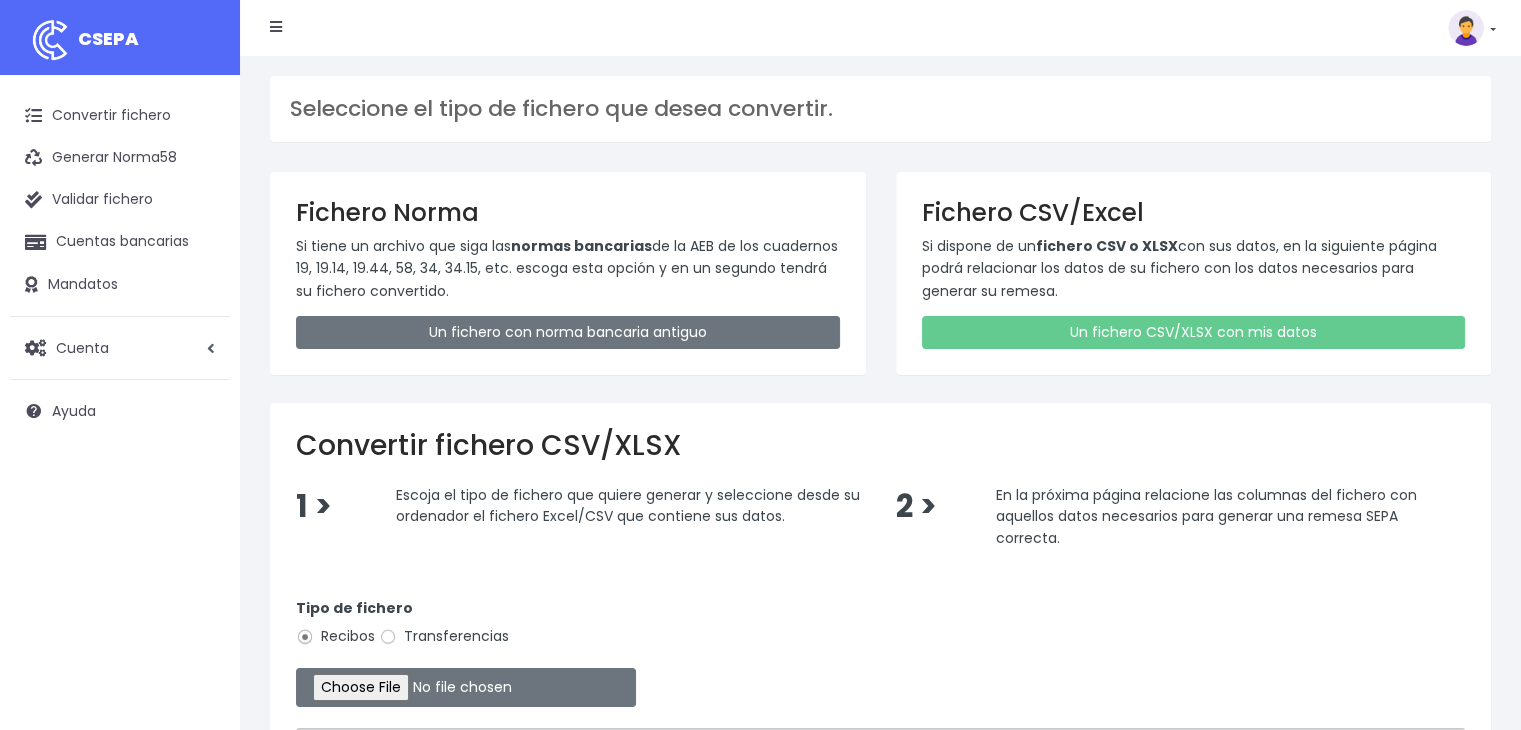 click on "Tipo de fichero
Recibos
Transferencias" at bounding box center (880, 626) 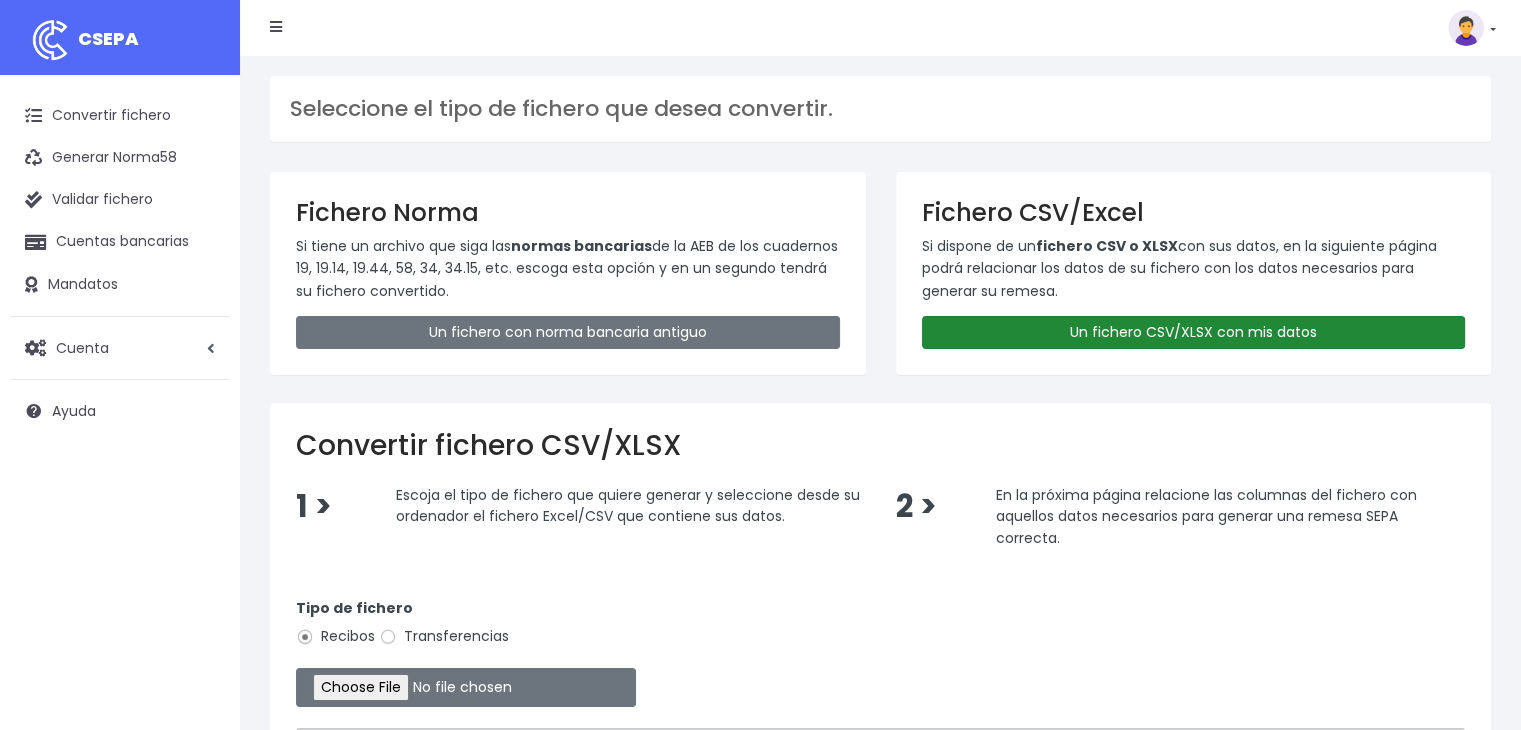 click on "Un fichero CSV/XLSX con mis datos" at bounding box center [1194, 332] 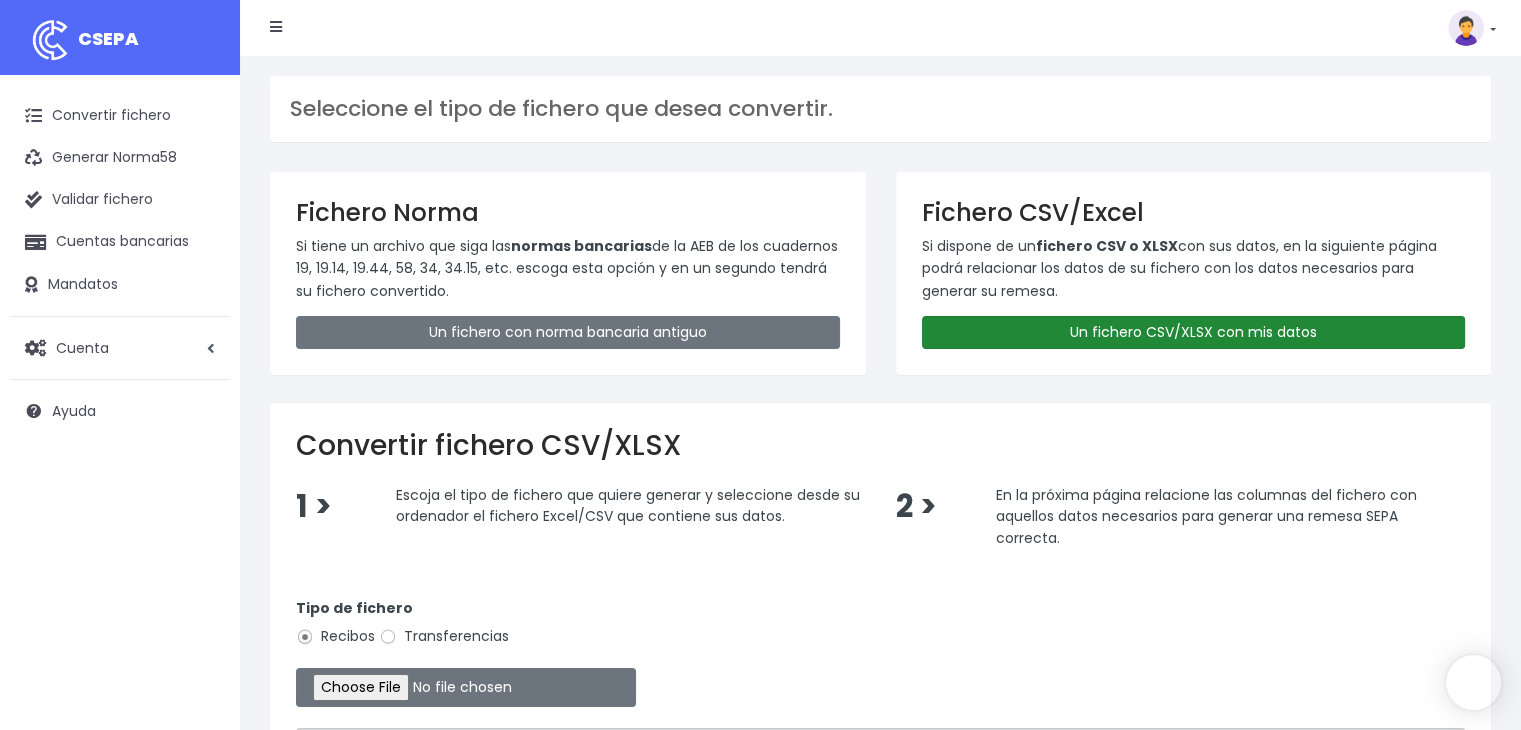 scroll, scrollTop: 0, scrollLeft: 0, axis: both 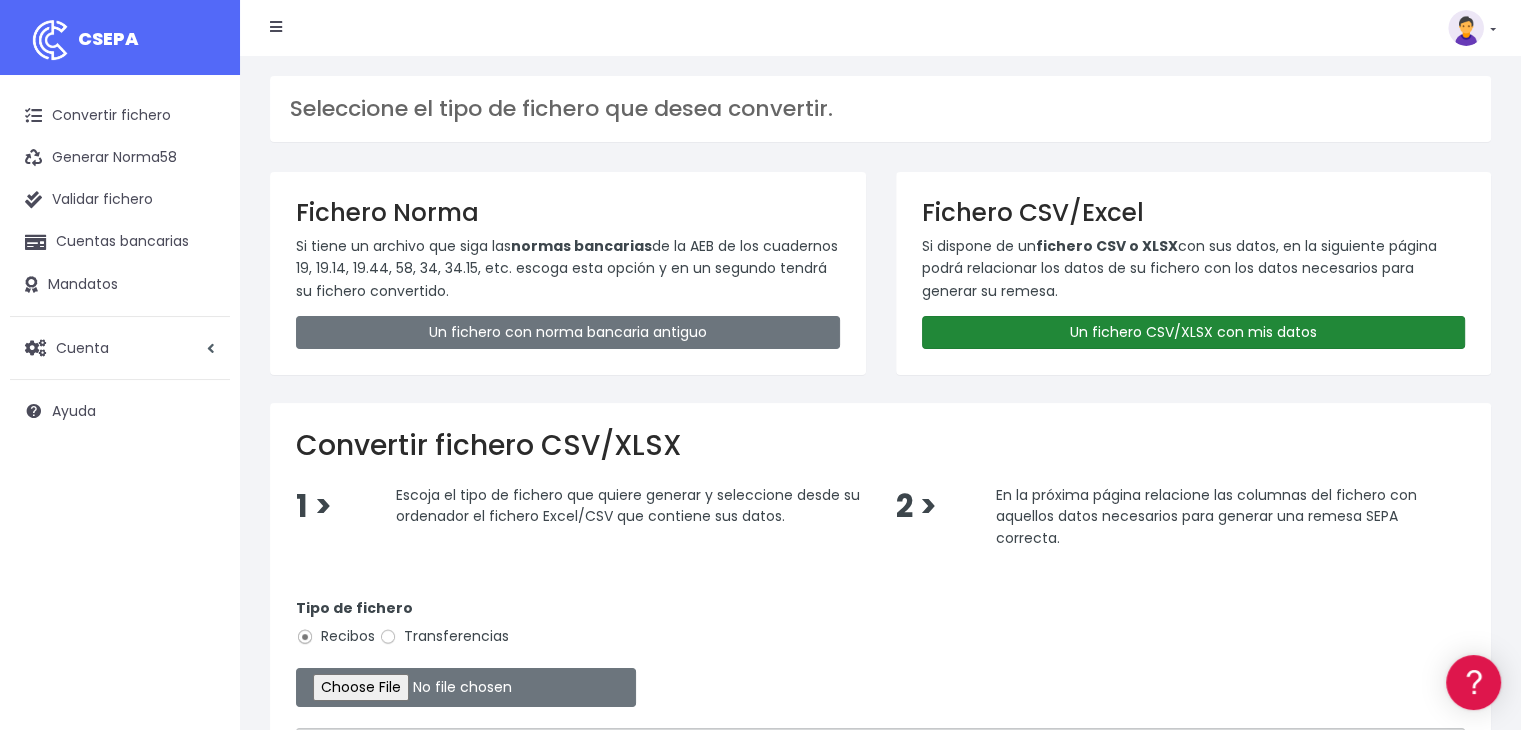 click on "Un fichero CSV/XLSX con mis datos" at bounding box center (1194, 332) 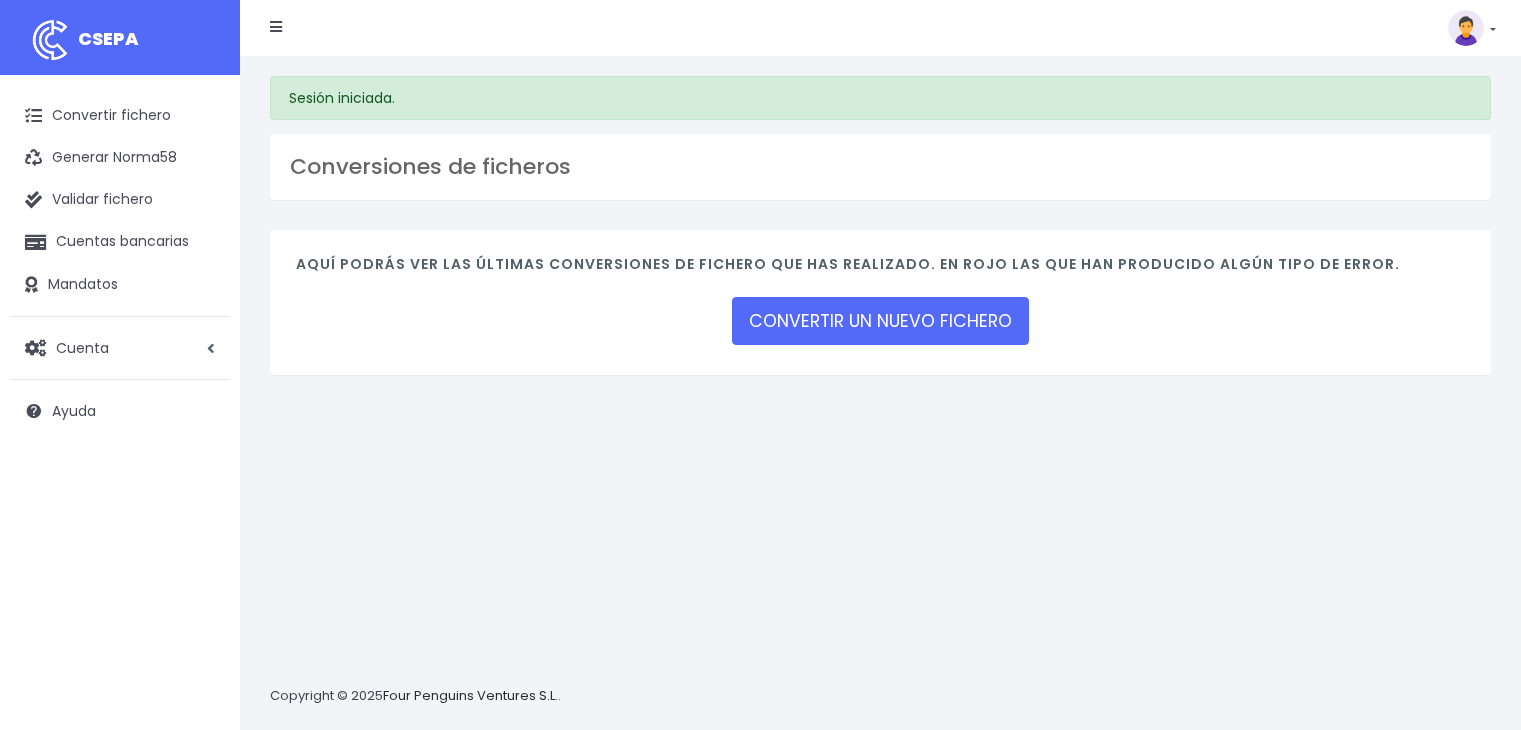 scroll, scrollTop: 0, scrollLeft: 0, axis: both 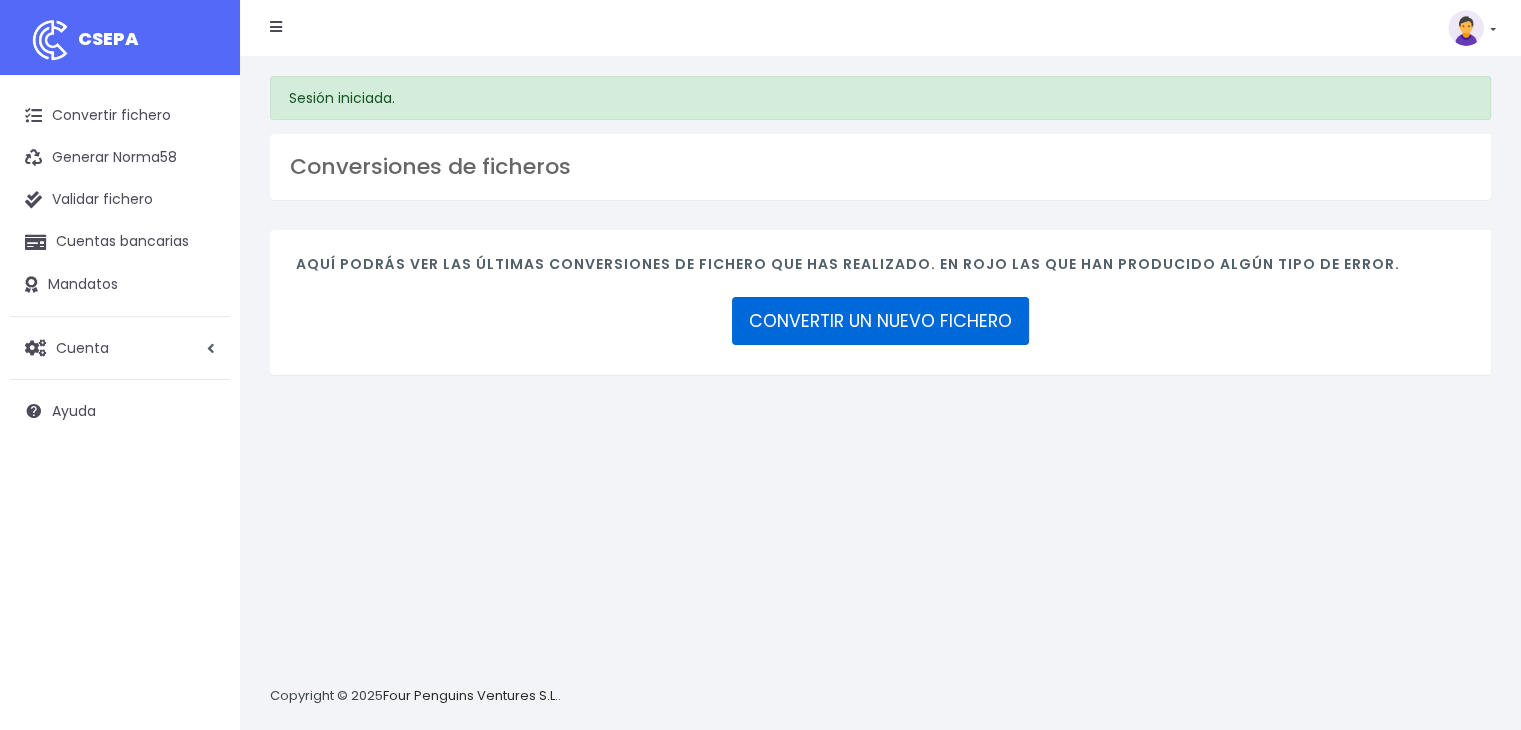 click on "CONVERTIR UN NUEVO FICHERO" at bounding box center [880, 321] 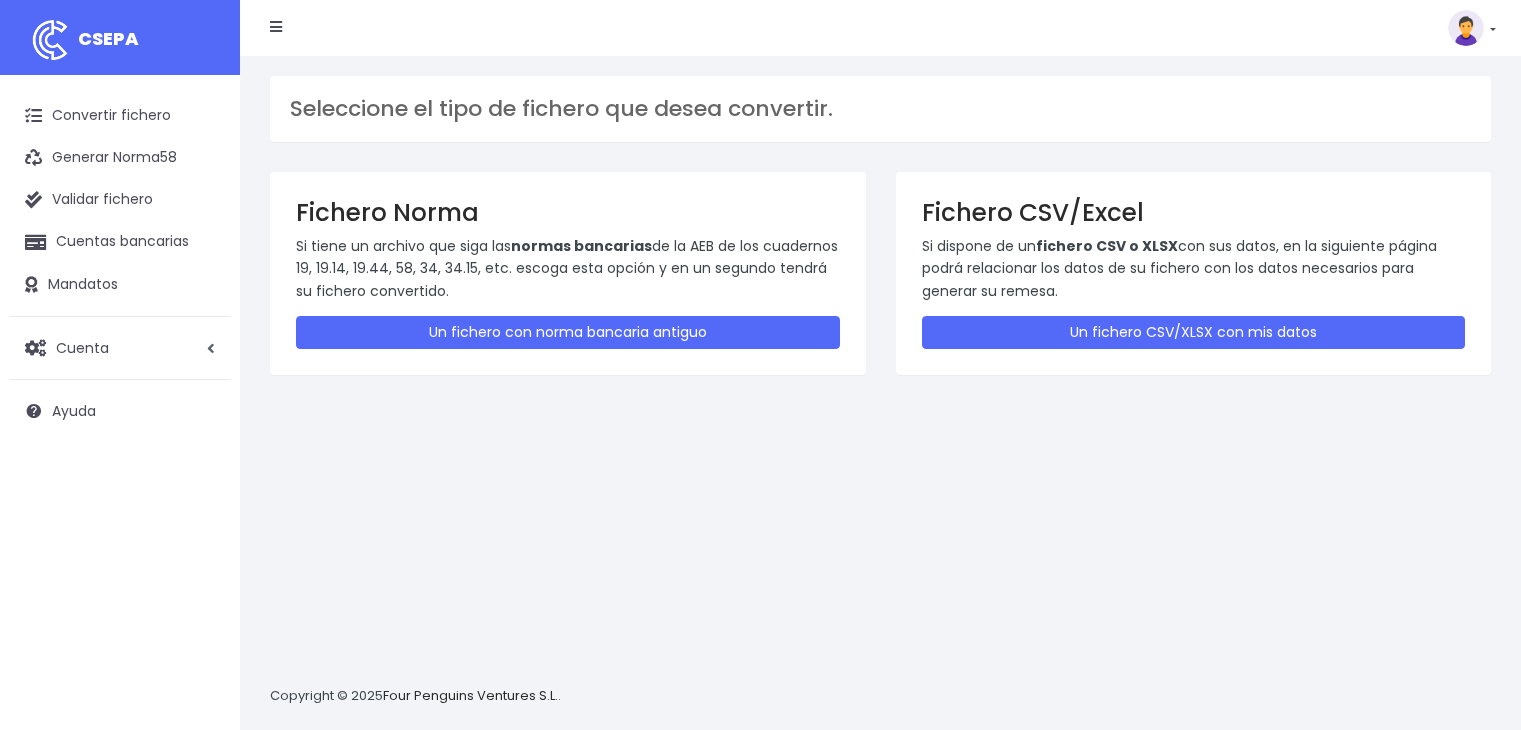 scroll, scrollTop: 0, scrollLeft: 0, axis: both 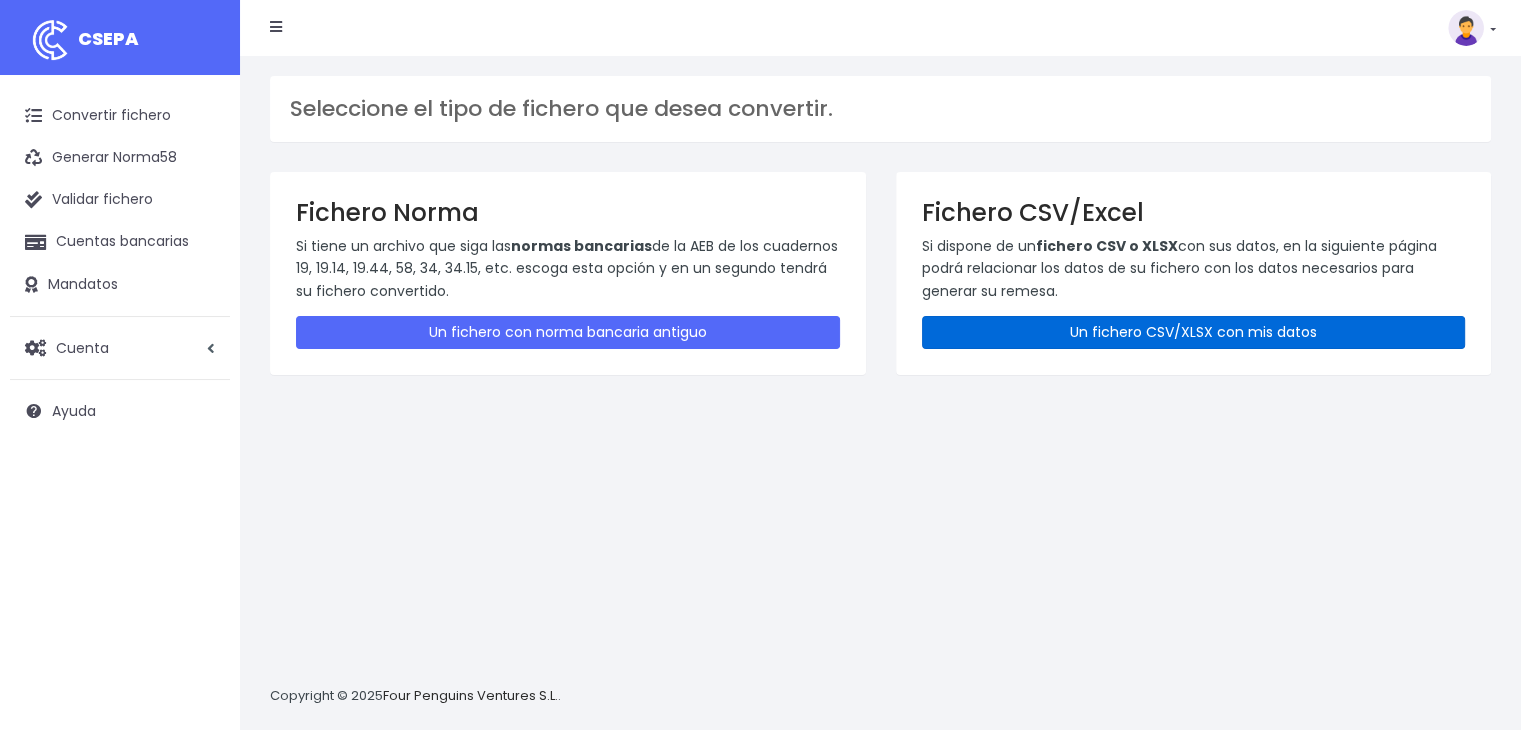 click on "Un fichero CSV/XLSX con mis datos" at bounding box center [1194, 332] 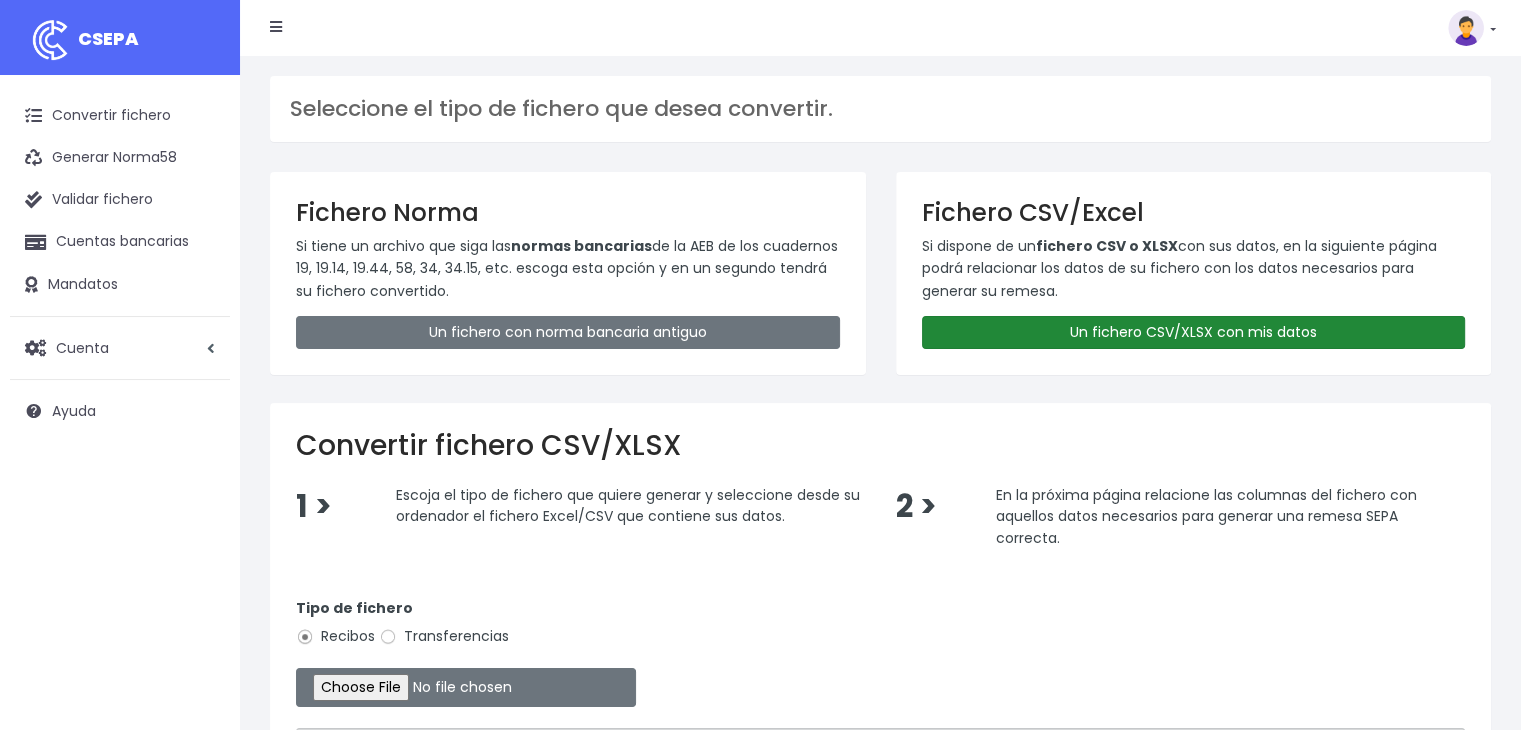 click on "Un fichero CSV/XLSX con mis datos" at bounding box center [1194, 332] 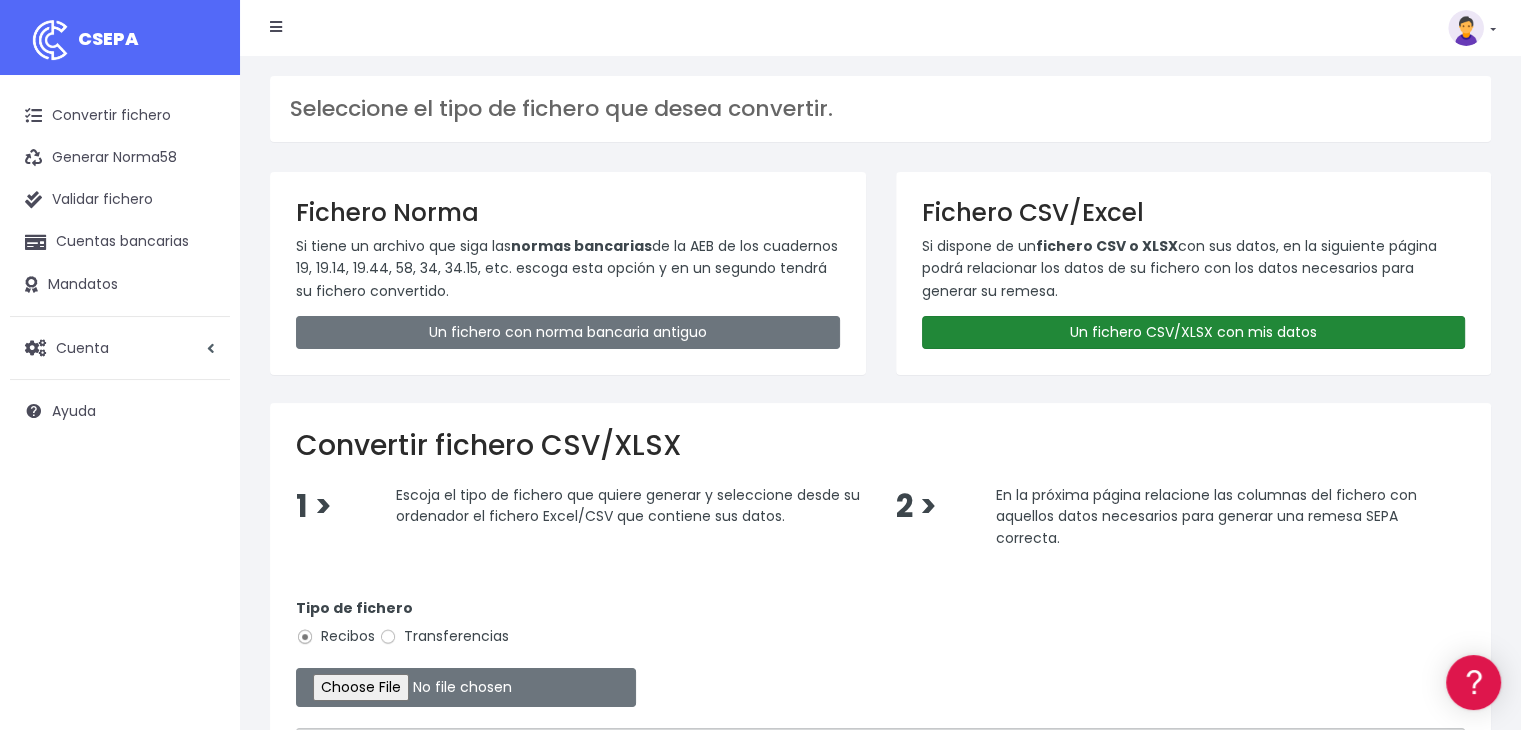scroll, scrollTop: 0, scrollLeft: 0, axis: both 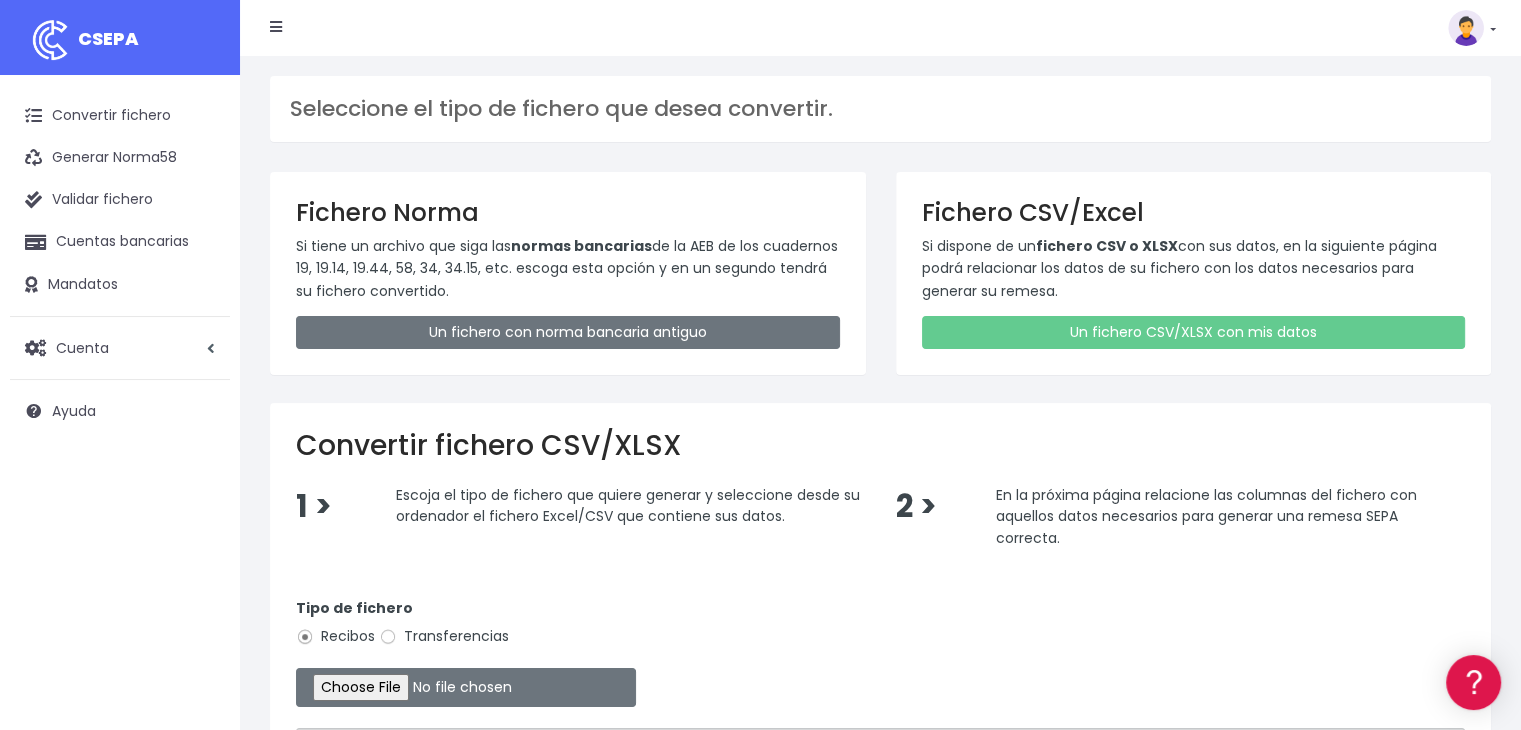 click on "1 >
Escoja el tipo de fichero que quiere generar y seleccione desde su ordenador el fichero Excel/CSV que contiene sus datos.
2 >
En la próxima página relacione las columnas del fichero con aquellos datos necesarios para generar una remesa SEPA correcta." at bounding box center [880, 530] 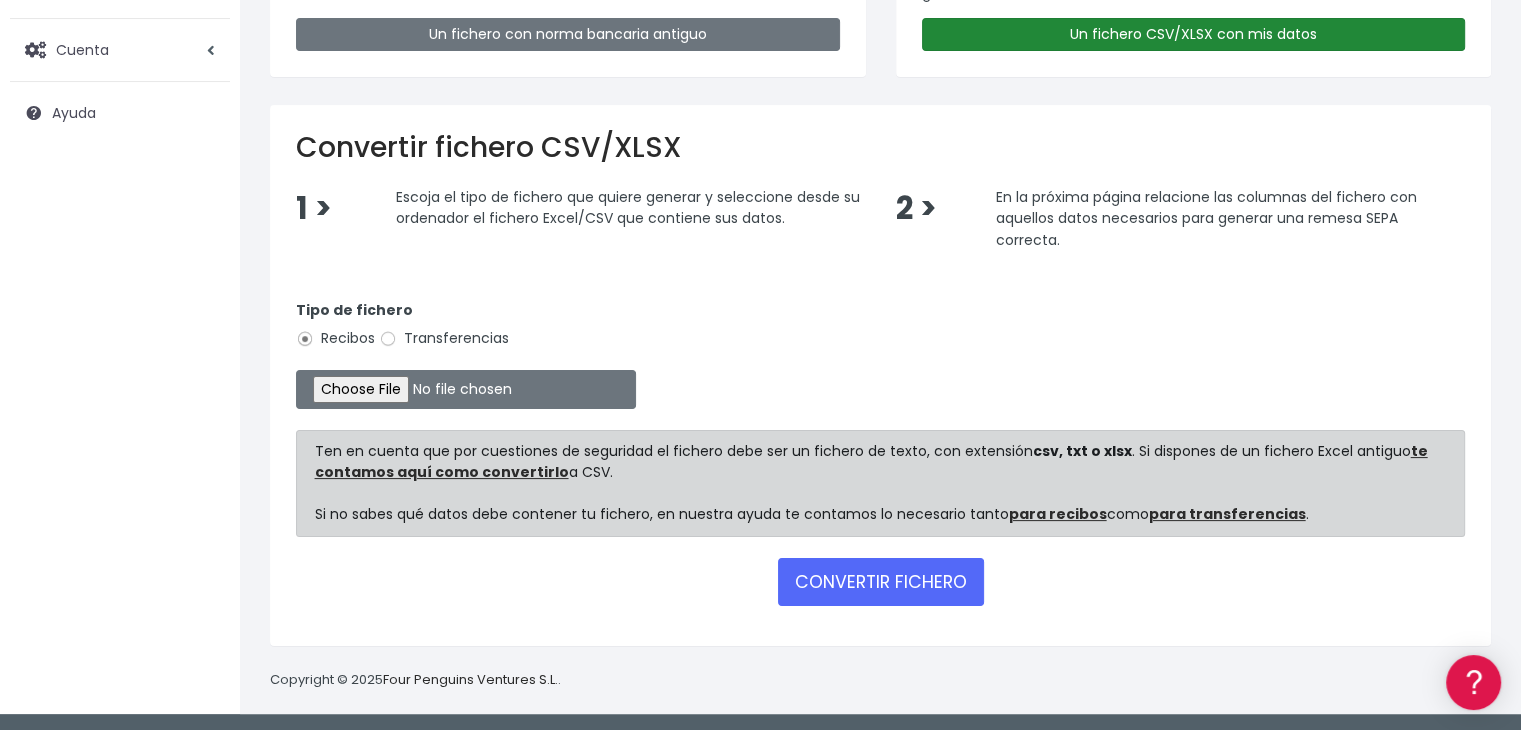 click on "Un fichero CSV/XLSX con mis datos" at bounding box center (1194, 34) 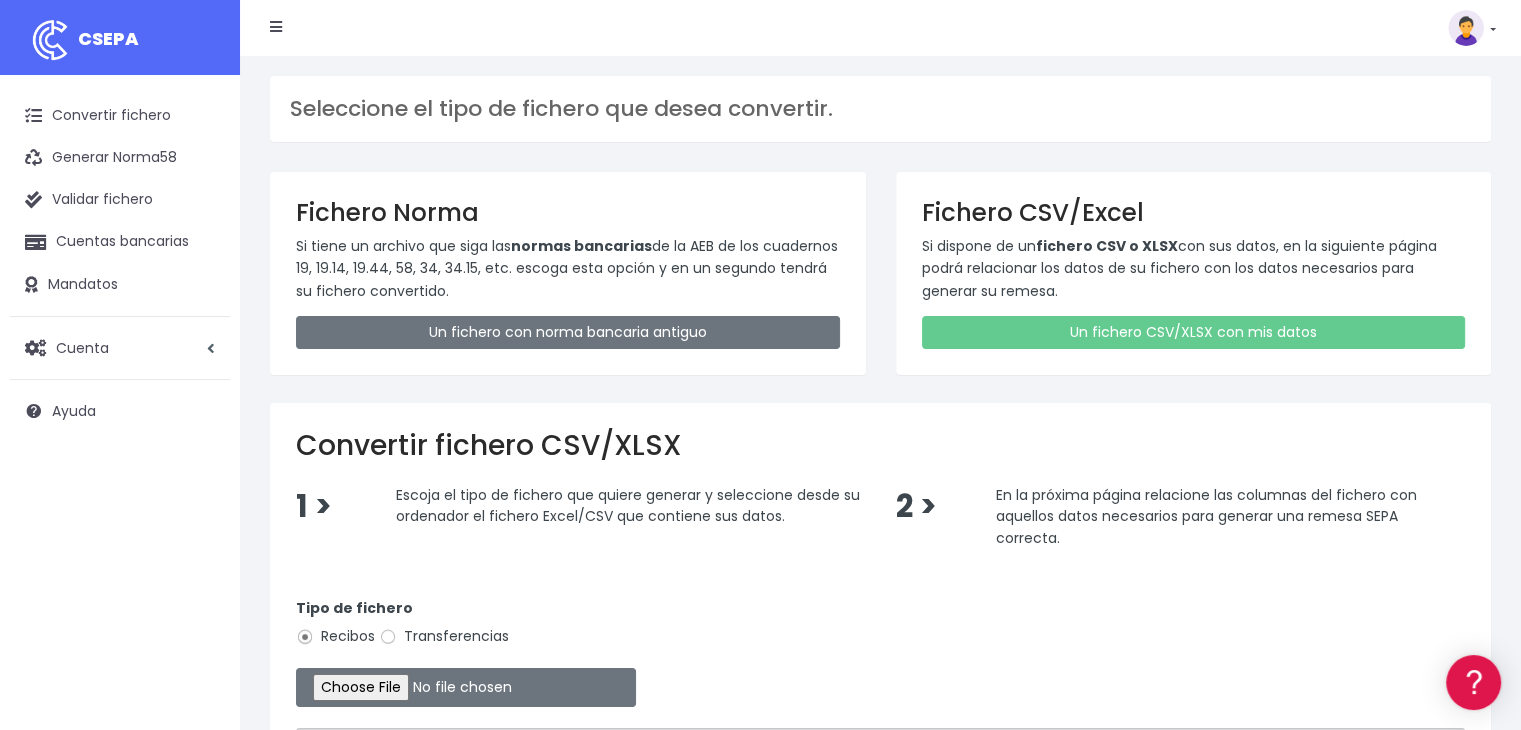 click on "Transferencias" at bounding box center (444, 636) 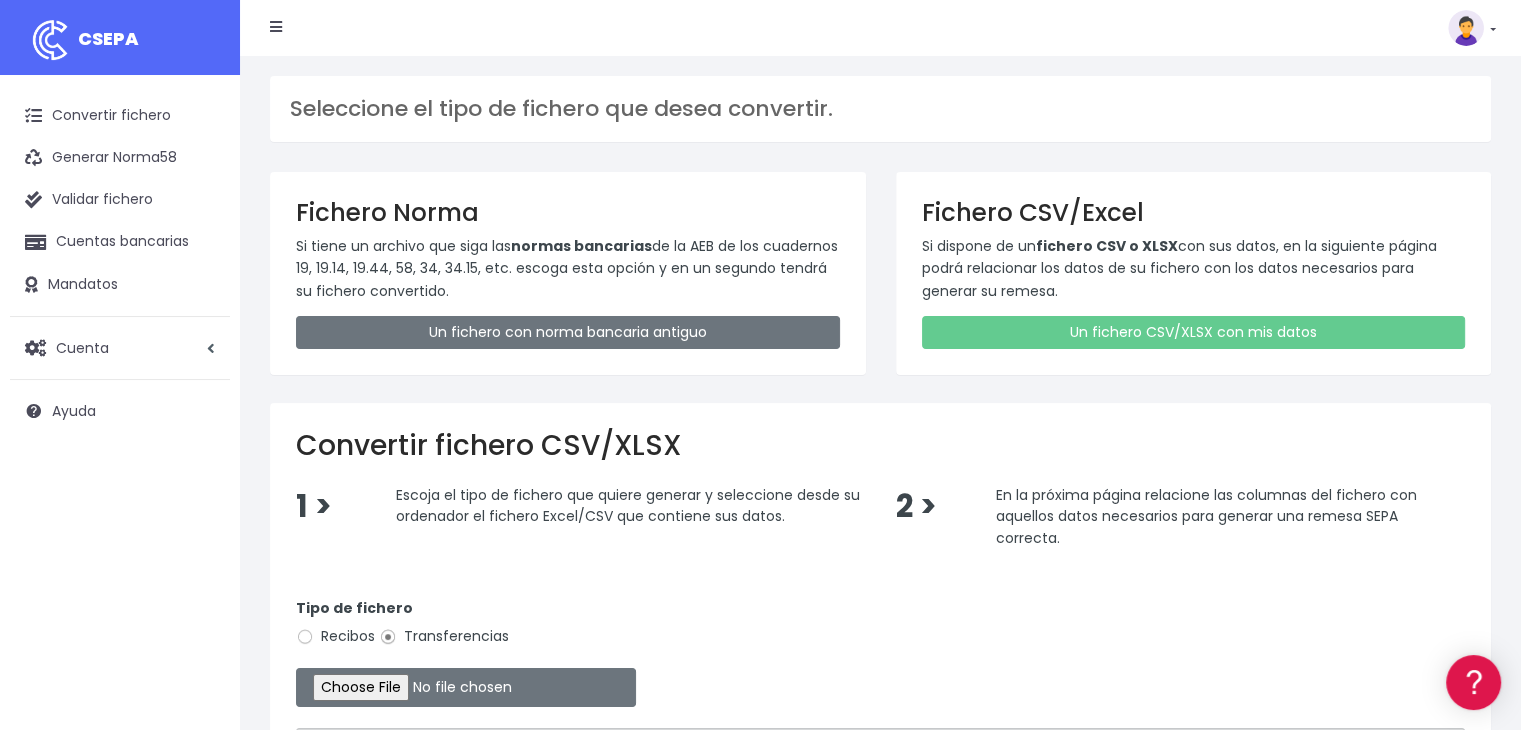 click on "Transferencias" at bounding box center (444, 636) 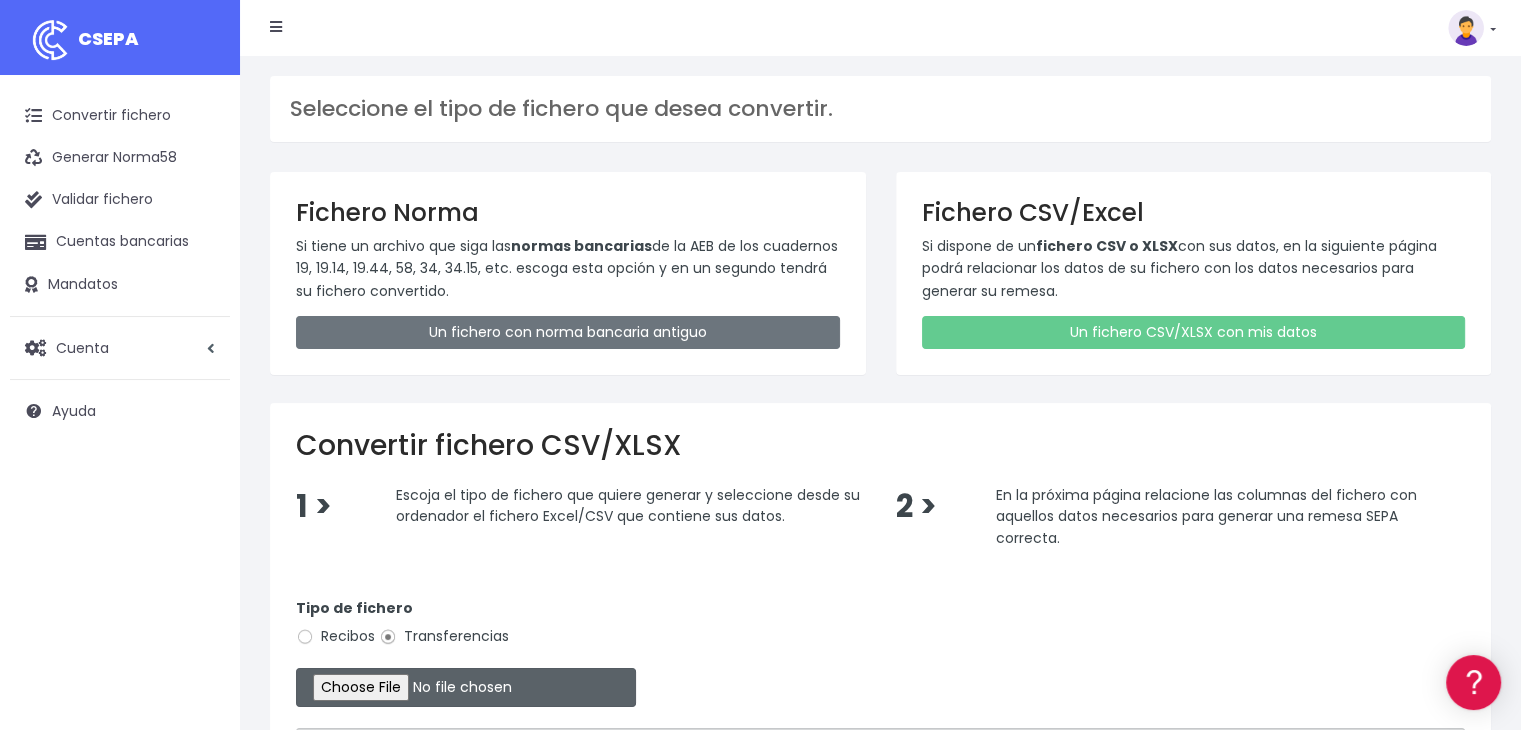 click at bounding box center (466, 687) 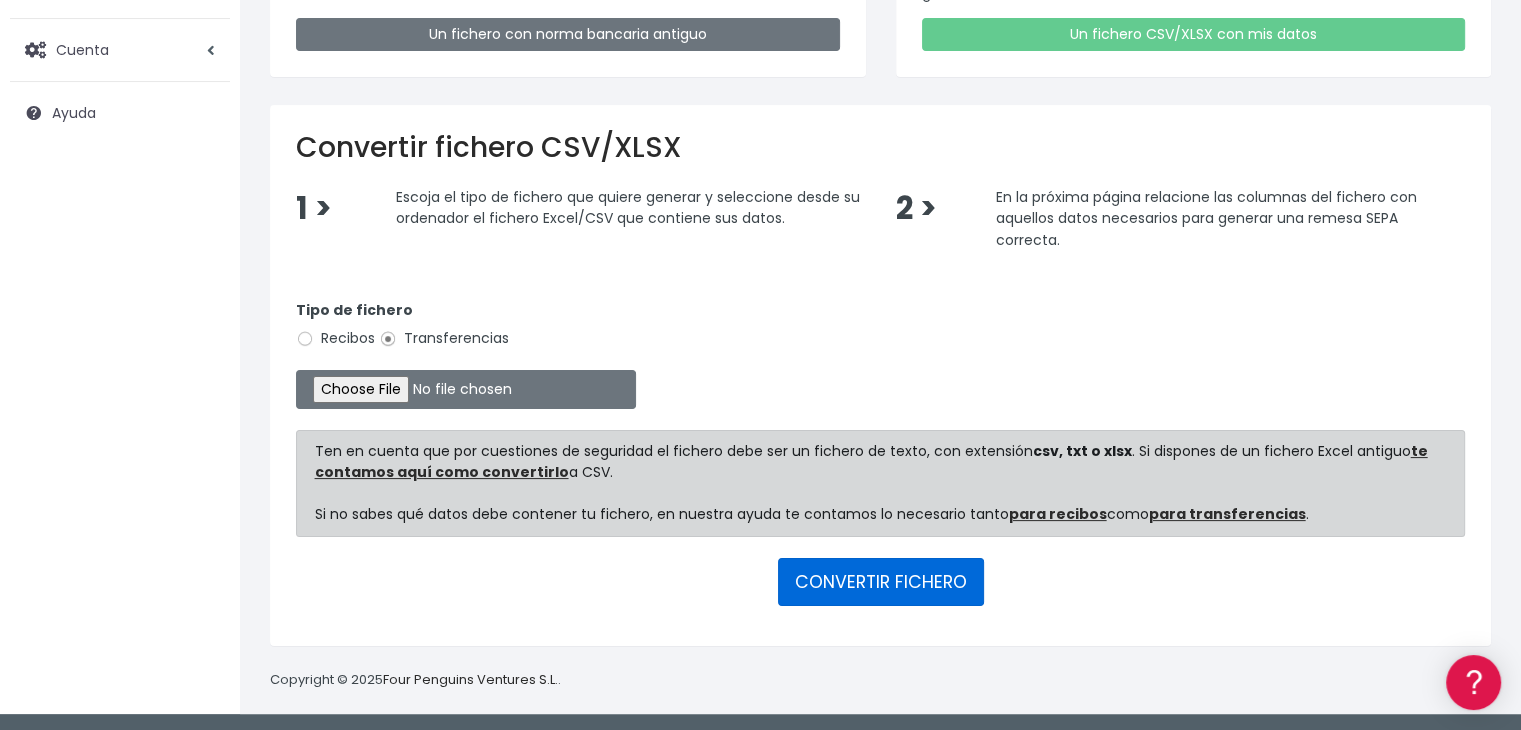 click on "CONVERTIR FICHERO" at bounding box center (881, 582) 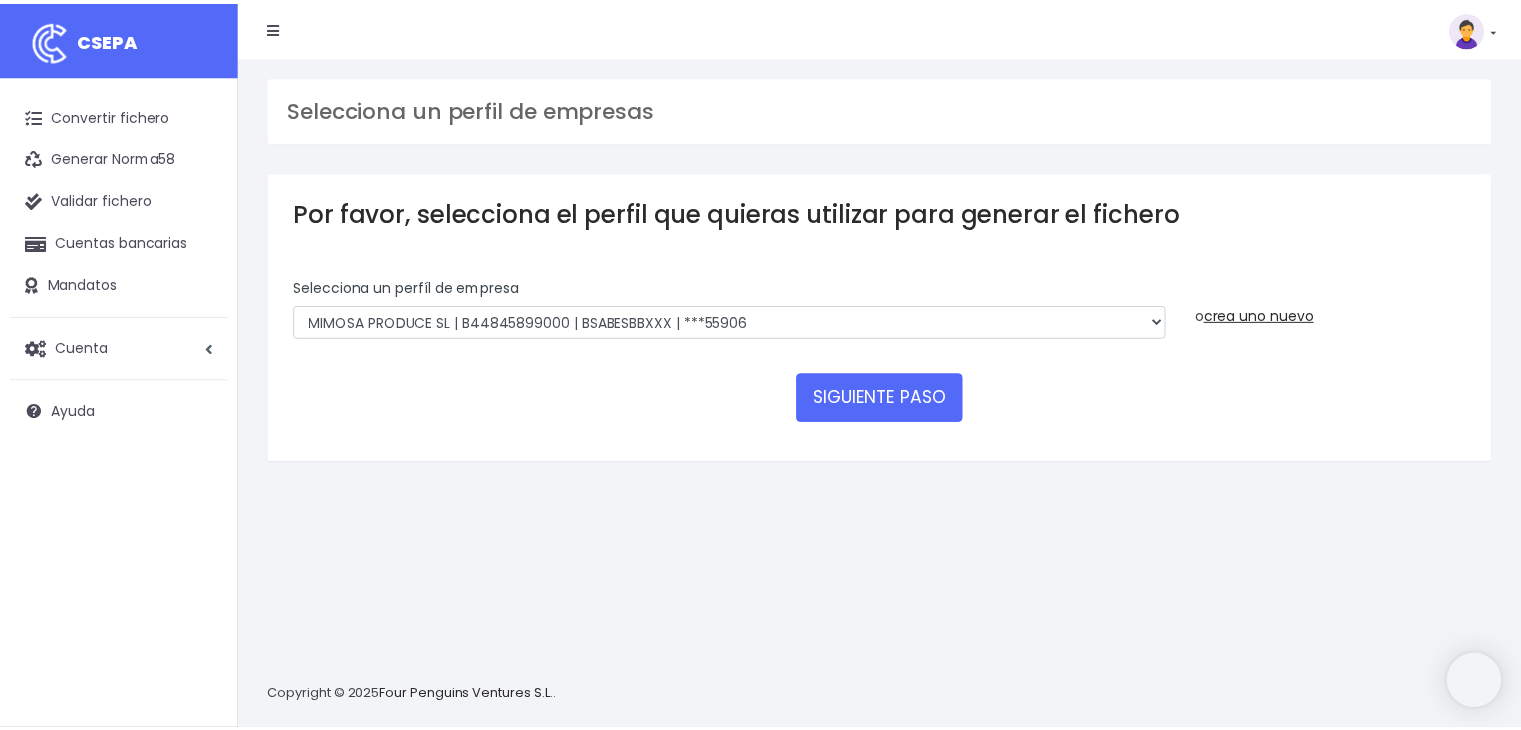 scroll, scrollTop: 0, scrollLeft: 0, axis: both 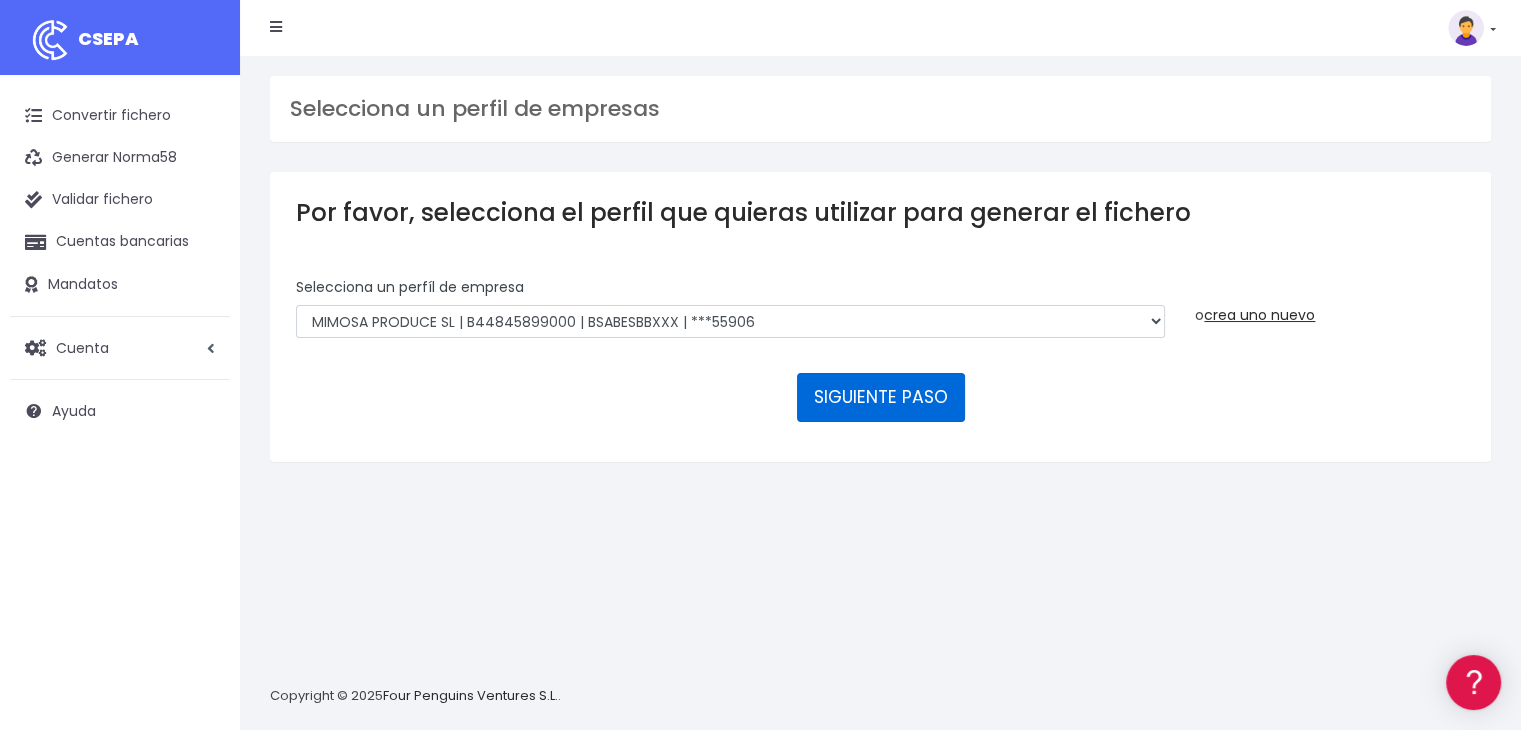 click on "SIGUIENTE PASO" at bounding box center [881, 397] 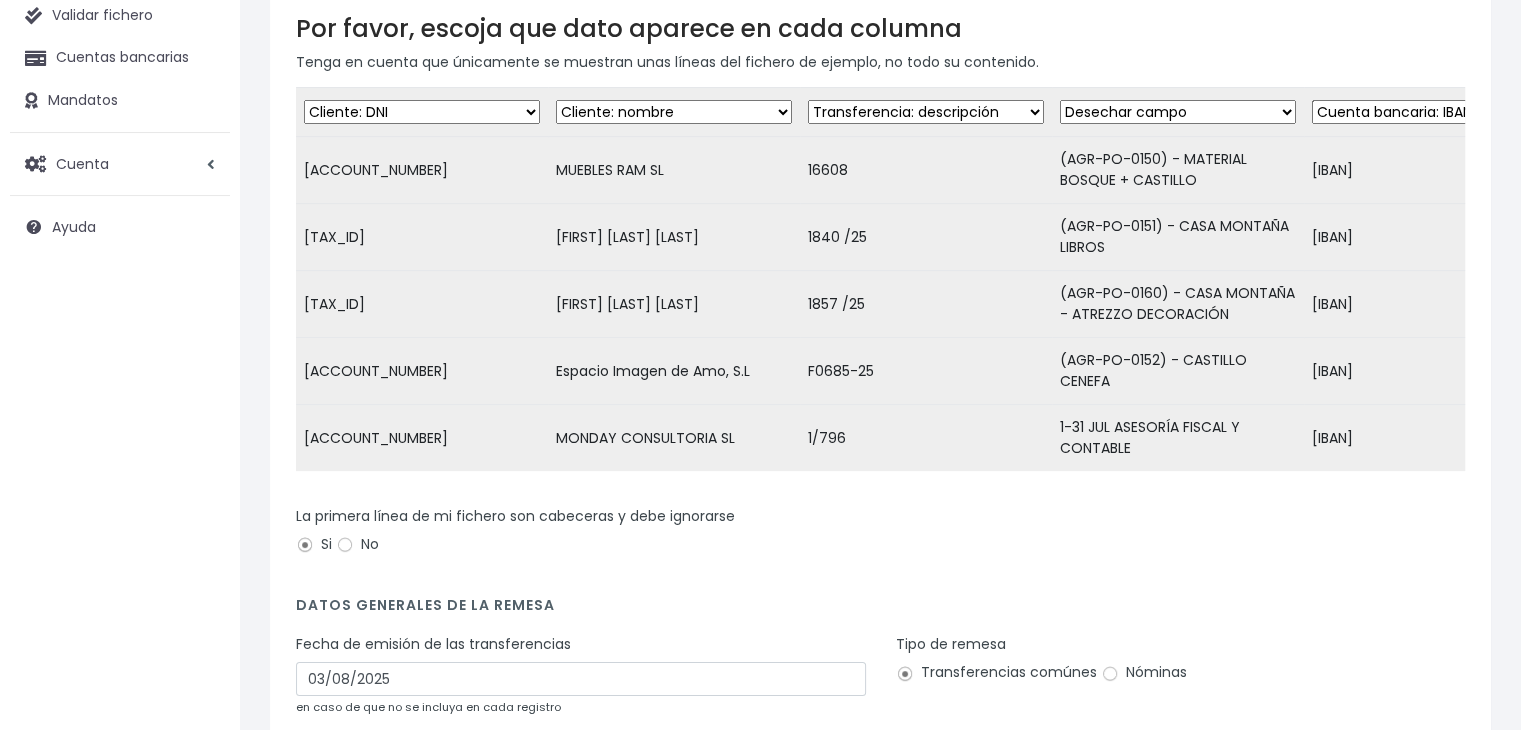 scroll, scrollTop: 414, scrollLeft: 0, axis: vertical 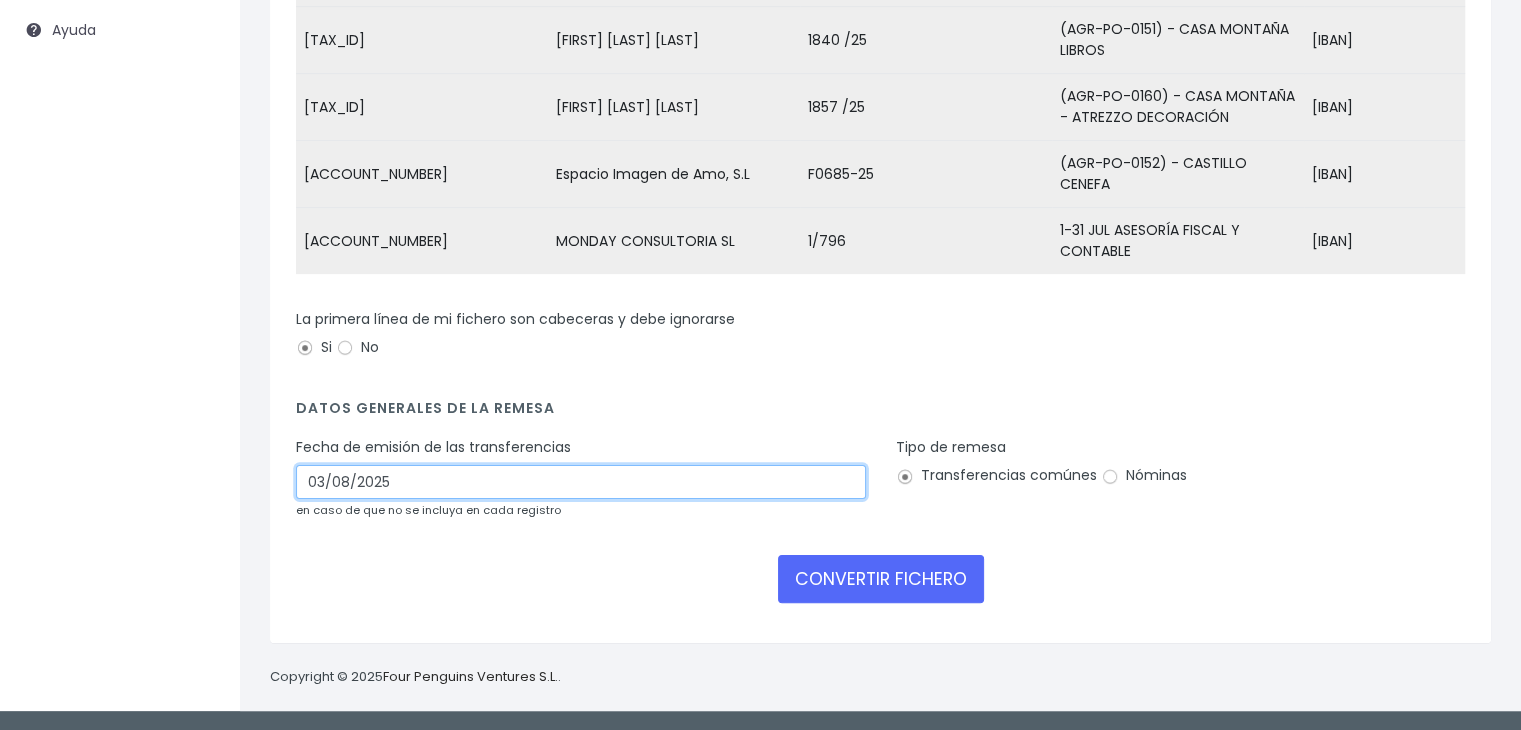 click on "03/08/2025" at bounding box center [581, 482] 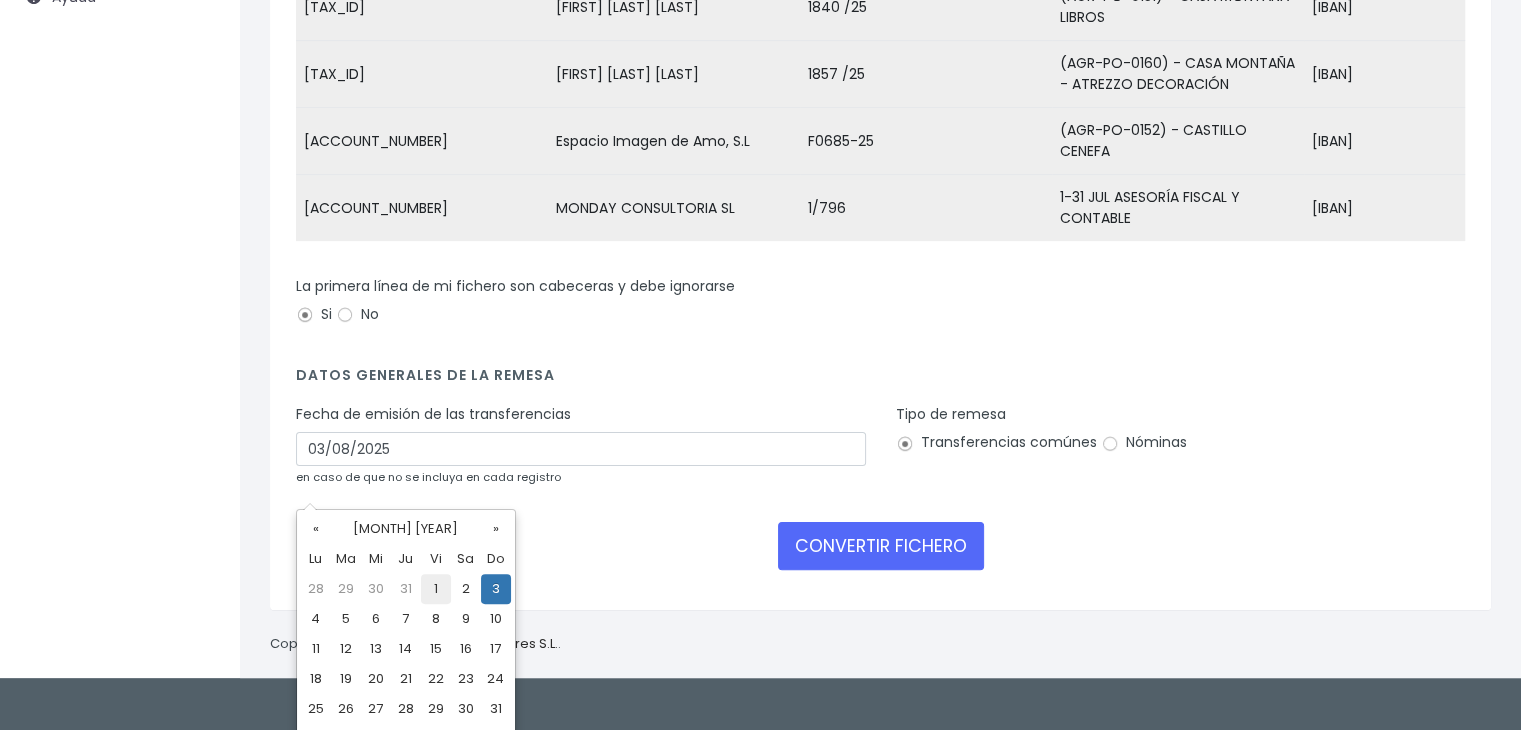 click on "1" at bounding box center [436, 589] 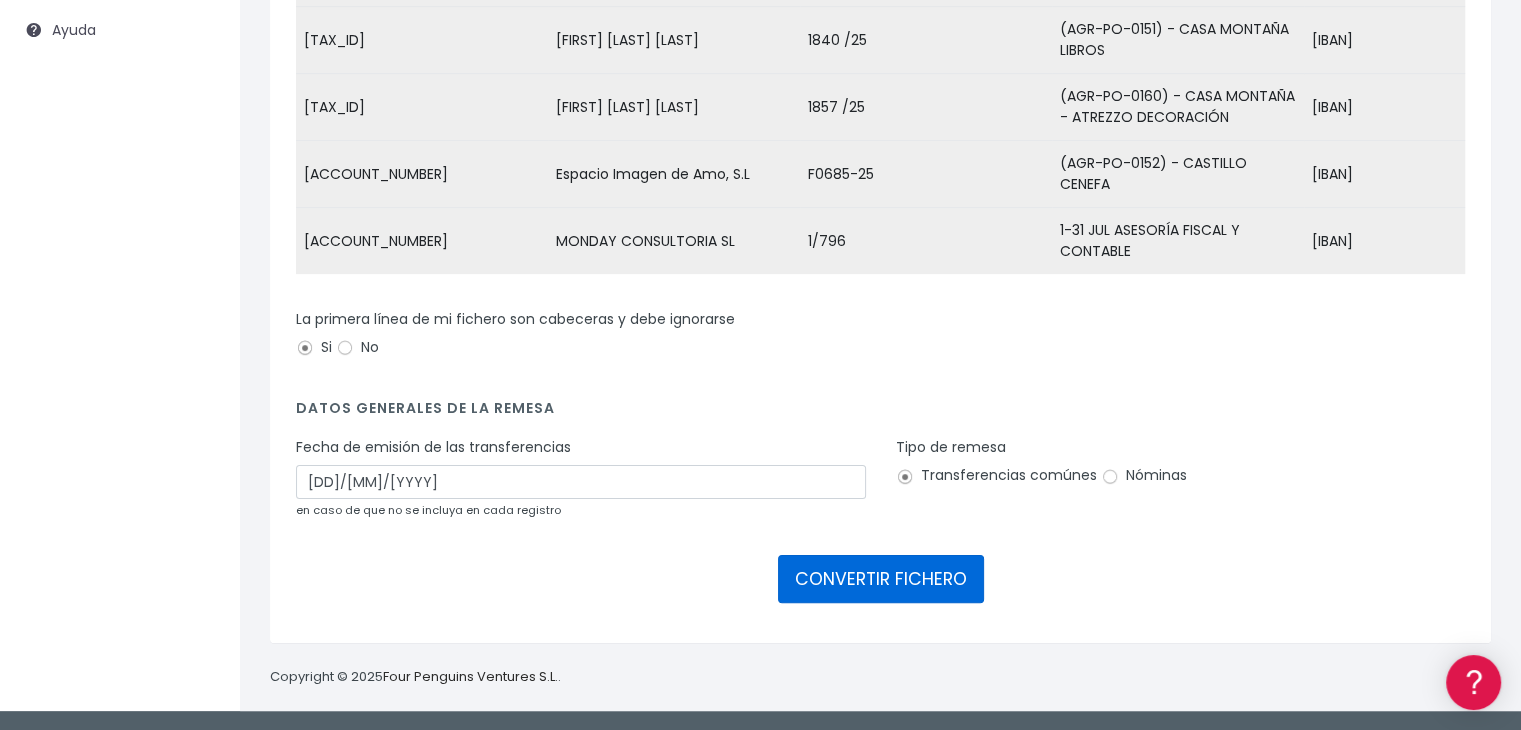 scroll, scrollTop: 0, scrollLeft: 0, axis: both 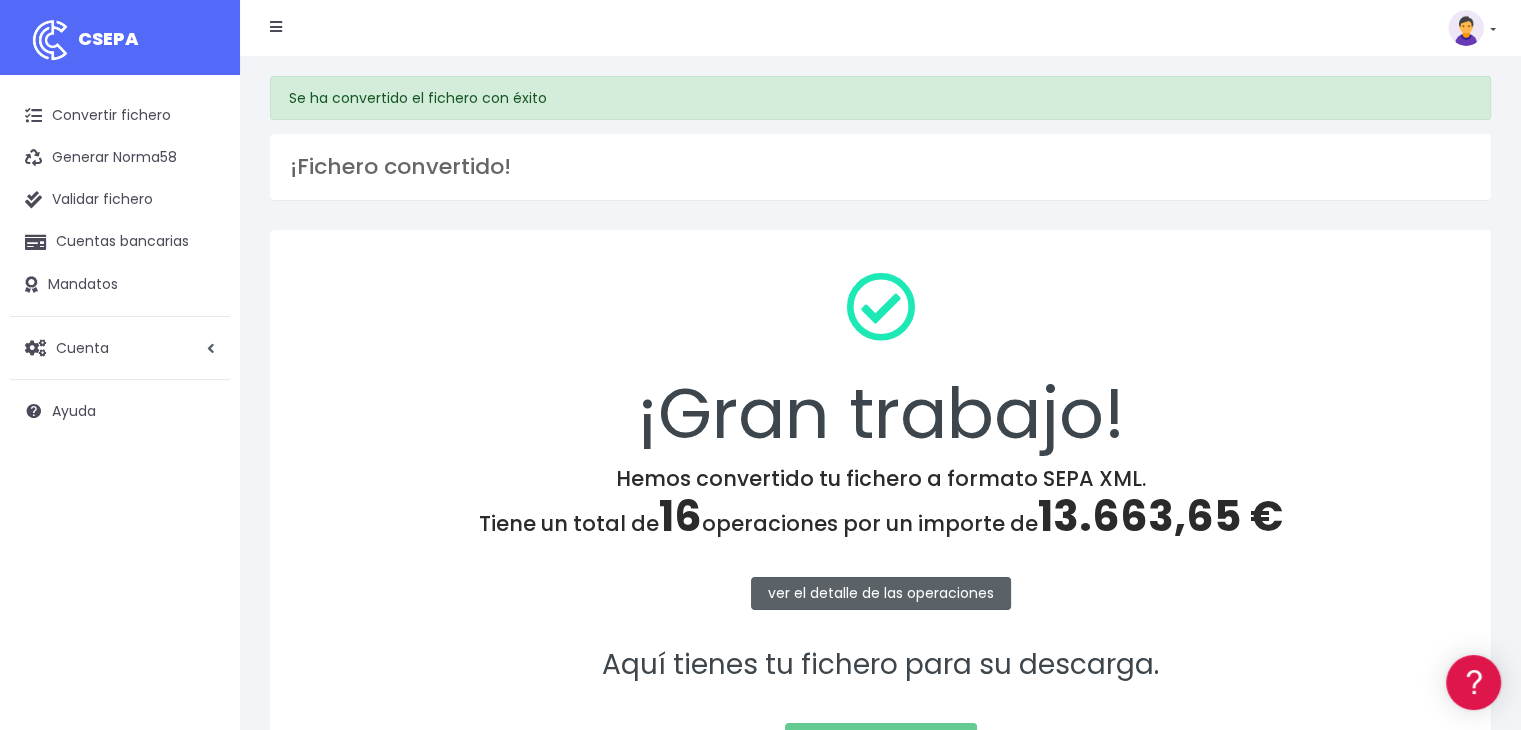 click on "ver el detalle de las operaciones" at bounding box center [881, 593] 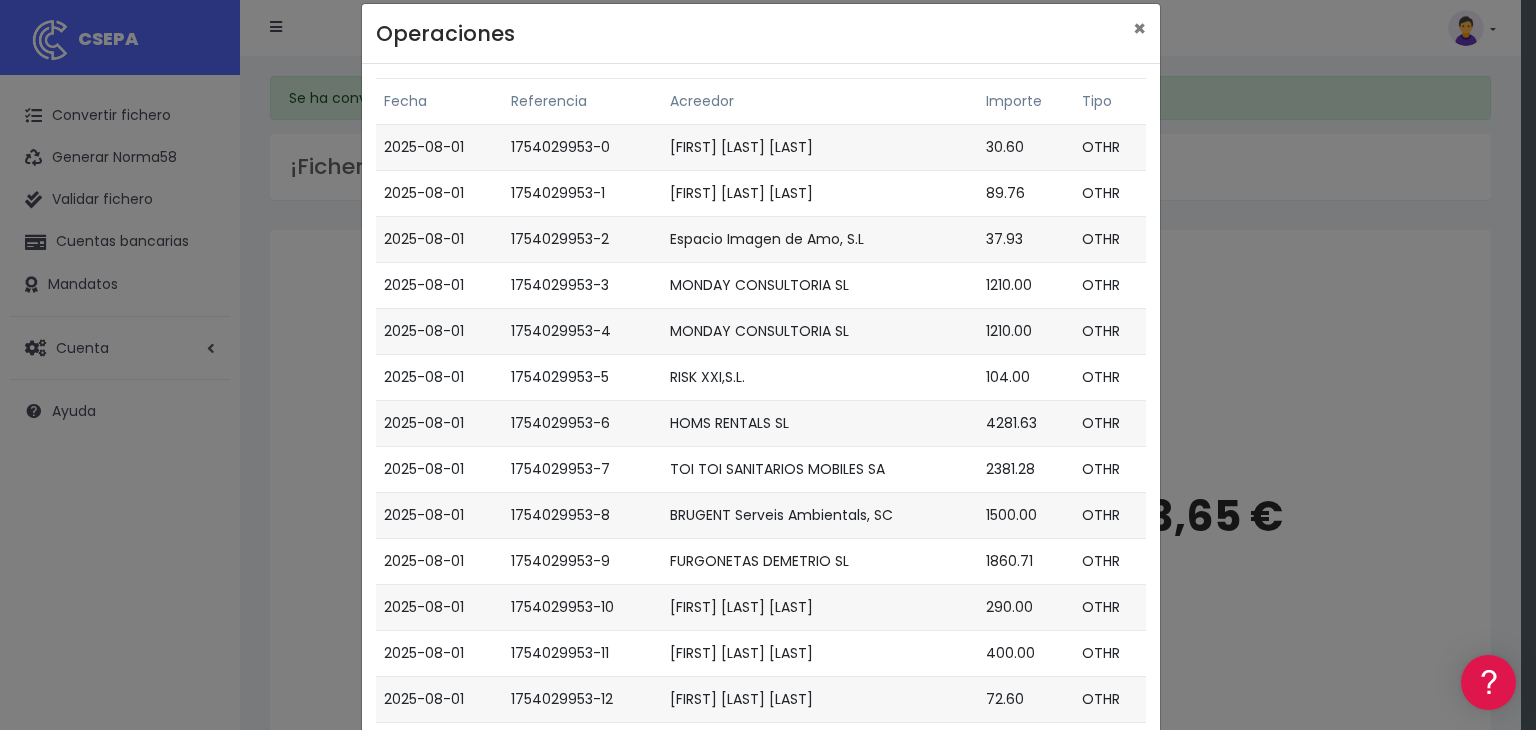 scroll, scrollTop: 0, scrollLeft: 0, axis: both 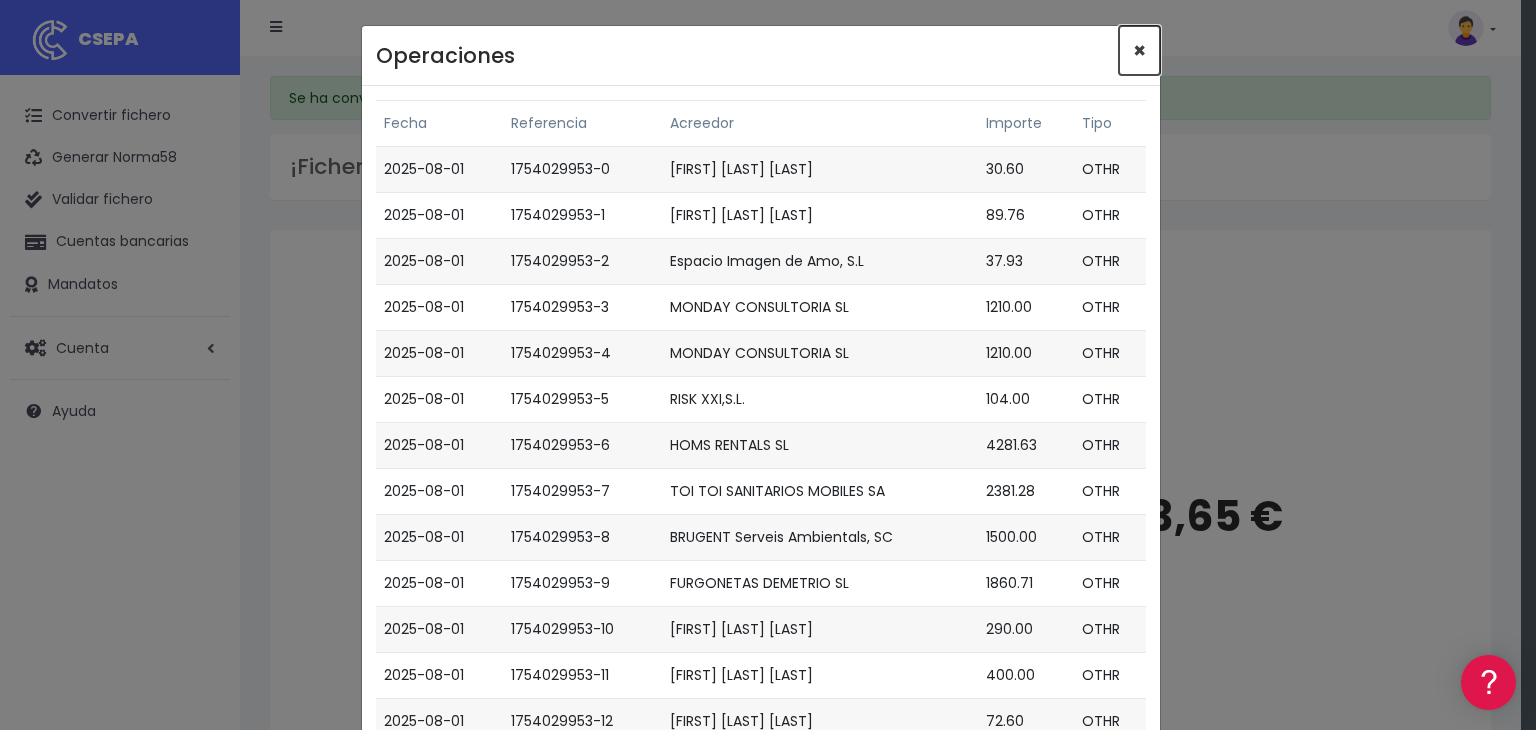 click on "×" at bounding box center [1139, 50] 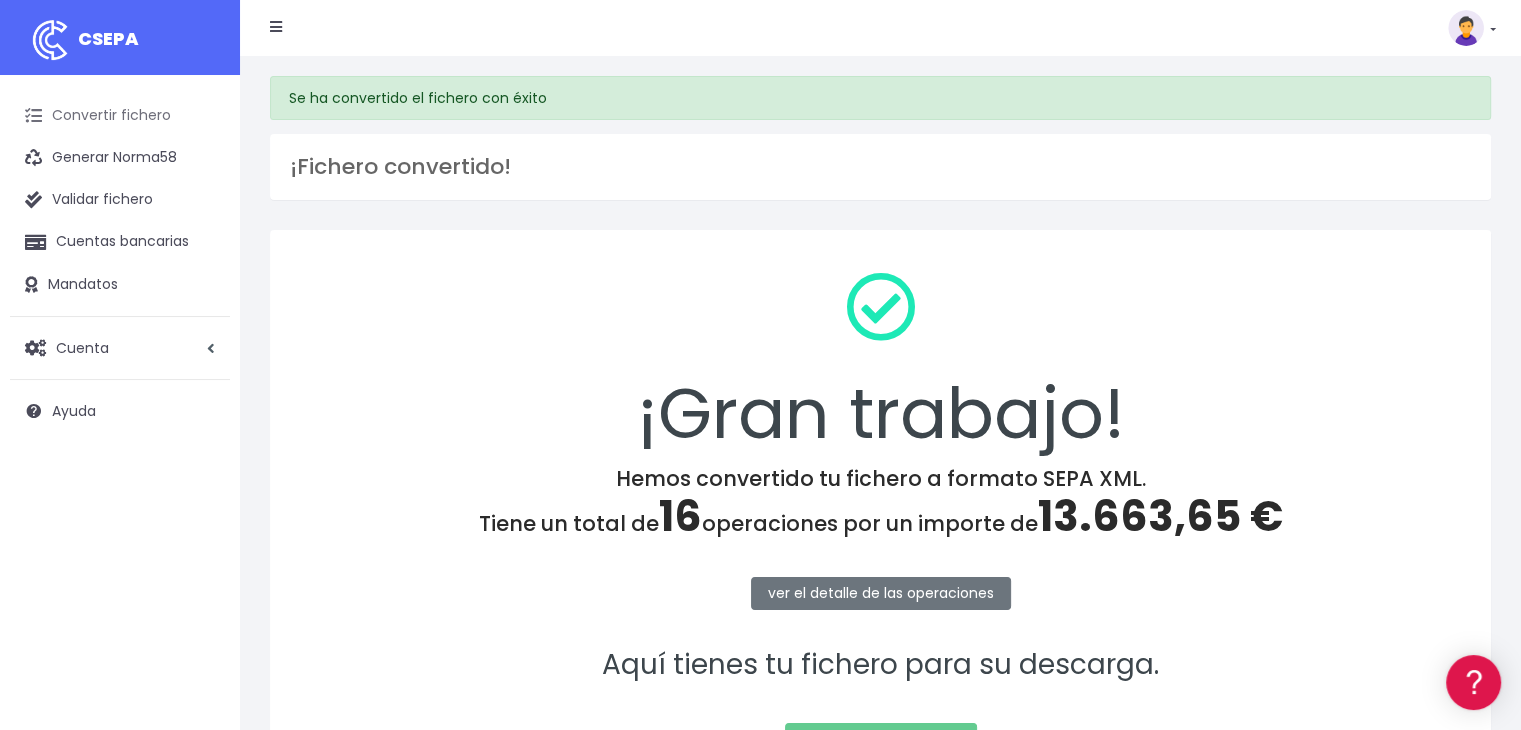 click on "Convertir fichero" at bounding box center [120, 116] 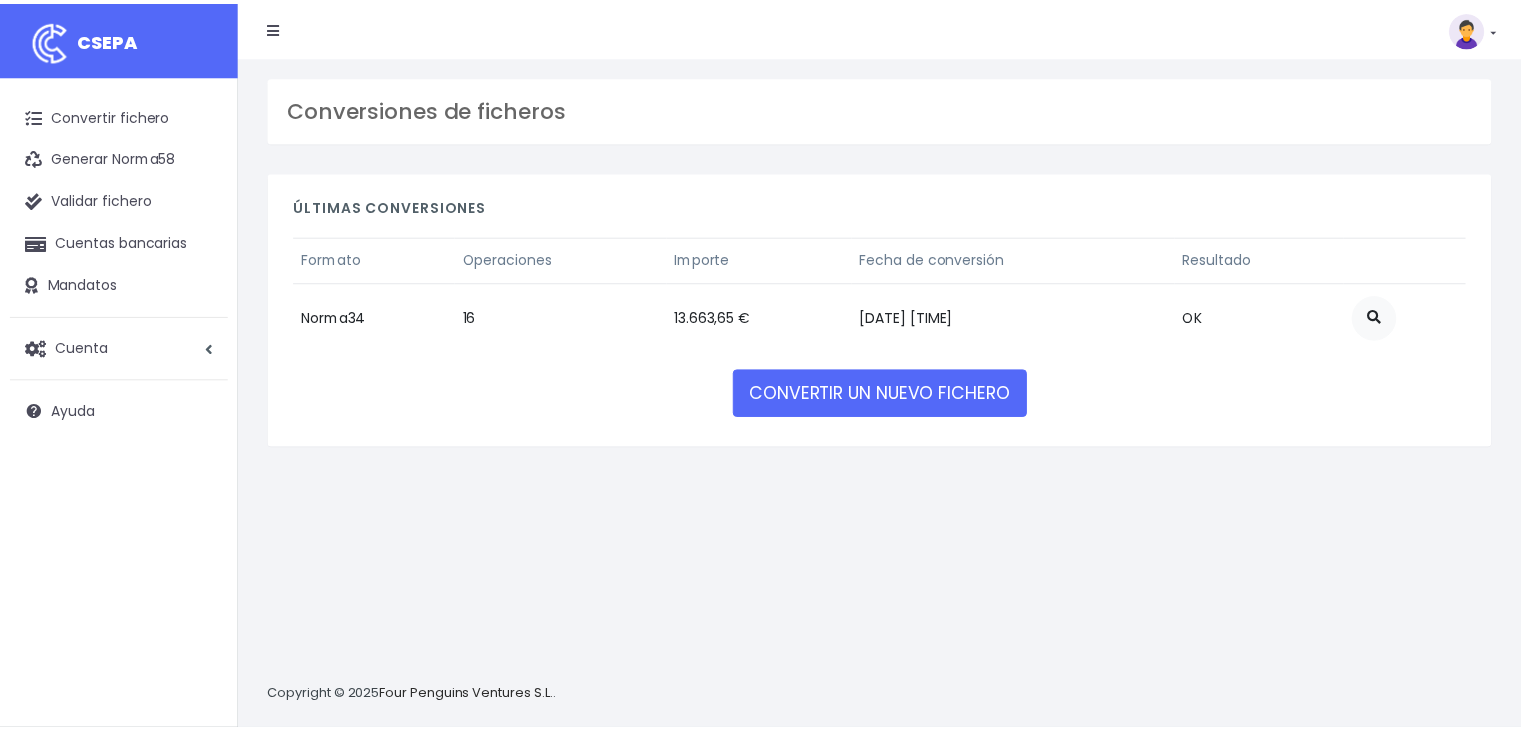 scroll, scrollTop: 0, scrollLeft: 0, axis: both 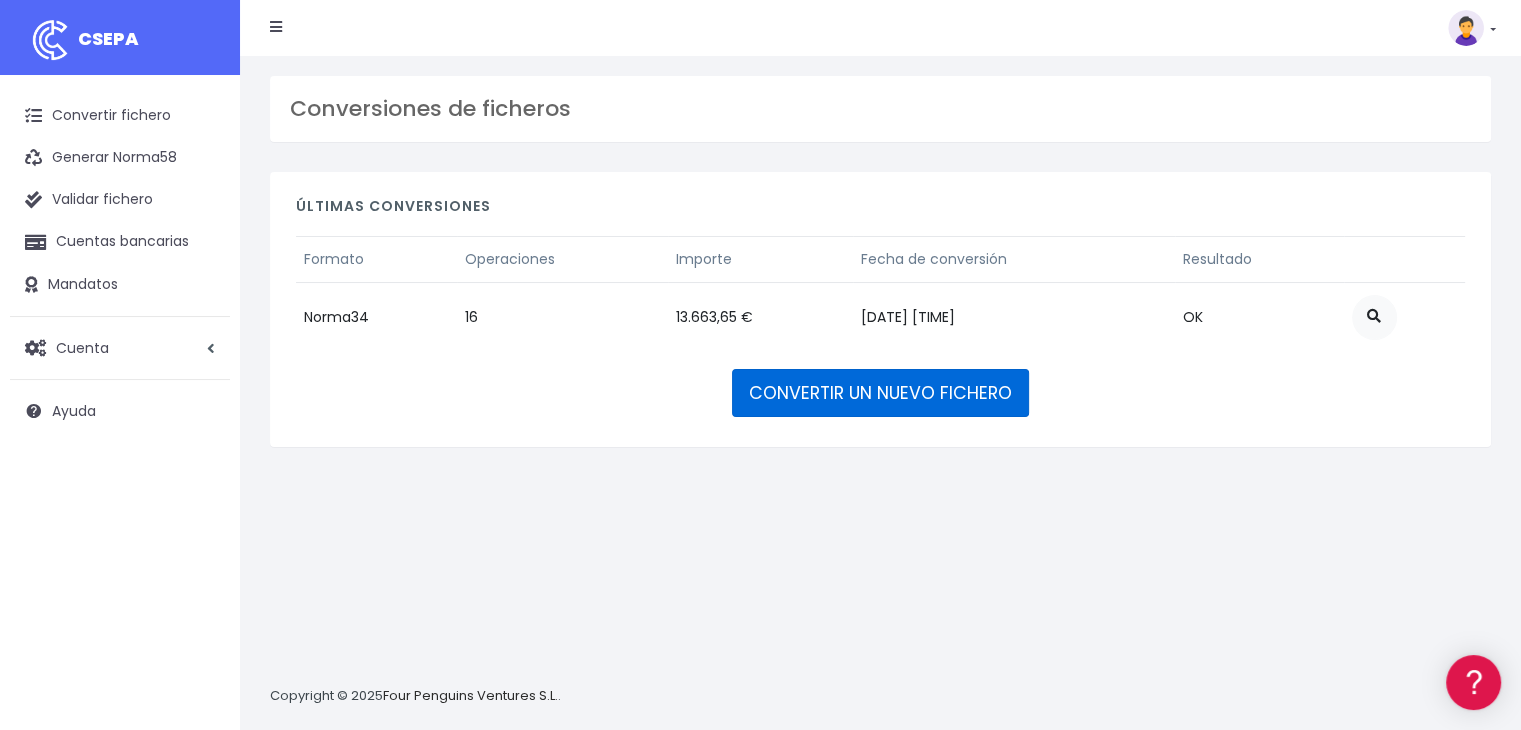 click on "CONVERTIR UN NUEVO FICHERO" at bounding box center [880, 393] 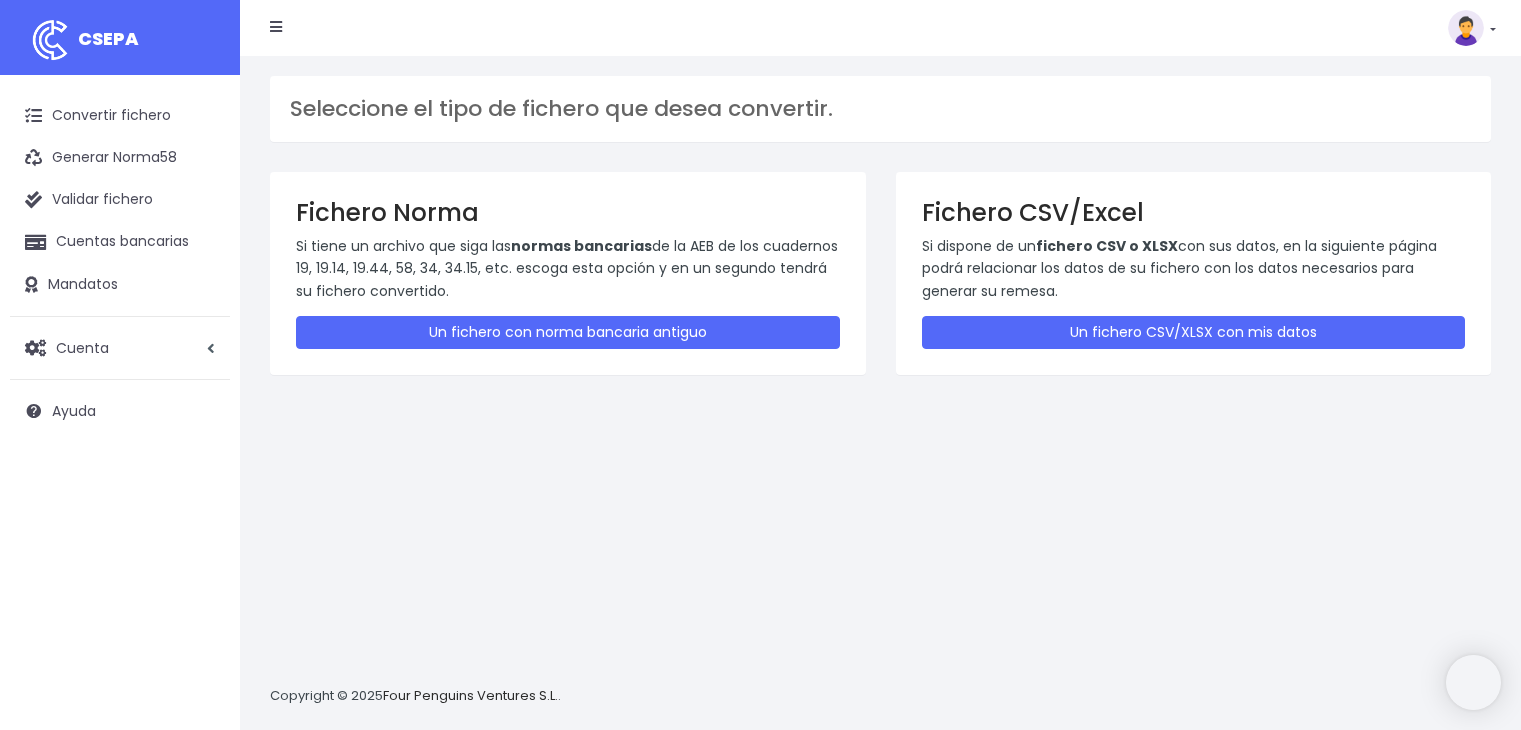 scroll, scrollTop: 0, scrollLeft: 0, axis: both 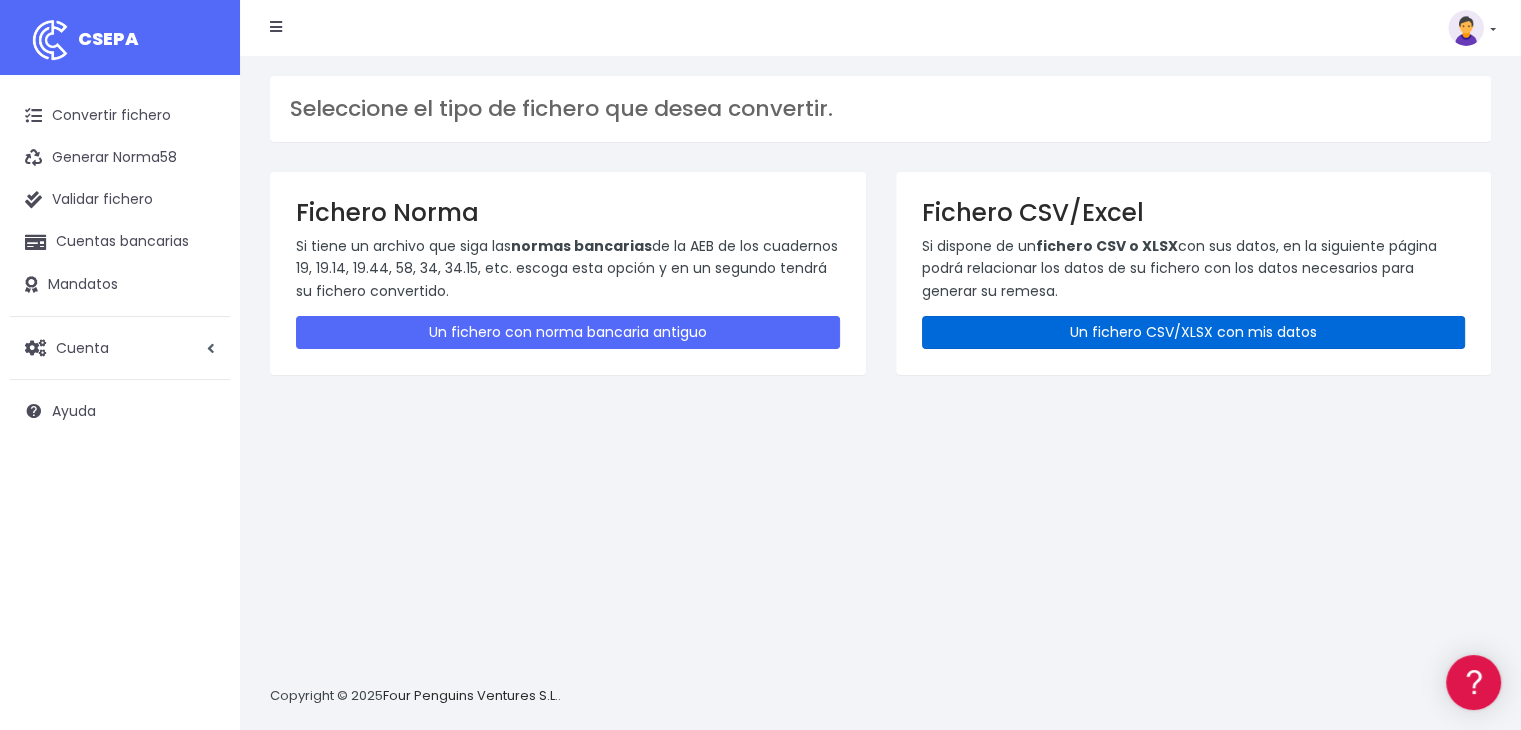 click on "Un fichero CSV/XLSX con mis datos" at bounding box center (1194, 332) 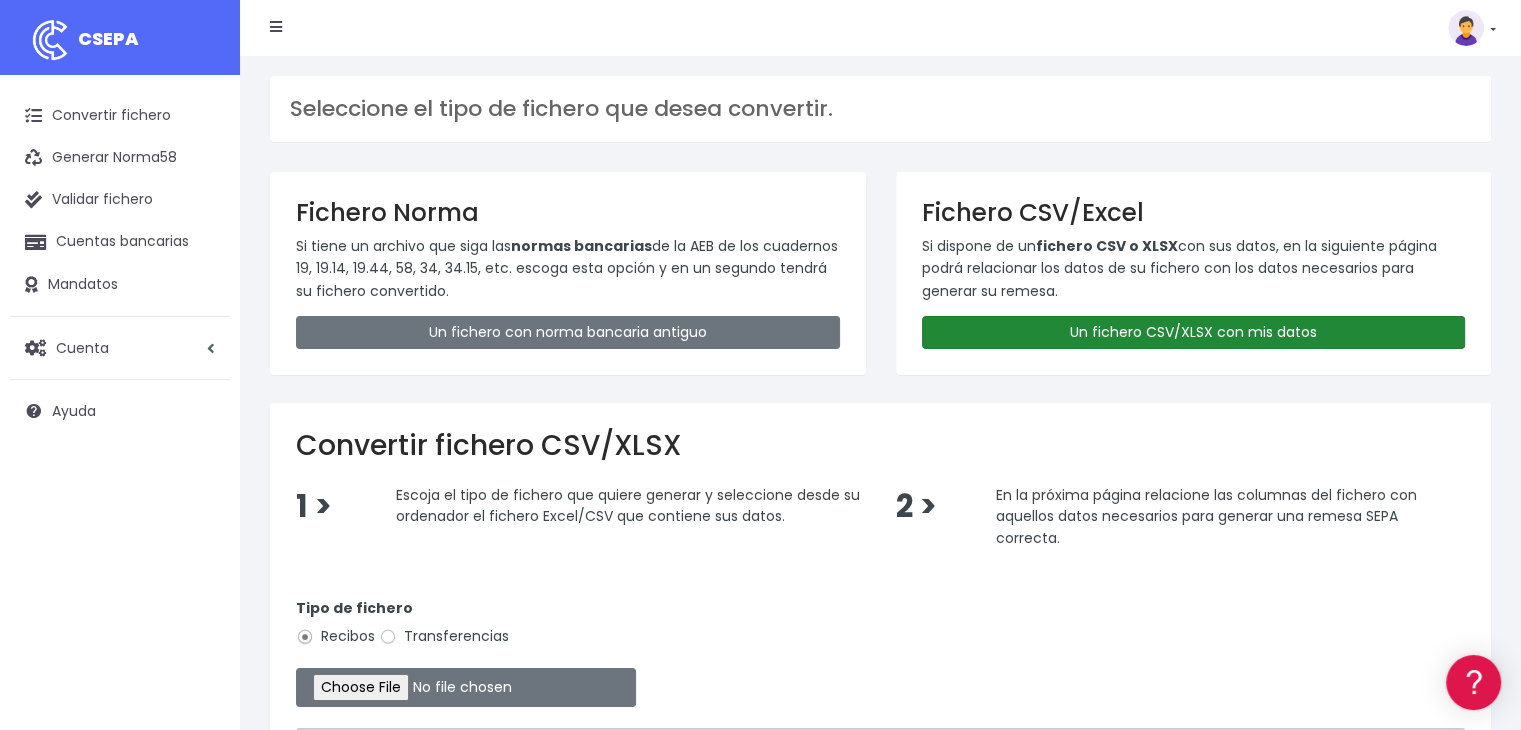 drag, startPoint x: 1130, startPoint y: 329, endPoint x: 954, endPoint y: 366, distance: 179.84715 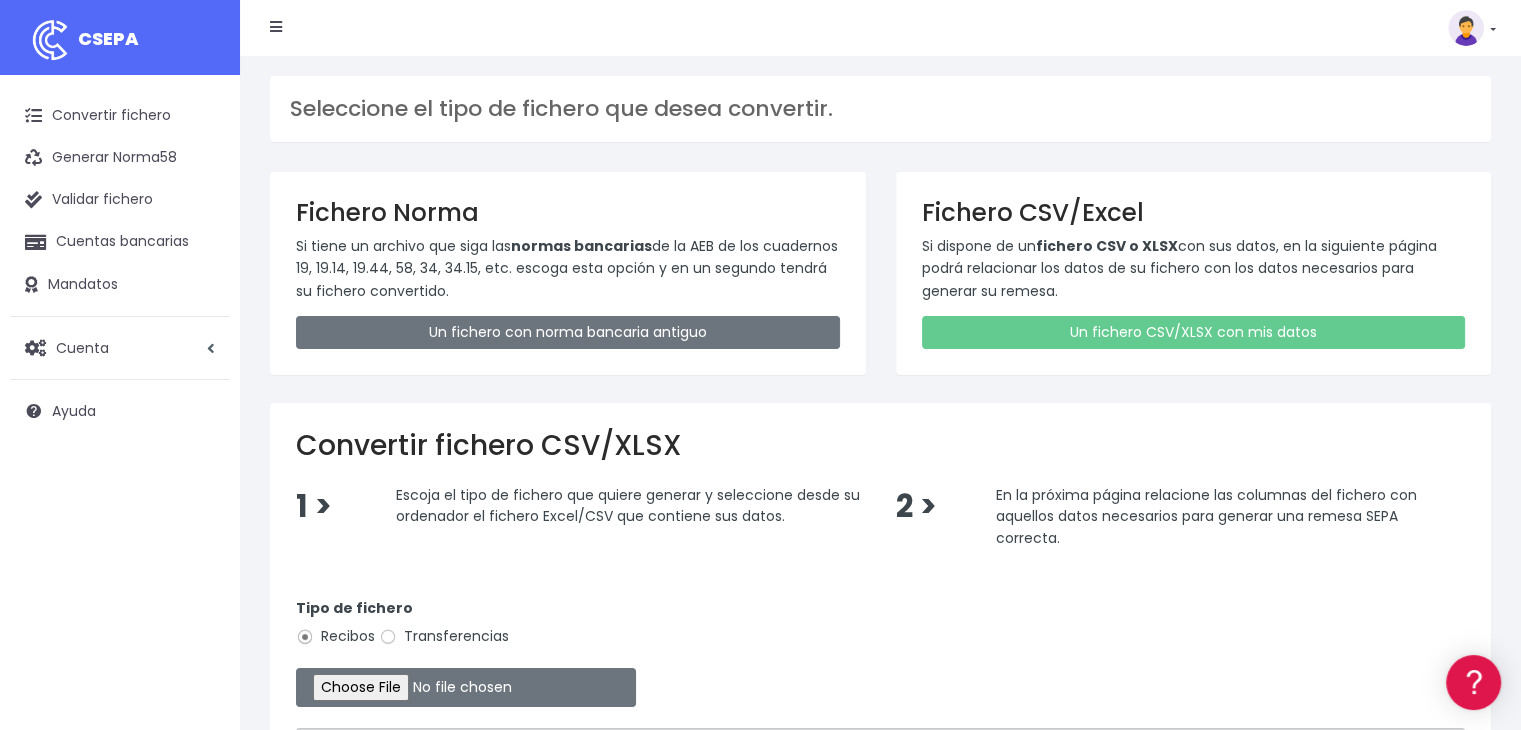 click on "Transferencias" at bounding box center (444, 636) 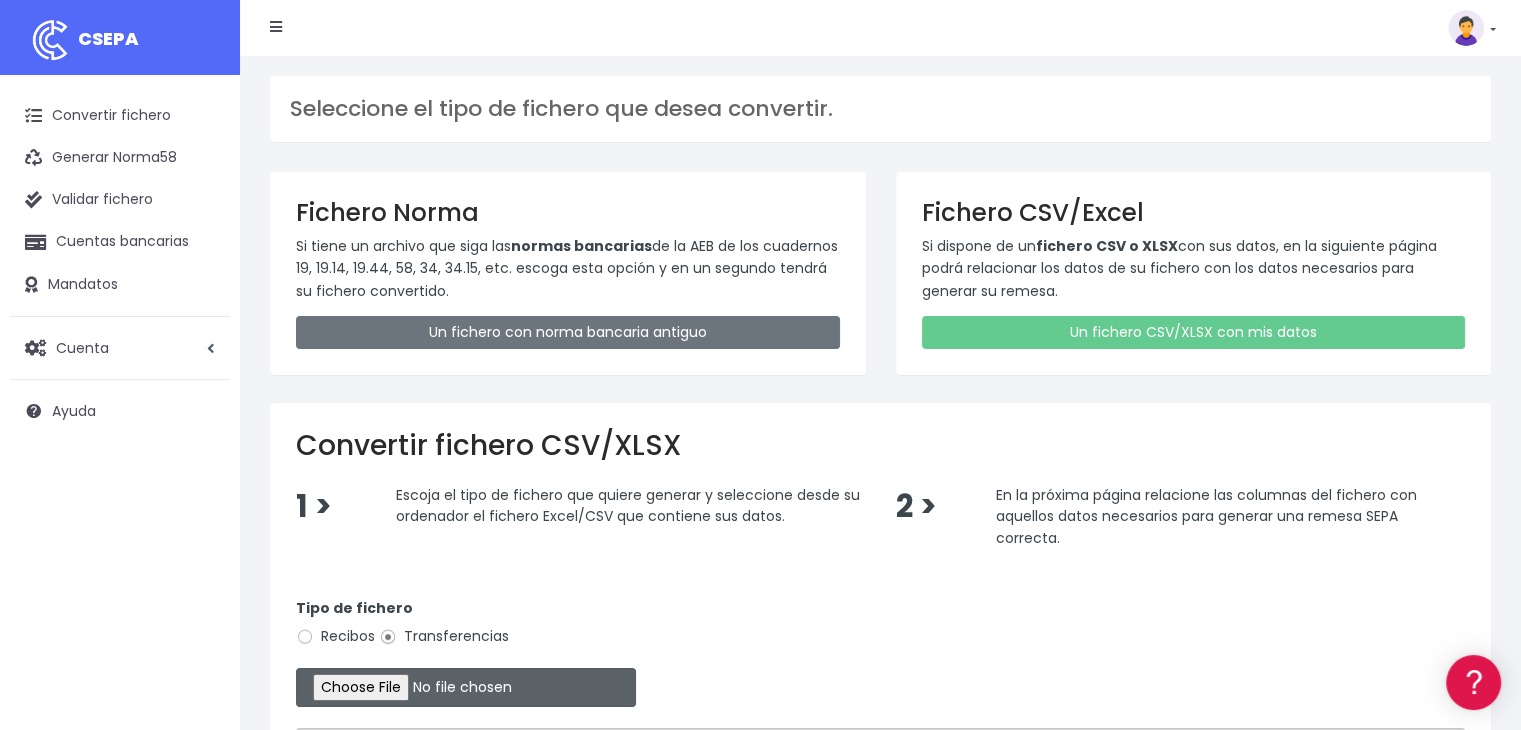 click at bounding box center (466, 687) 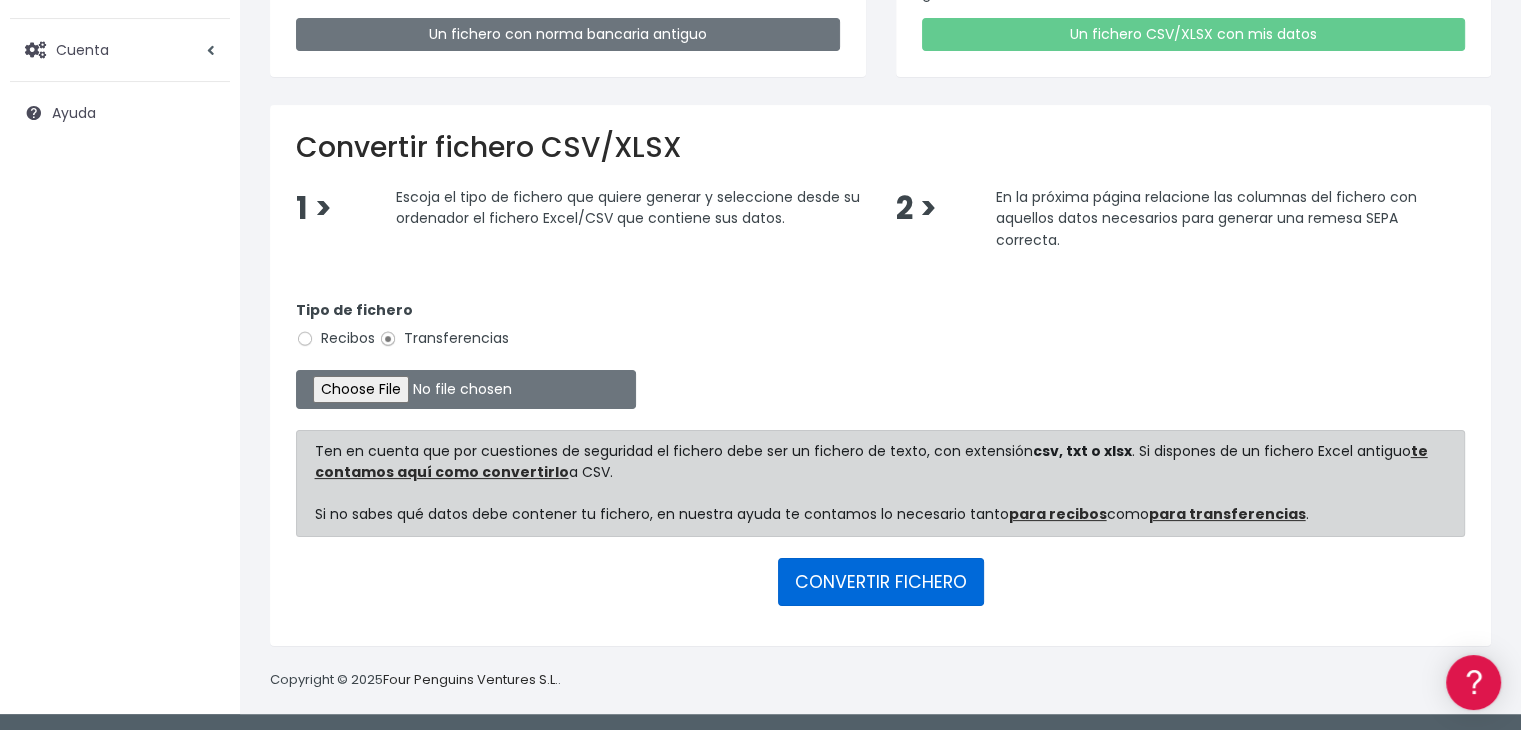 click on "CONVERTIR FICHERO" at bounding box center [881, 582] 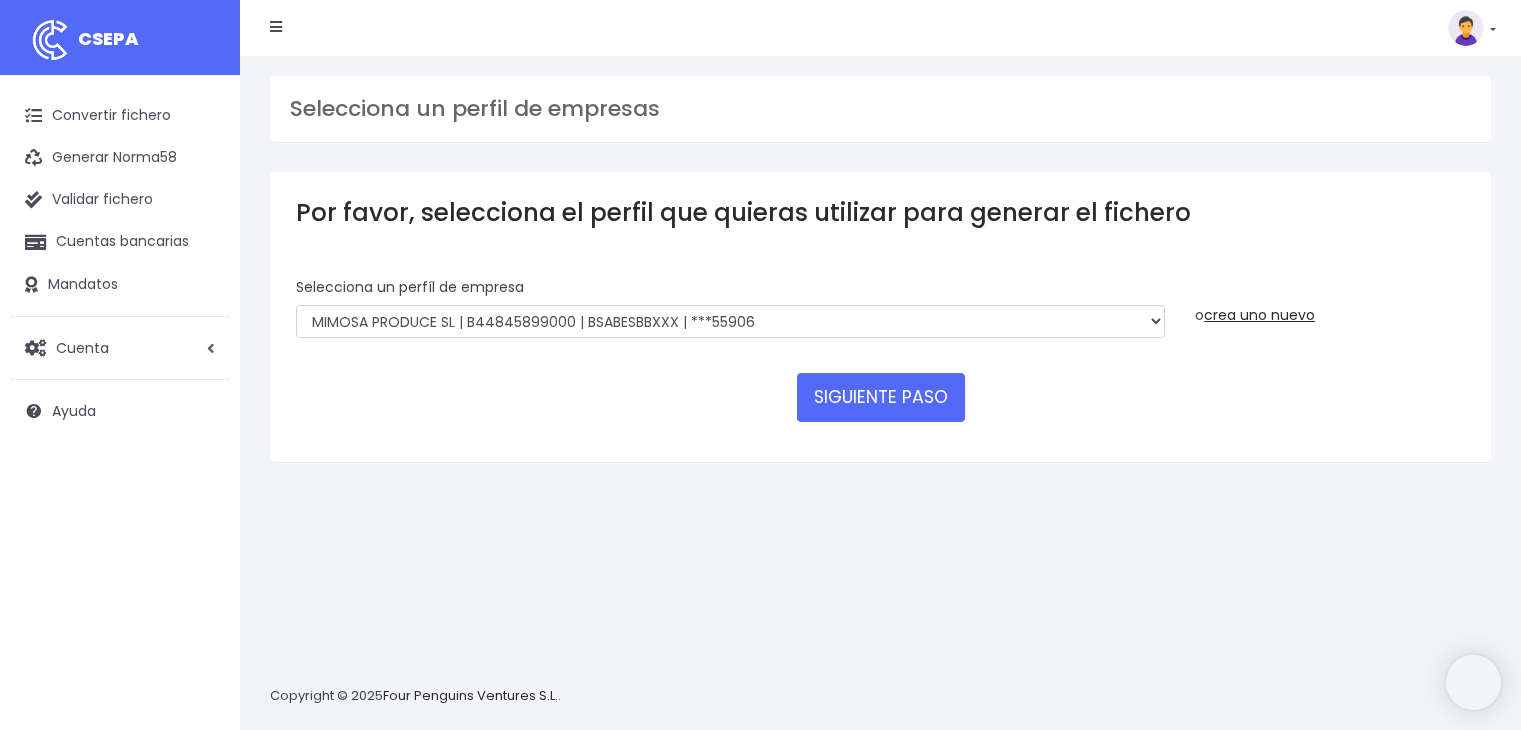 scroll, scrollTop: 0, scrollLeft: 0, axis: both 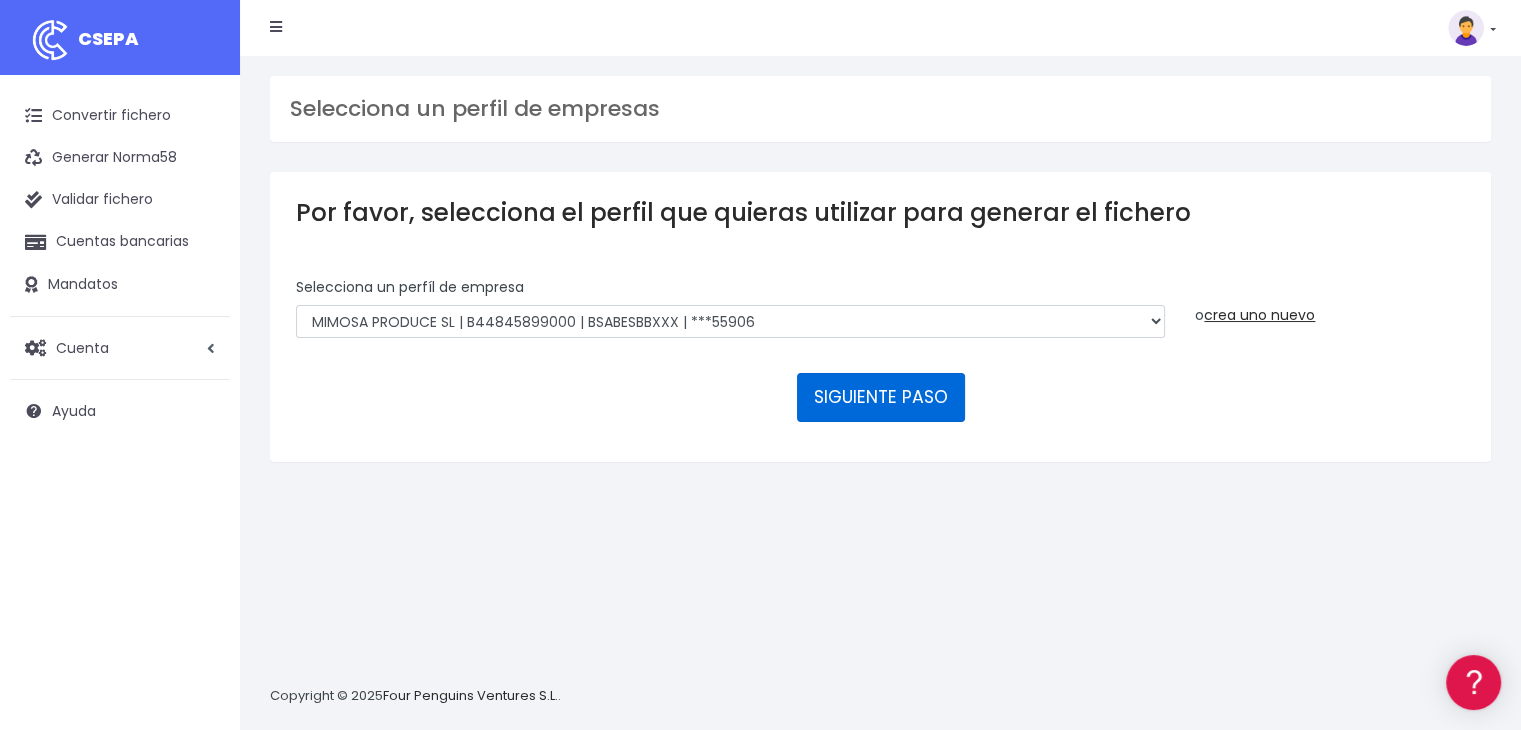 click on "SIGUIENTE PASO" at bounding box center (881, 397) 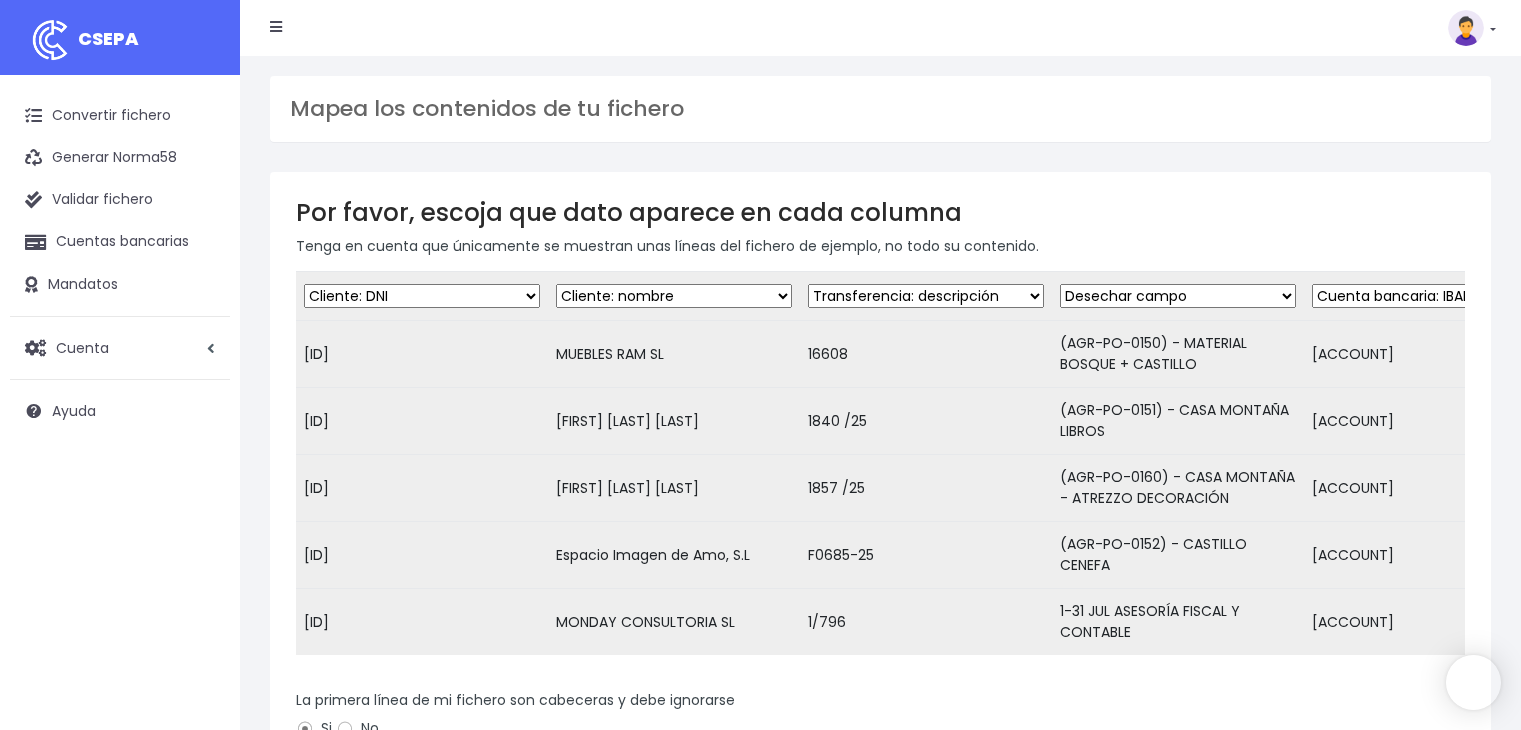 scroll, scrollTop: 0, scrollLeft: 0, axis: both 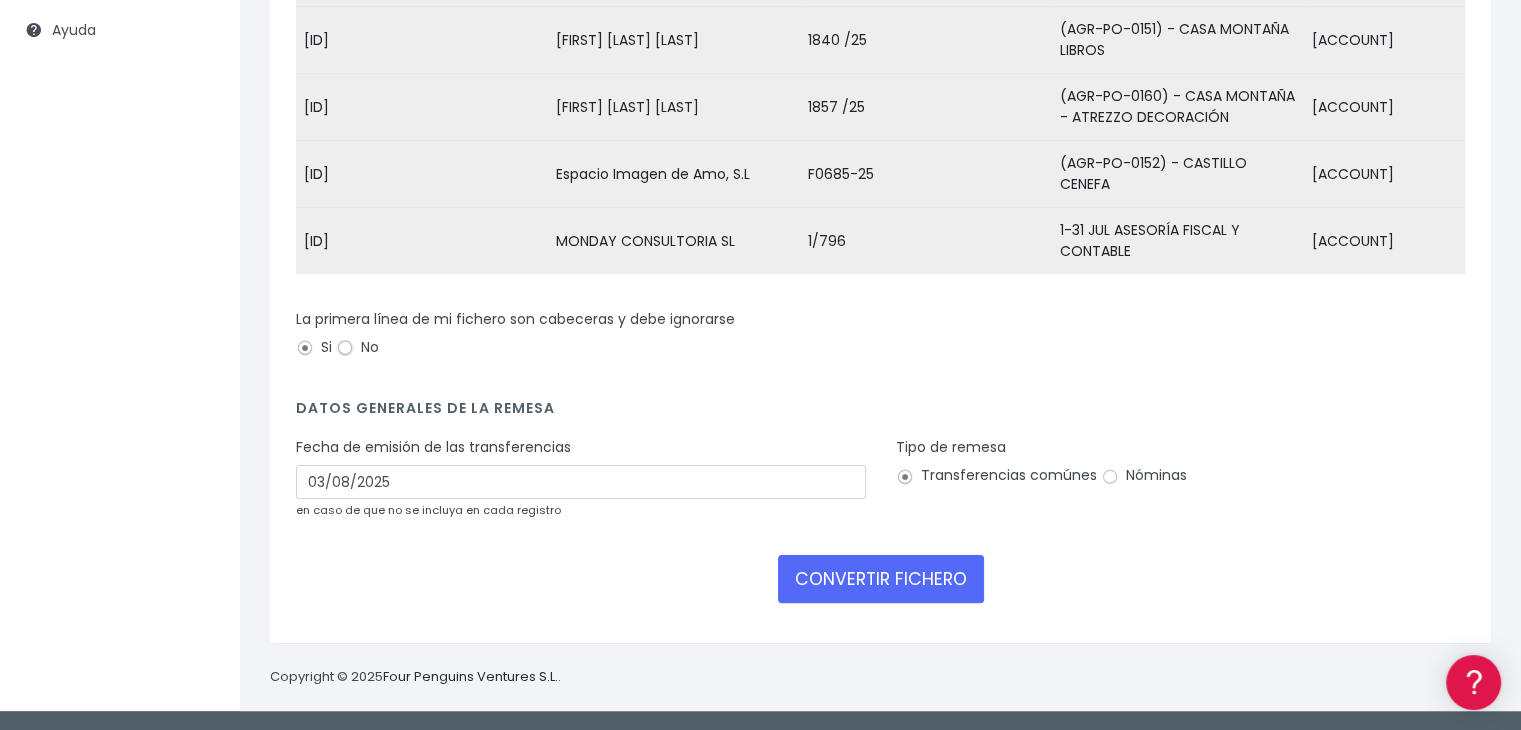 click on "No" at bounding box center (345, 348) 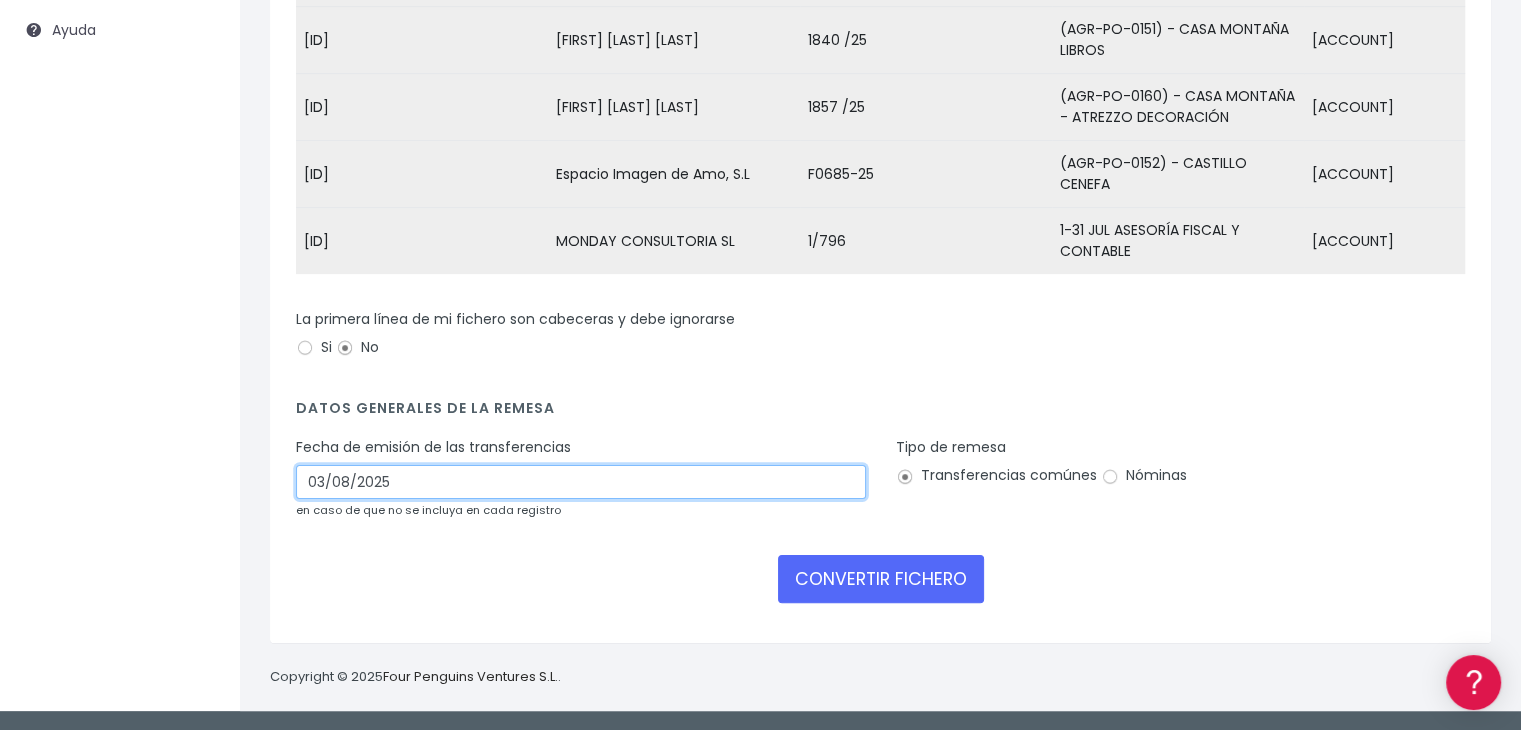 click on "03/08/2025" at bounding box center (581, 482) 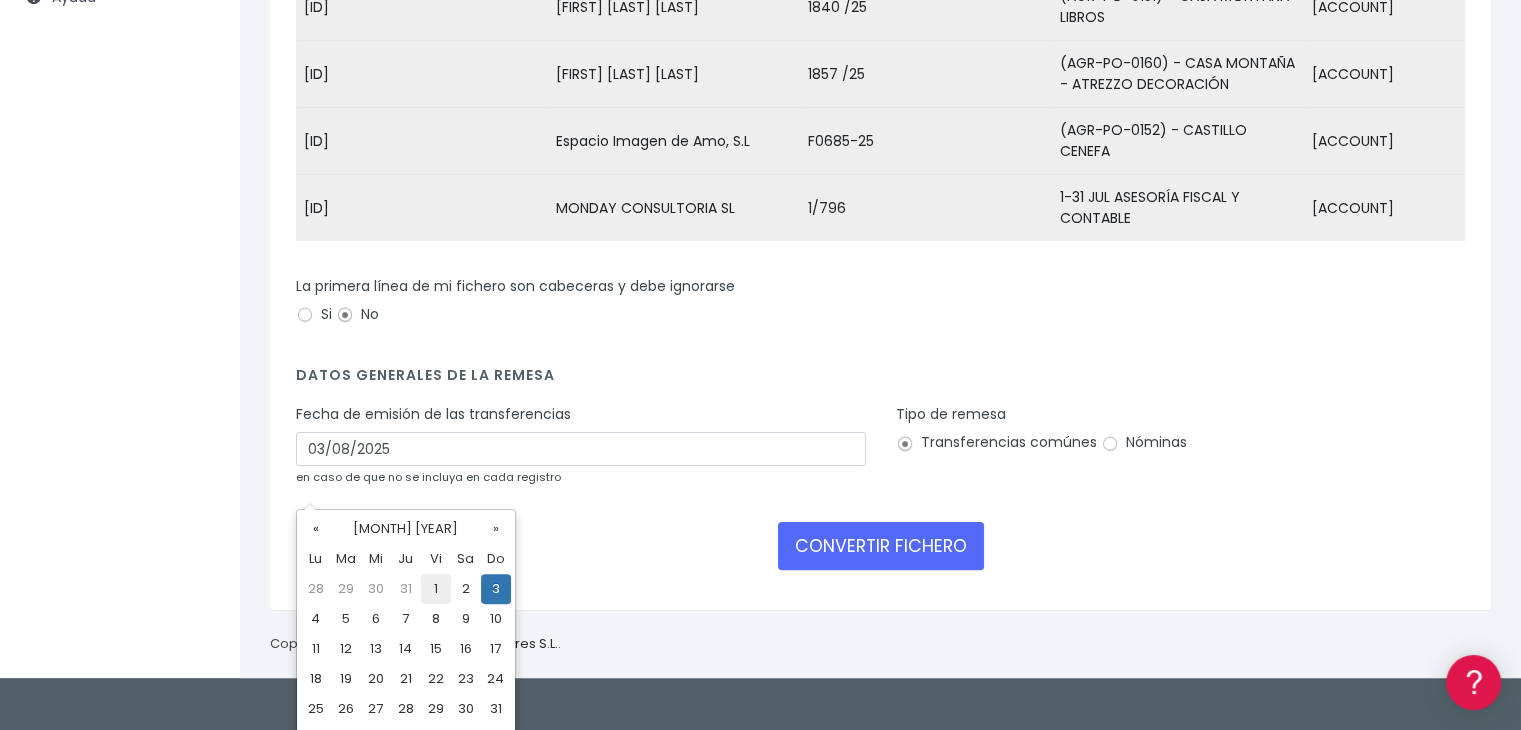 click on "1" at bounding box center (436, 589) 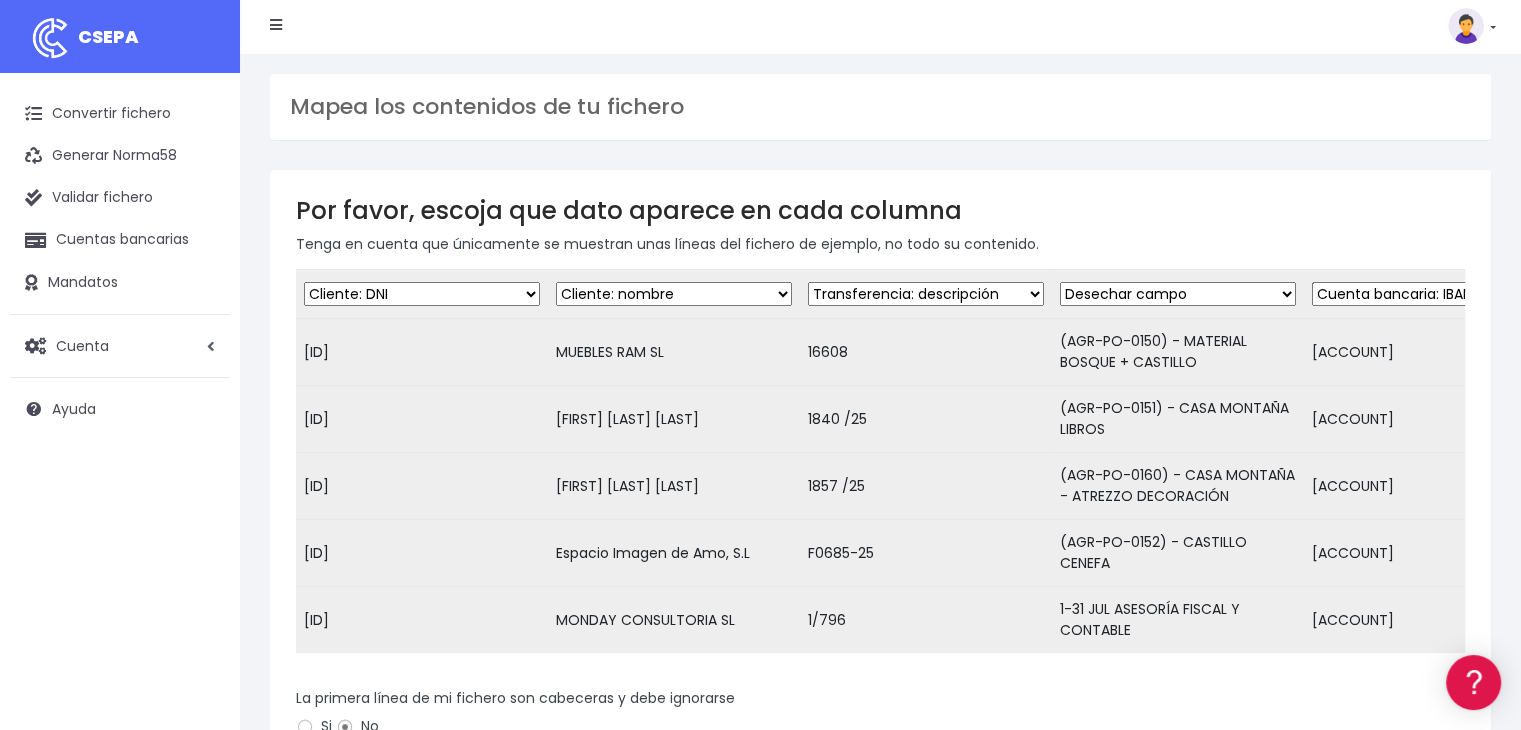 scroll, scrollTop: 0, scrollLeft: 0, axis: both 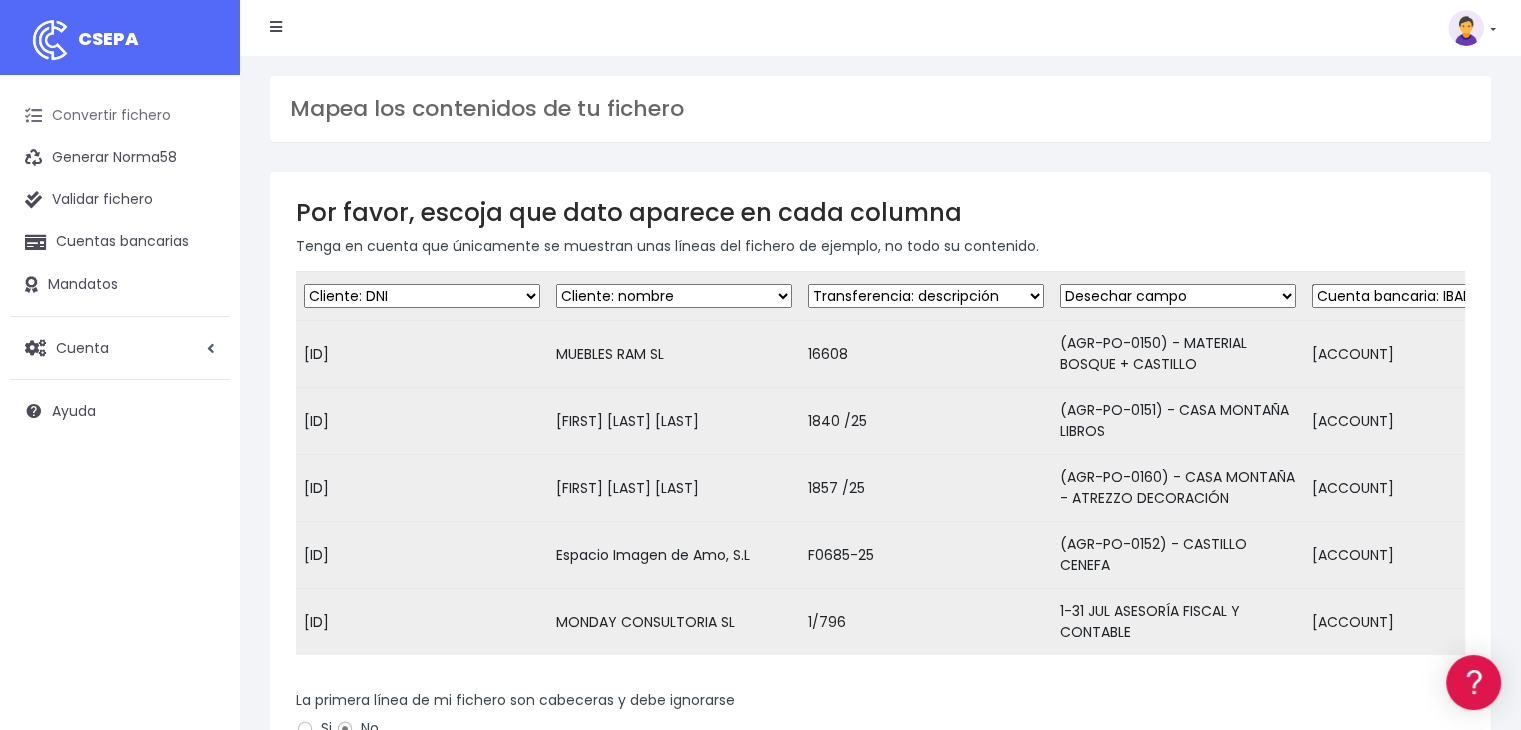 click on "Convertir fichero" at bounding box center (120, 116) 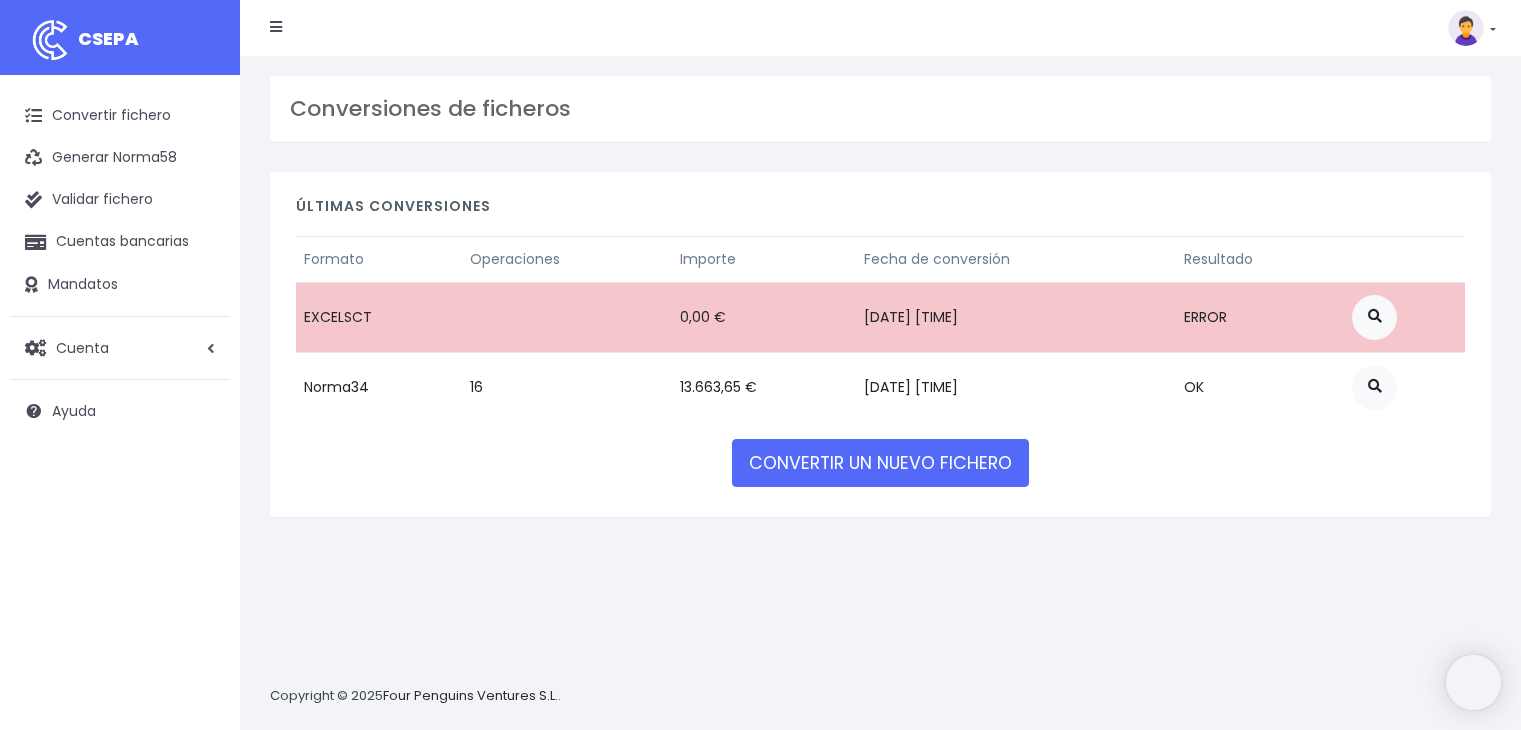 scroll, scrollTop: 0, scrollLeft: 0, axis: both 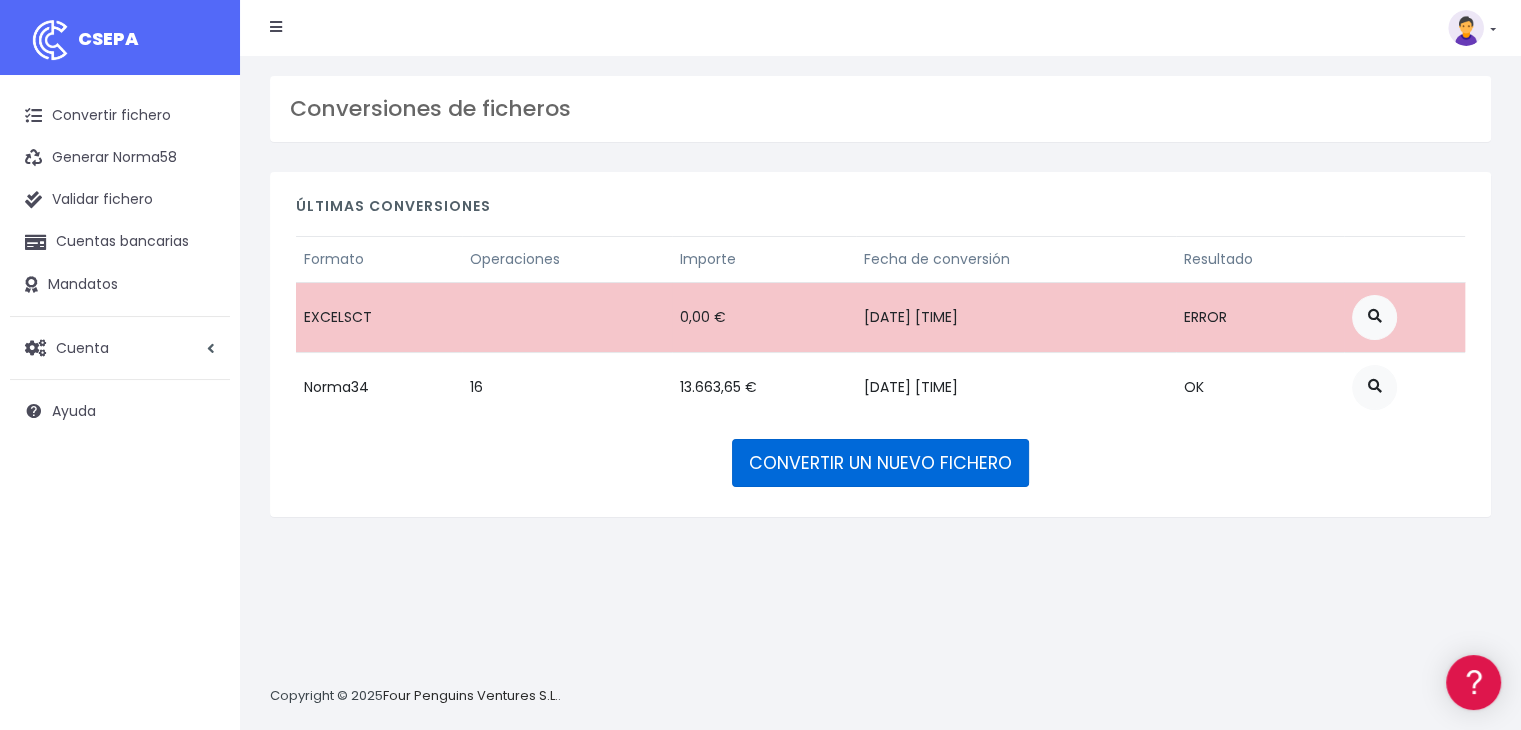 click on "CONVERTIR UN NUEVO FICHERO" at bounding box center (880, 463) 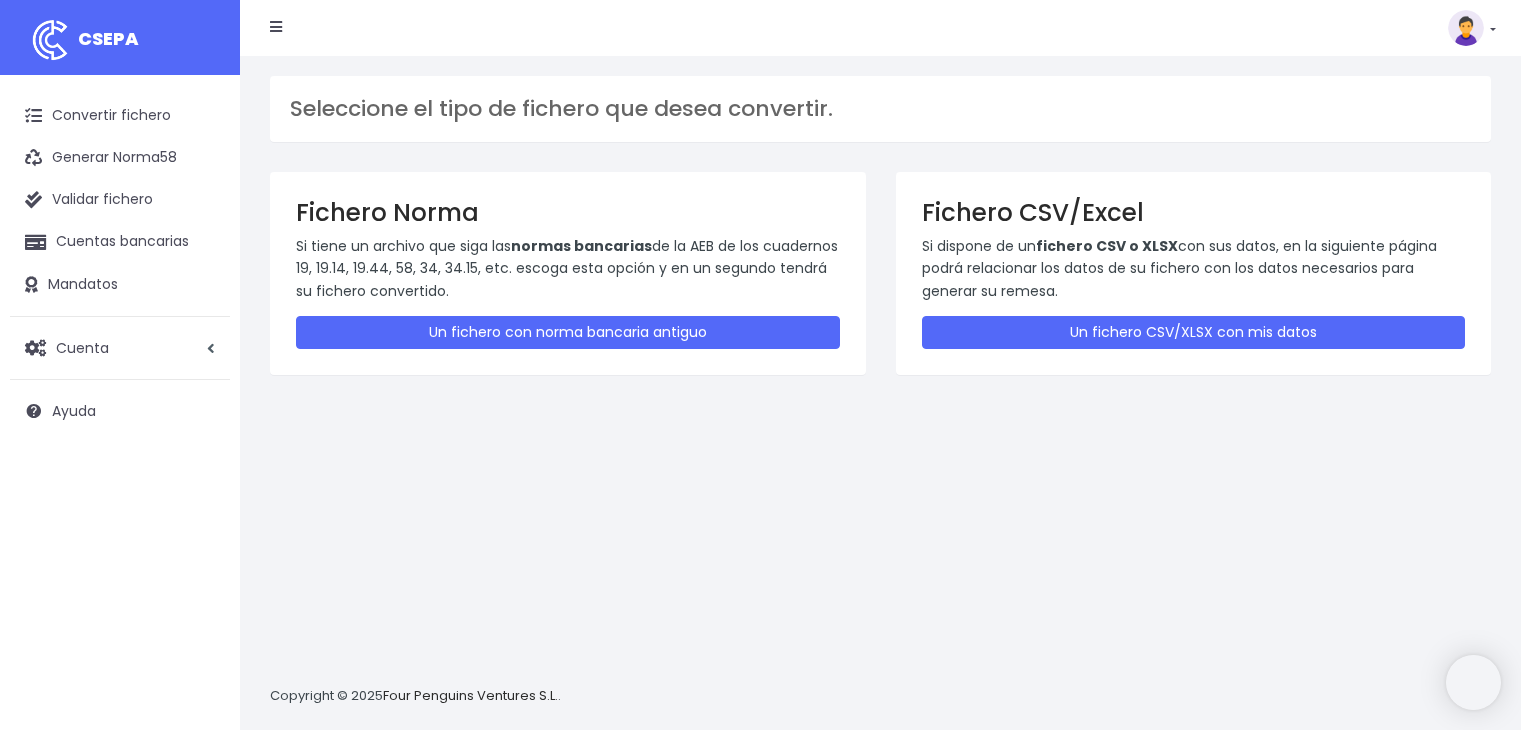 scroll, scrollTop: 0, scrollLeft: 0, axis: both 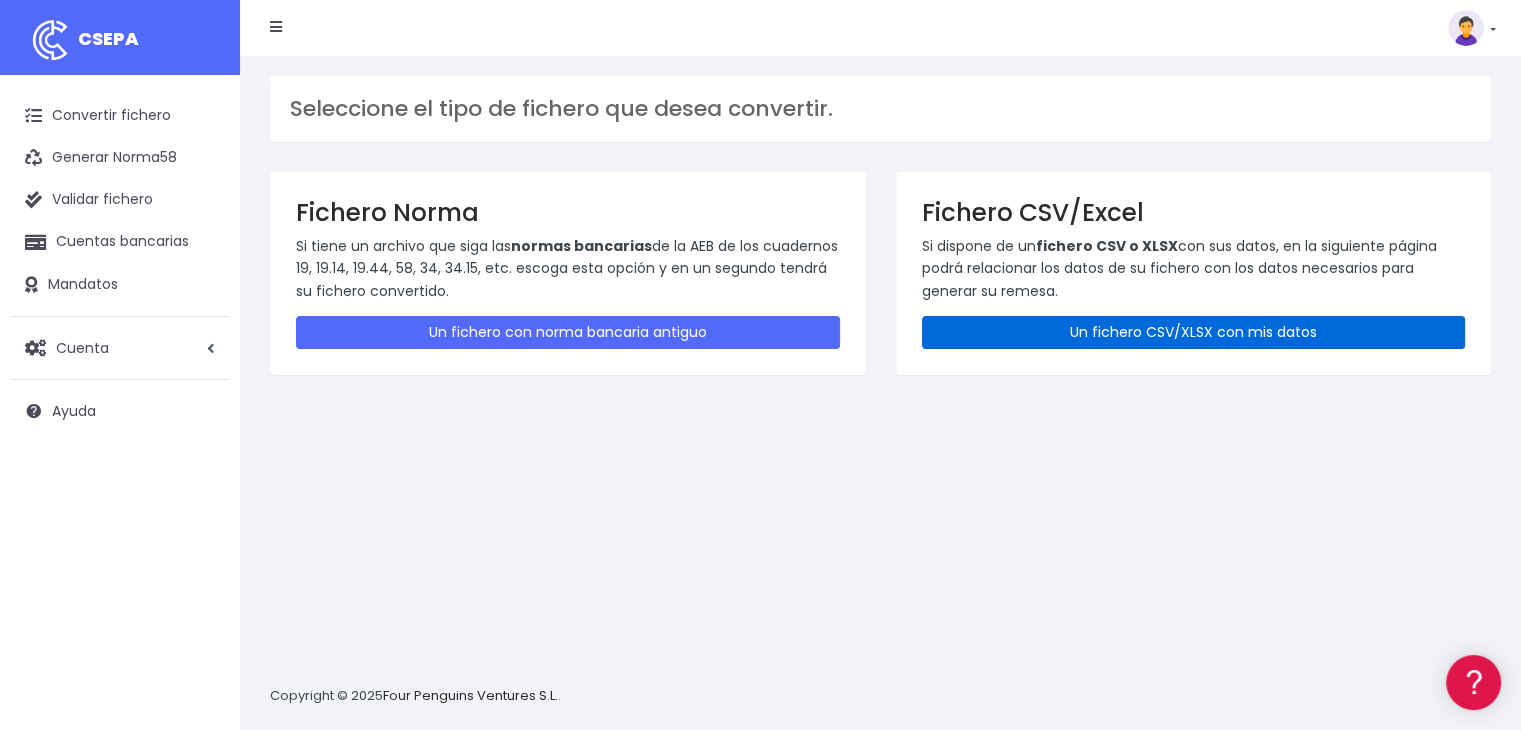 click on "Un fichero CSV/XLSX con mis datos" at bounding box center [1194, 332] 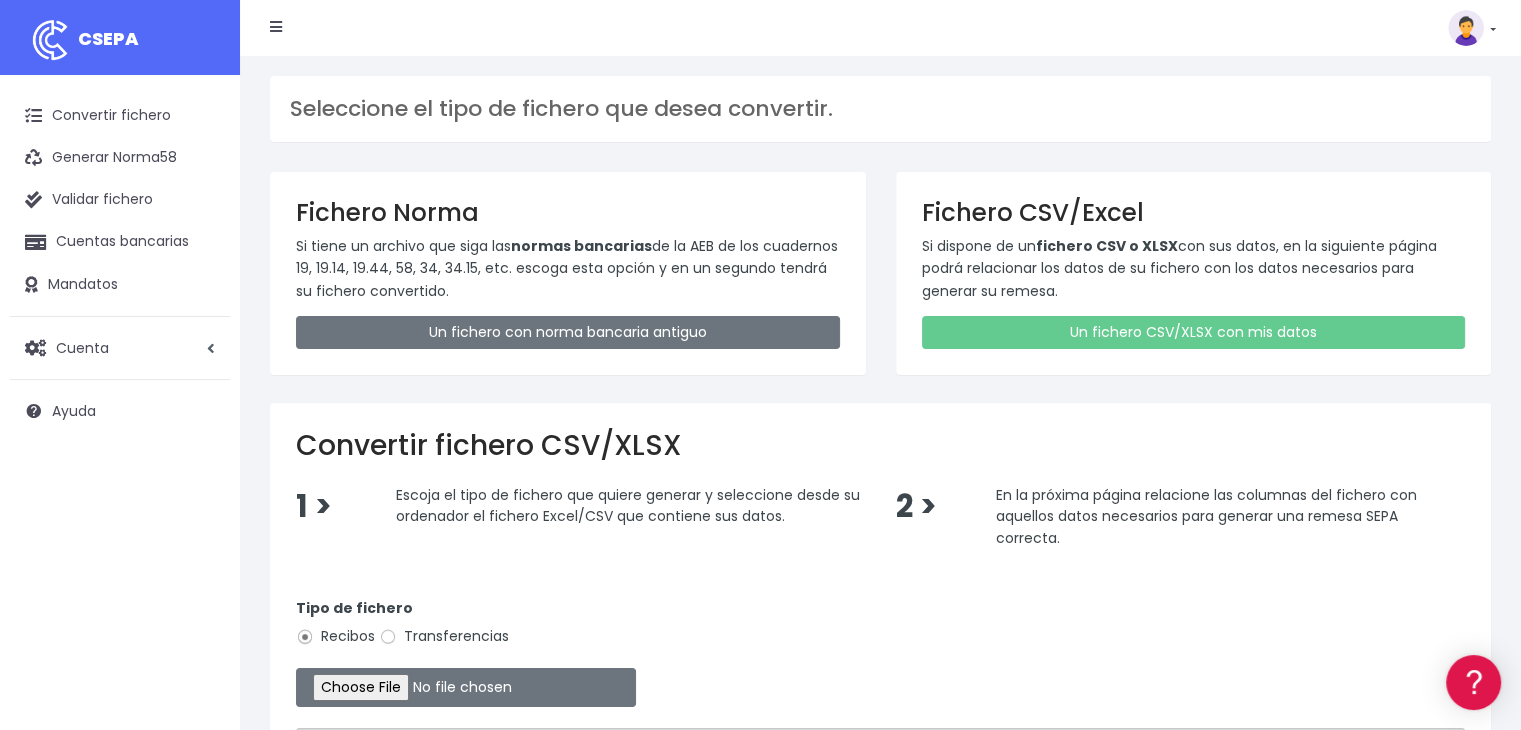 click on "Transferencias" at bounding box center [444, 636] 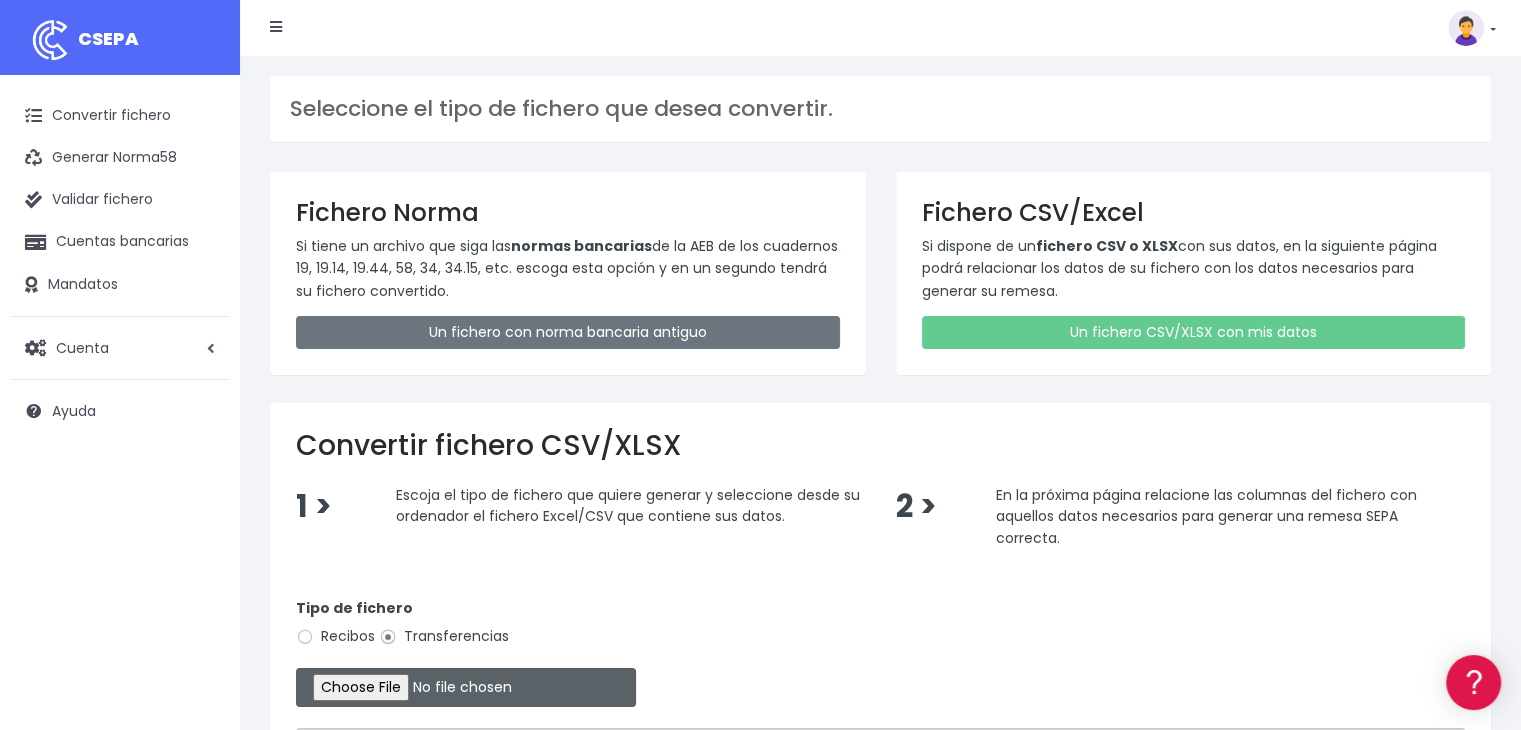 click at bounding box center (466, 687) 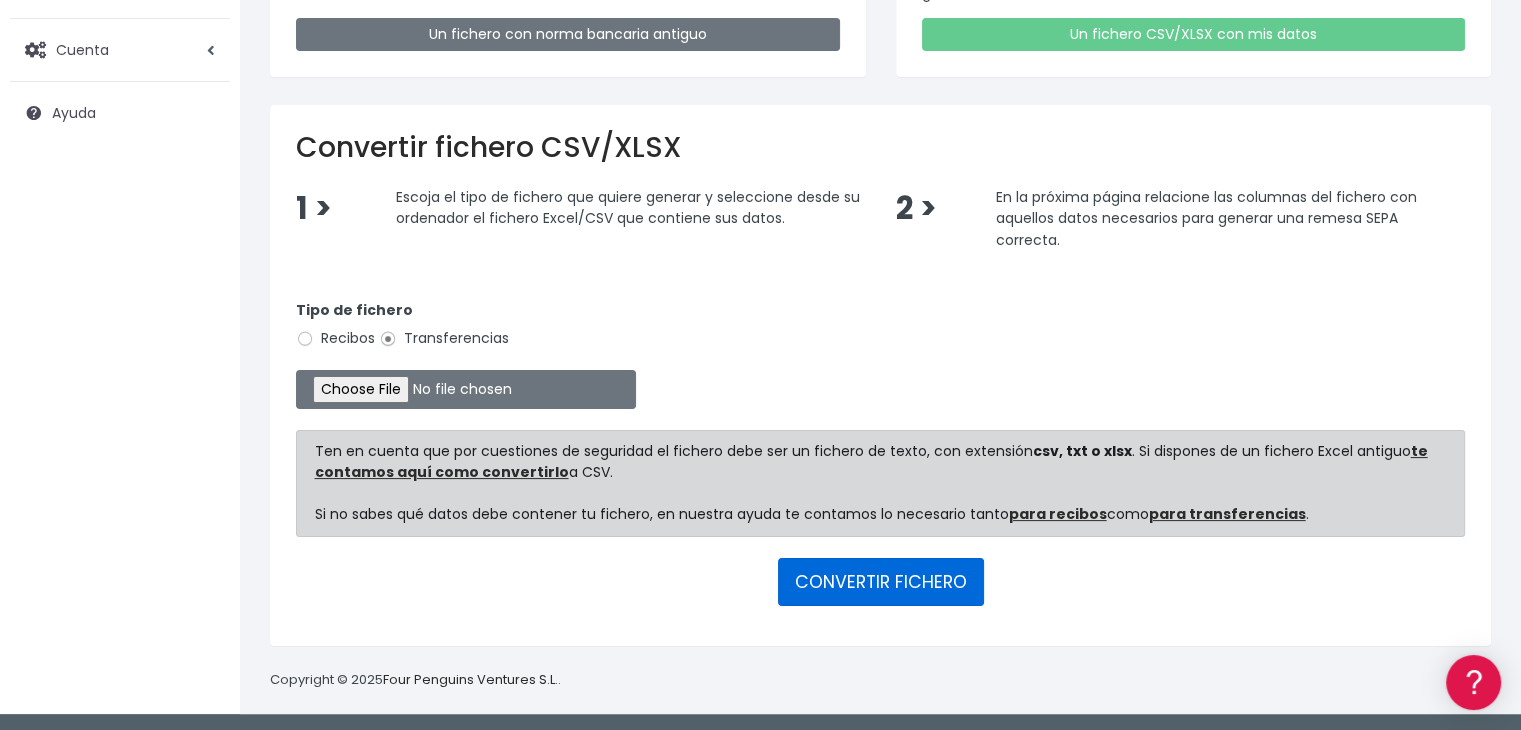 click on "CONVERTIR FICHERO" at bounding box center [881, 582] 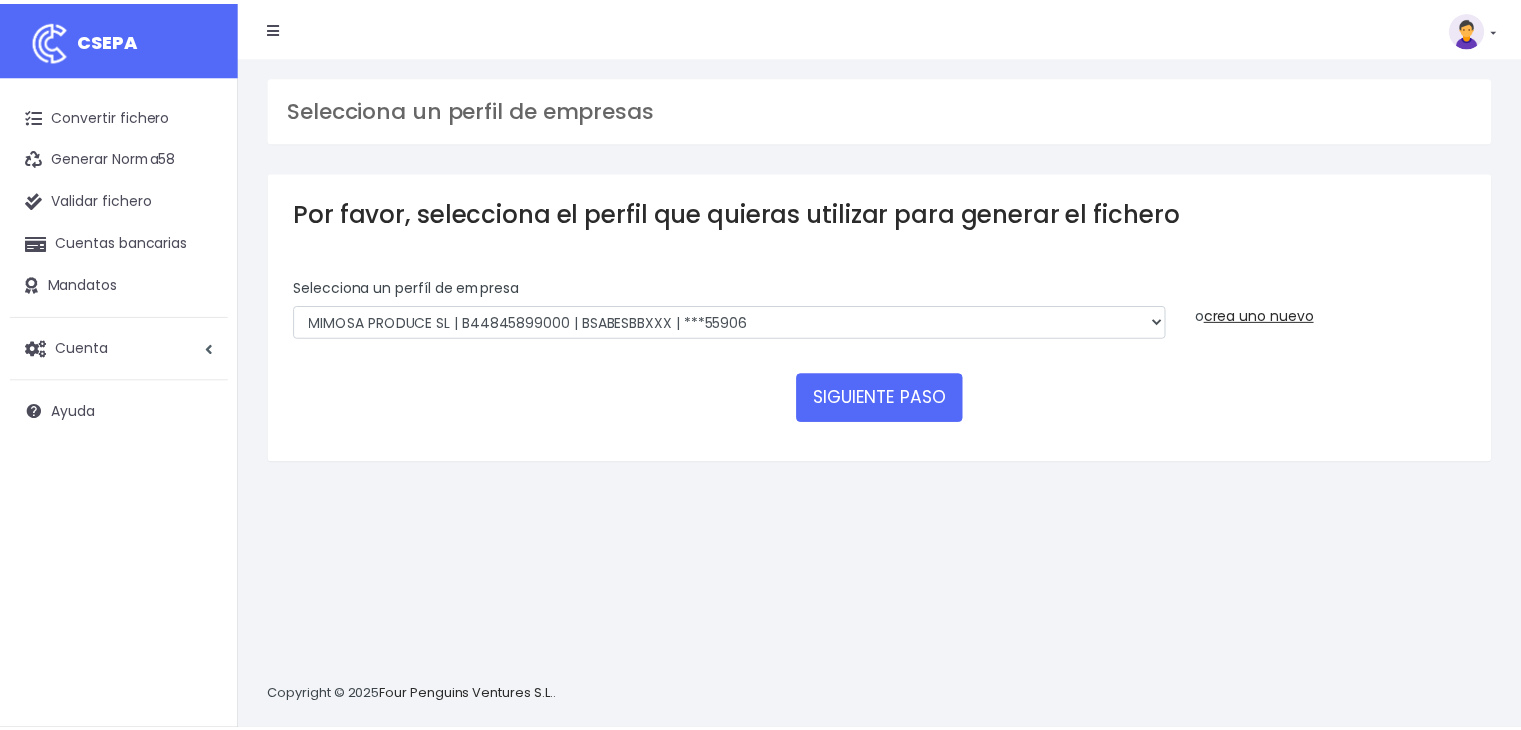 scroll, scrollTop: 0, scrollLeft: 0, axis: both 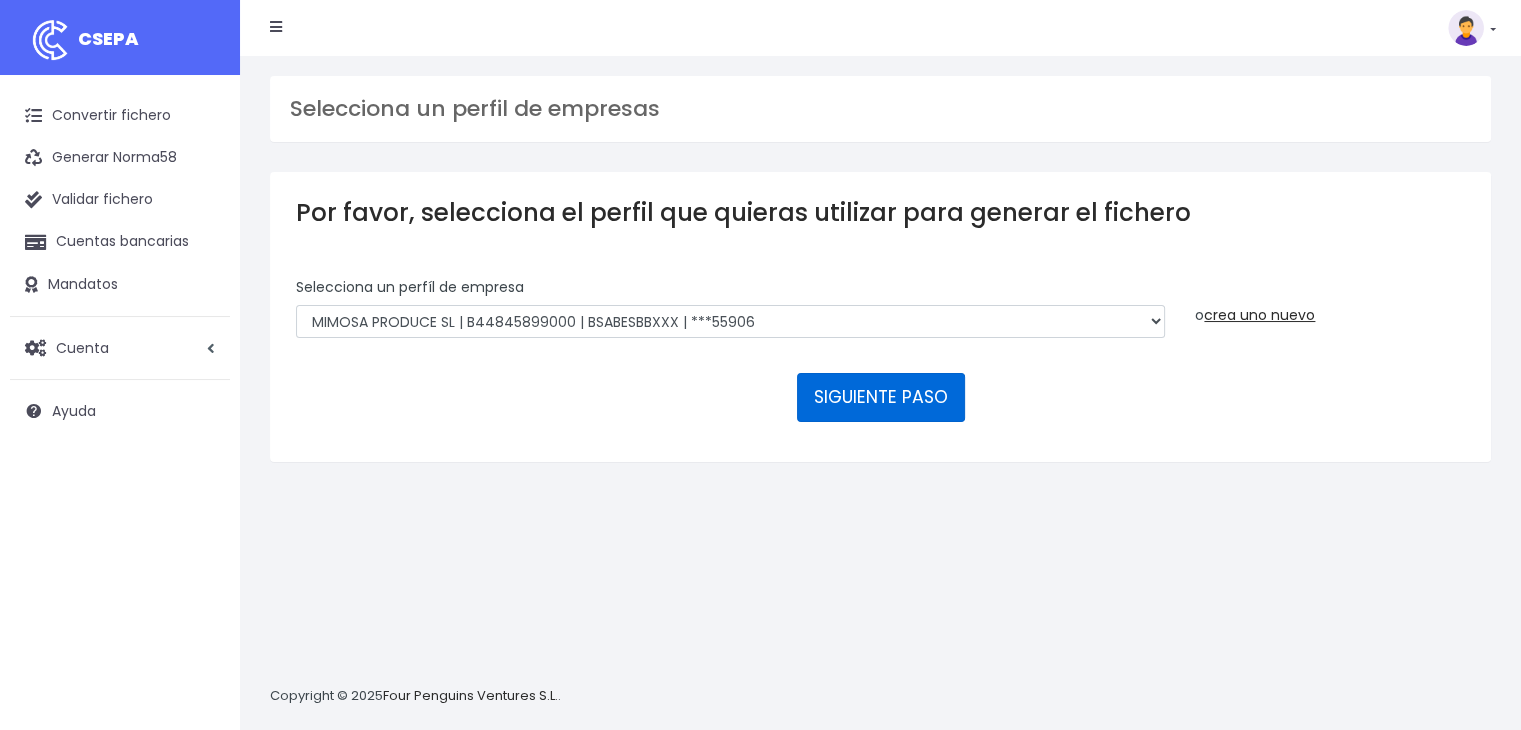 click on "SIGUIENTE PASO" at bounding box center (881, 397) 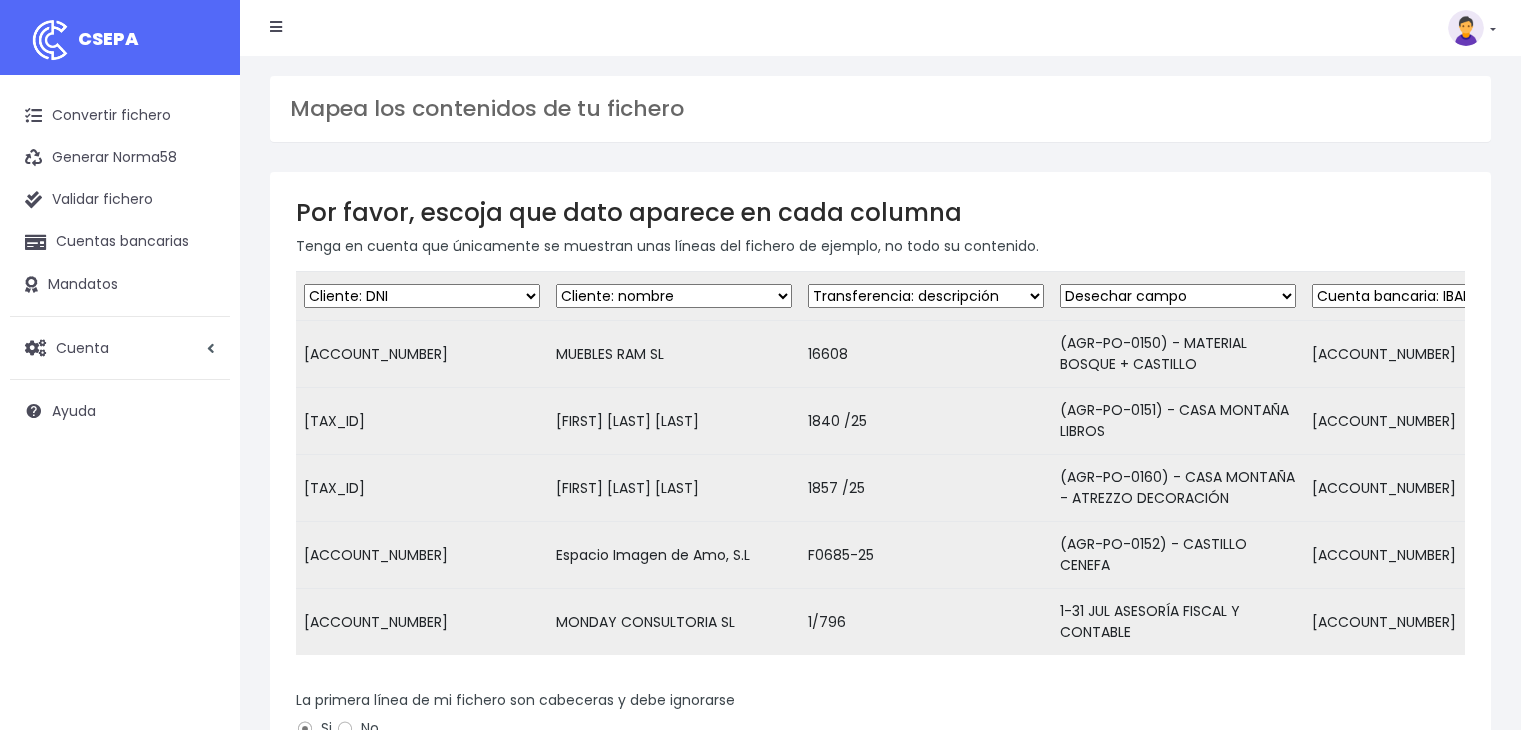 scroll, scrollTop: 0, scrollLeft: 0, axis: both 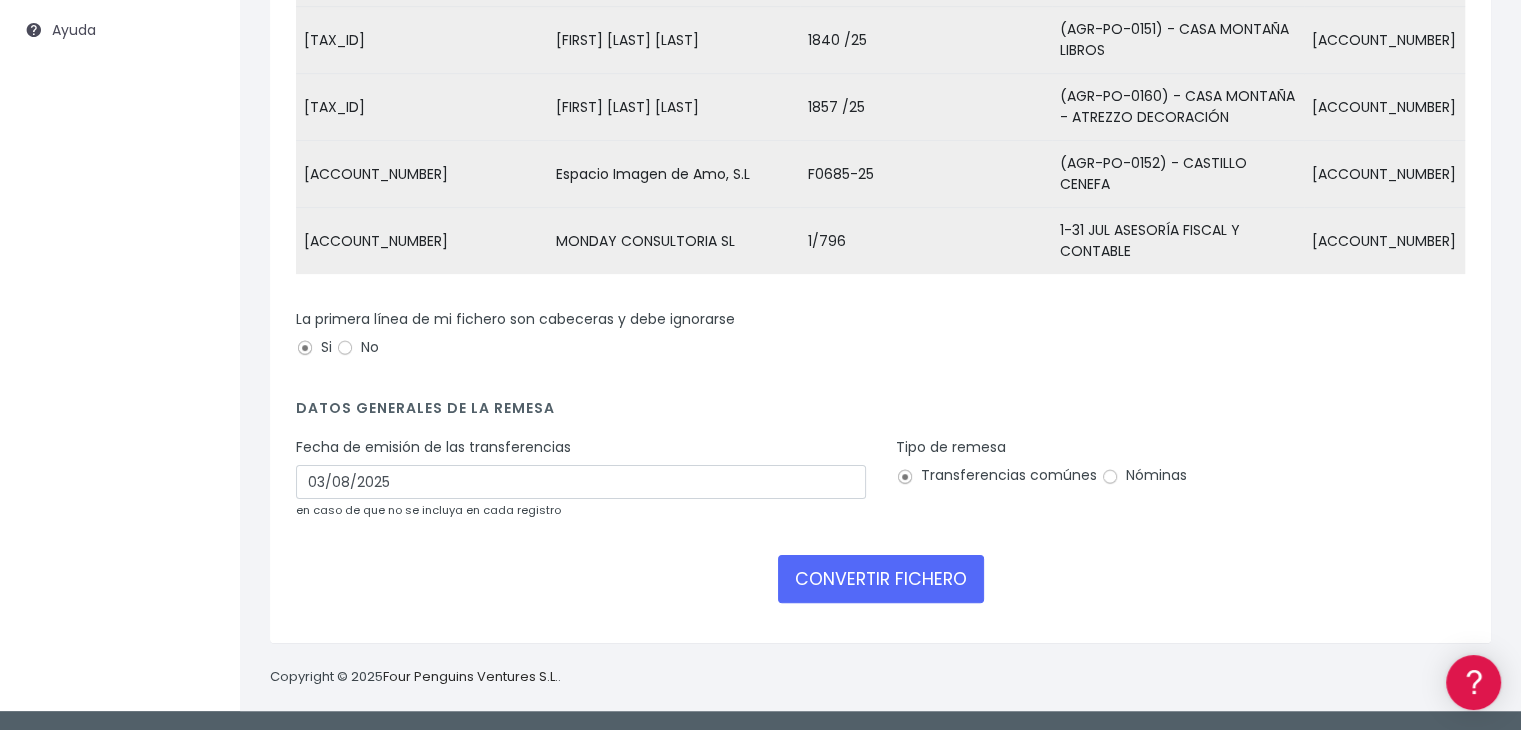click on "No" at bounding box center [357, 347] 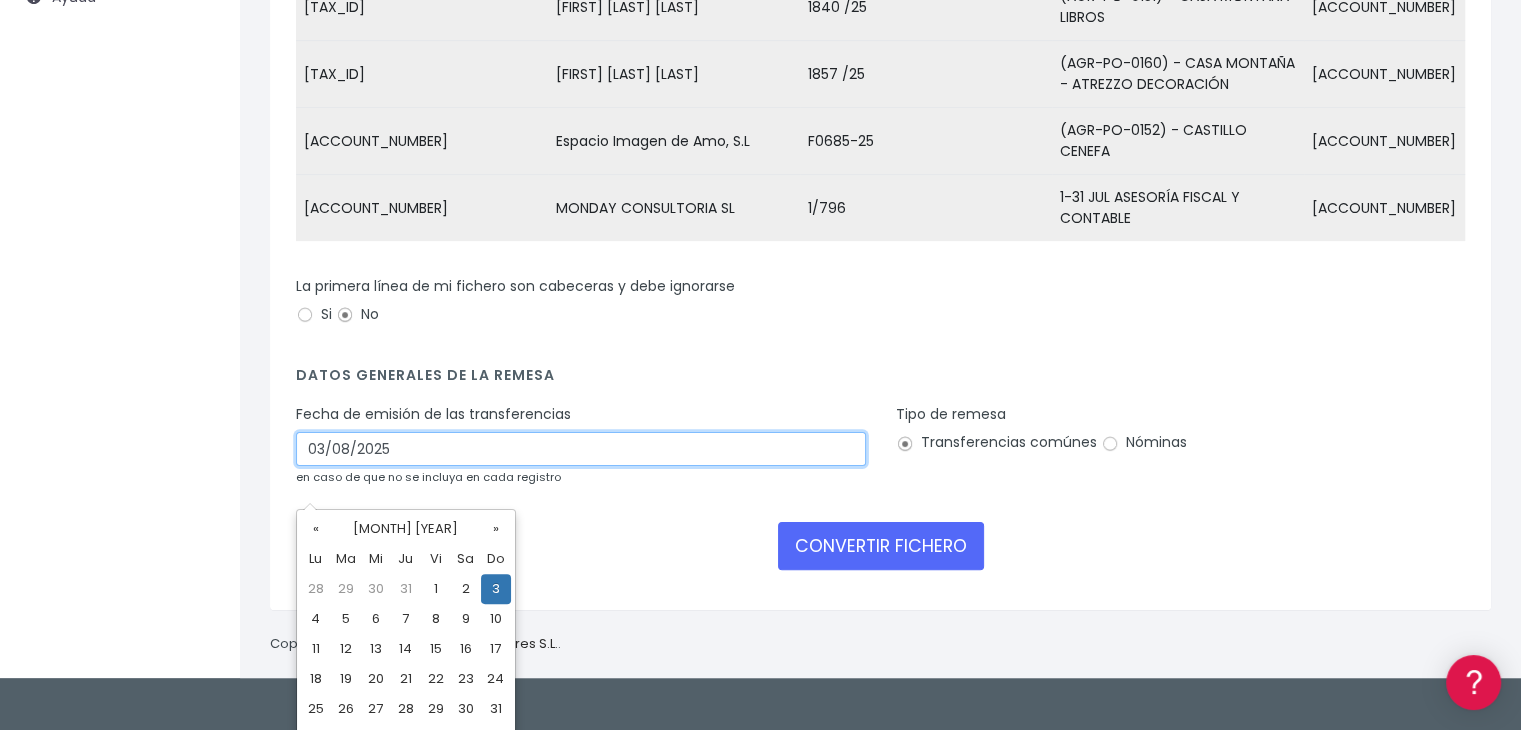 click on "03/08/2025" at bounding box center (581, 449) 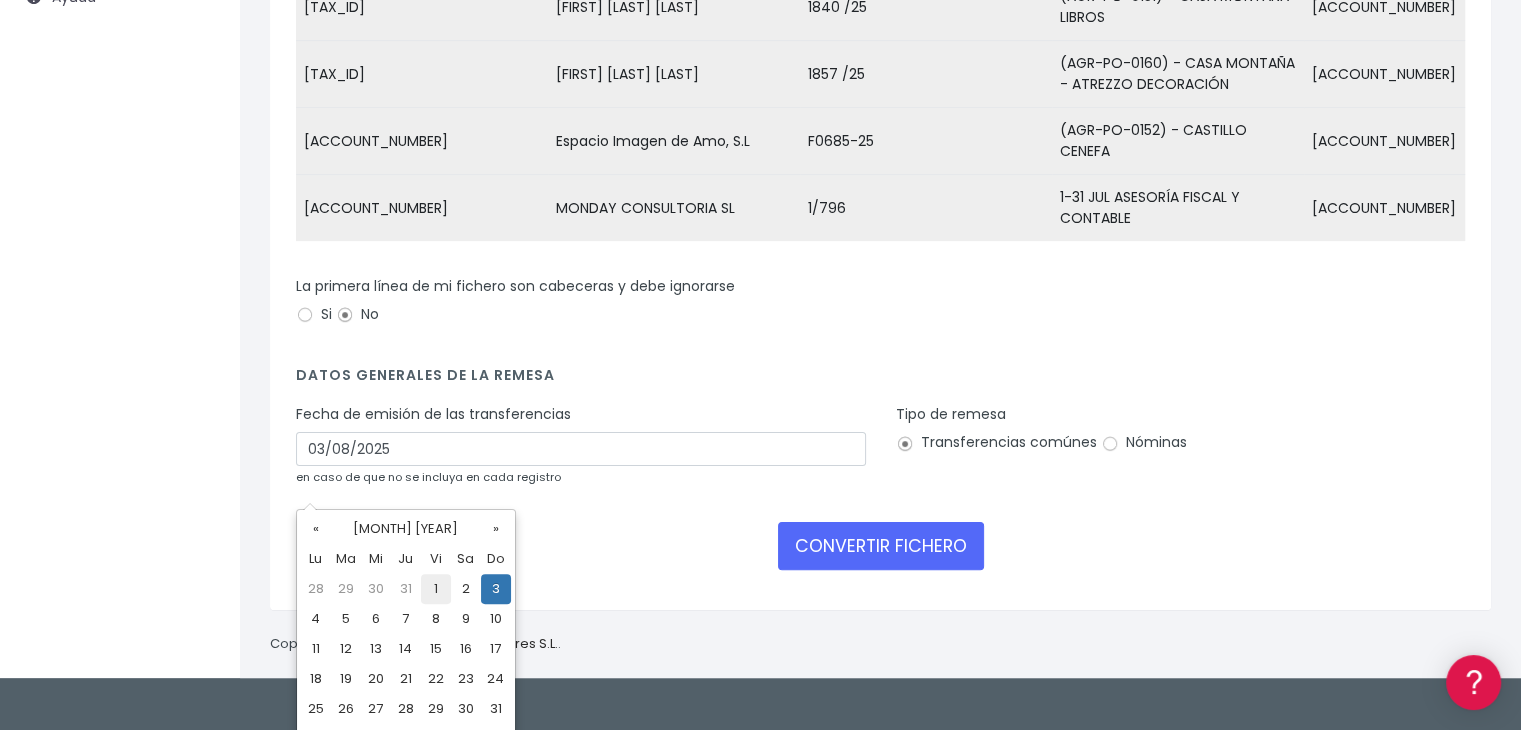 click on "1" at bounding box center [436, 589] 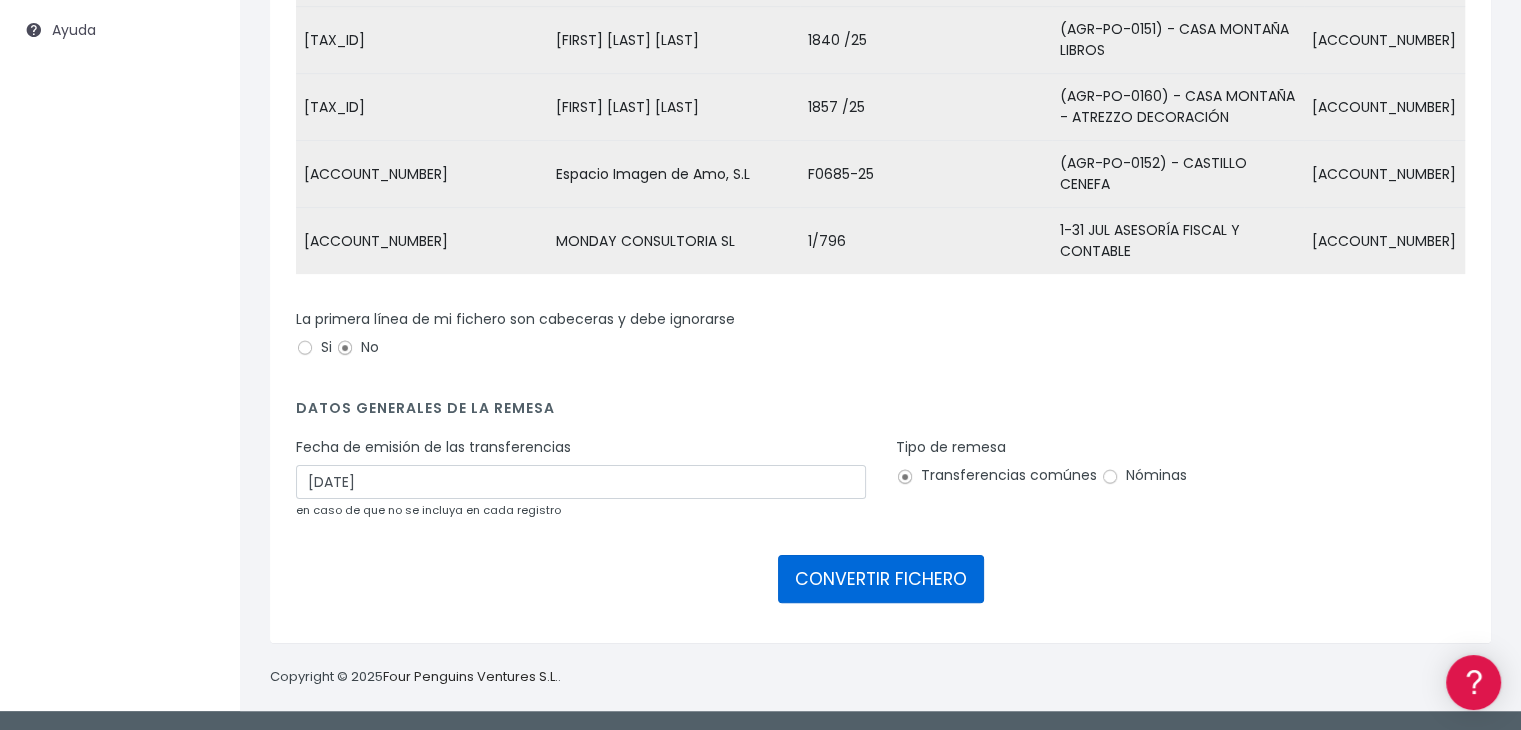 click on "CONVERTIR FICHERO" at bounding box center (881, 579) 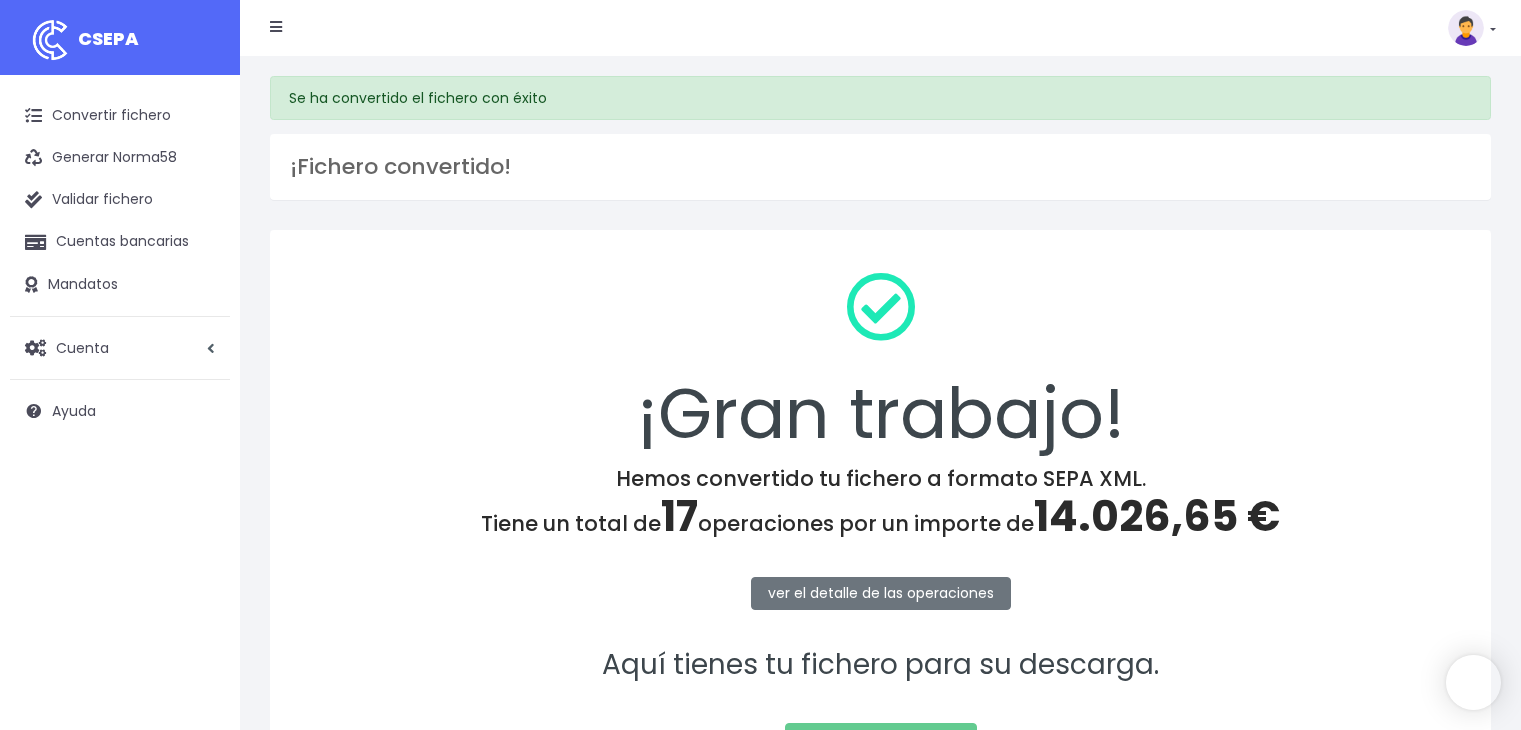 scroll, scrollTop: 0, scrollLeft: 0, axis: both 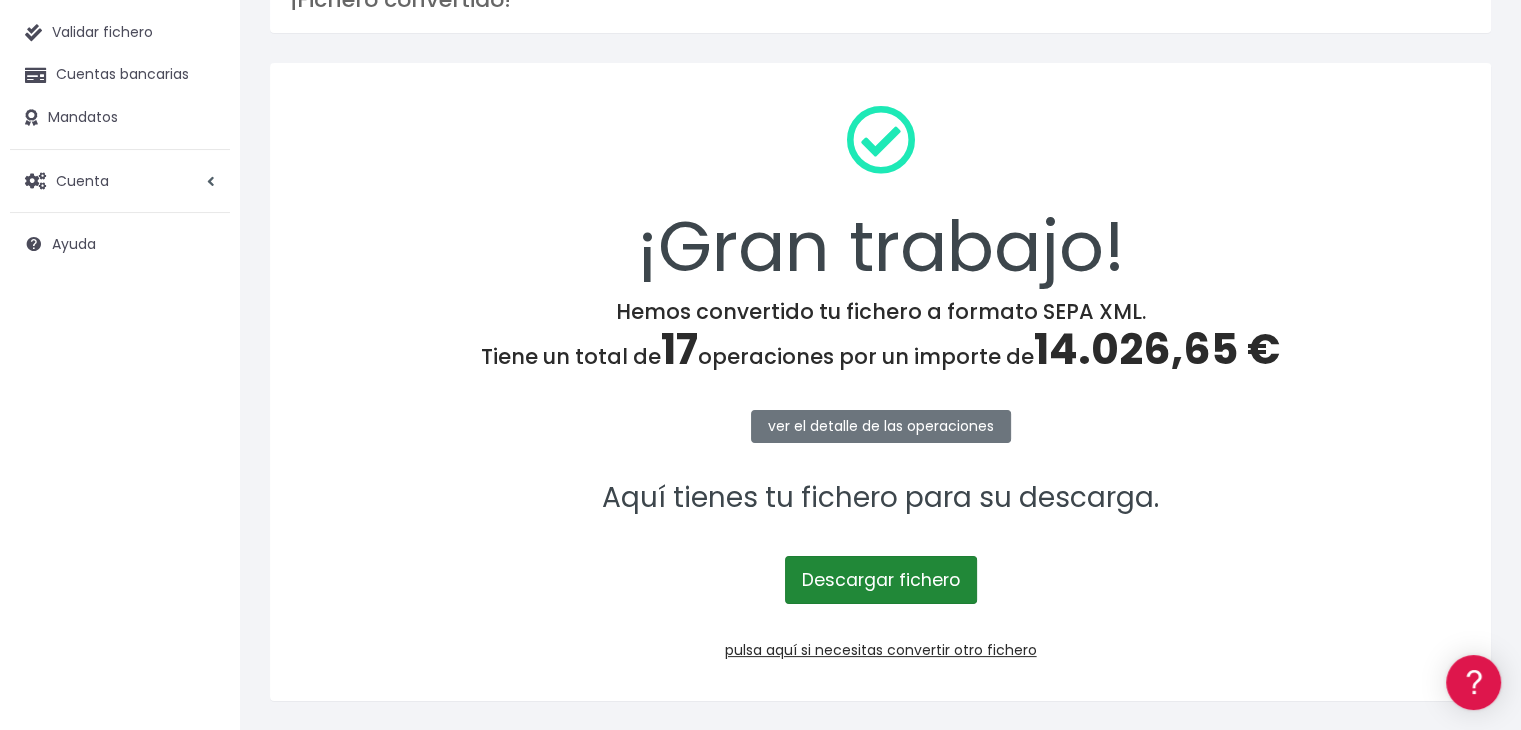 click on "Descargar fichero" at bounding box center [881, 580] 